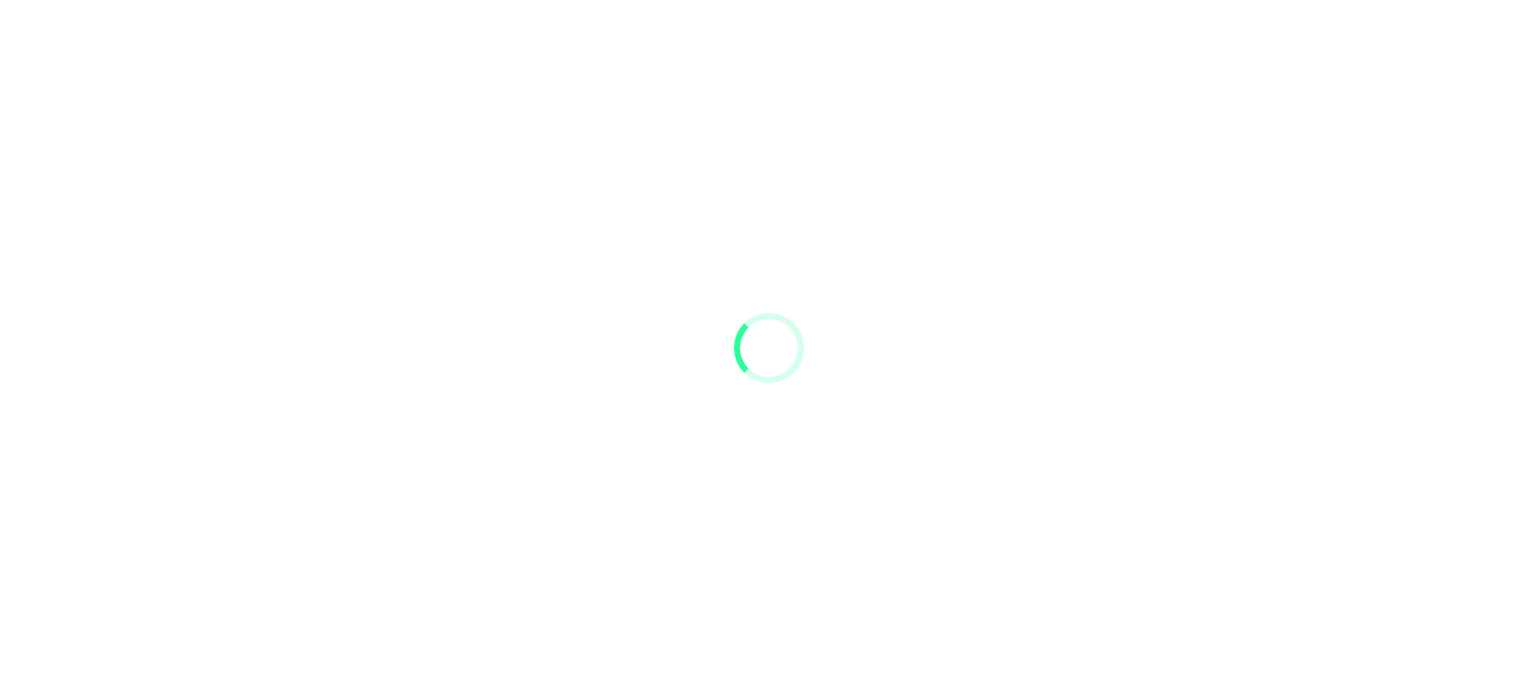 scroll, scrollTop: 0, scrollLeft: 0, axis: both 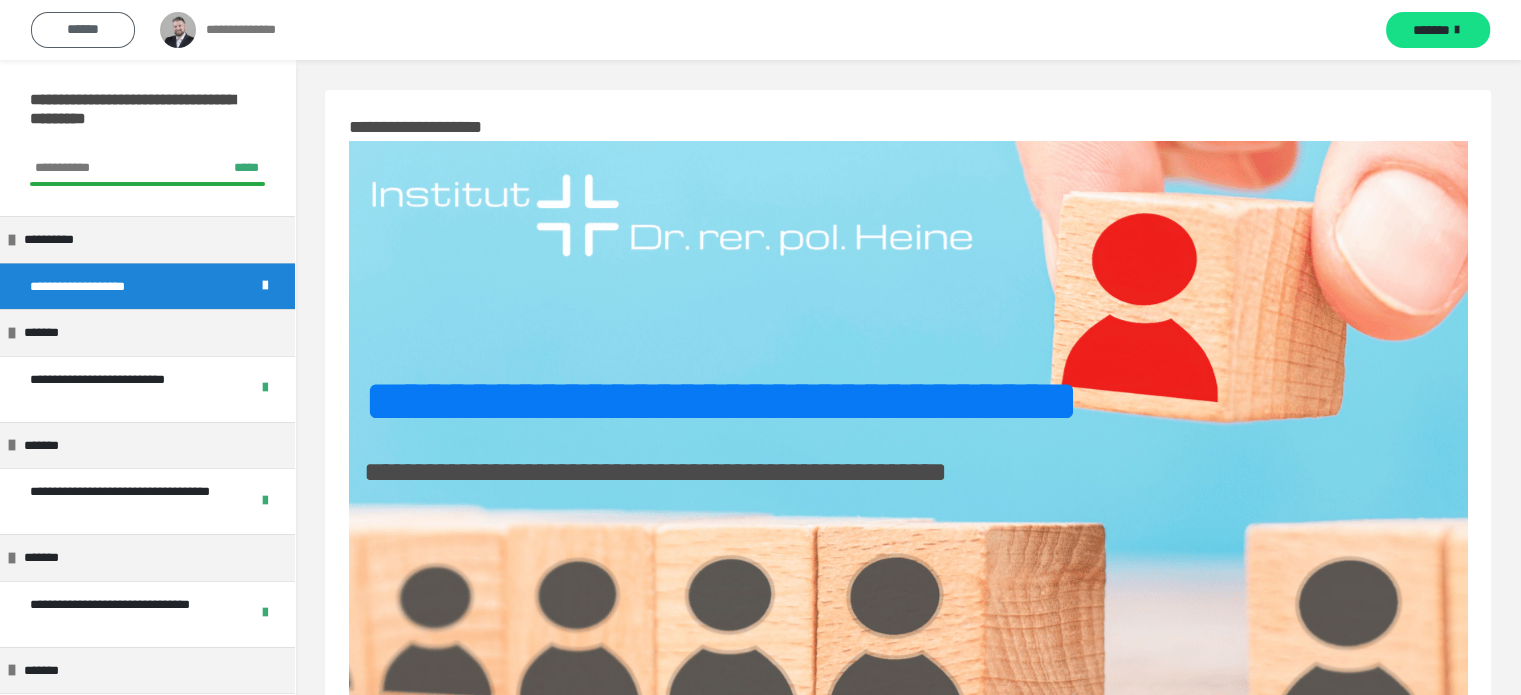 click on "******" at bounding box center [83, 29] 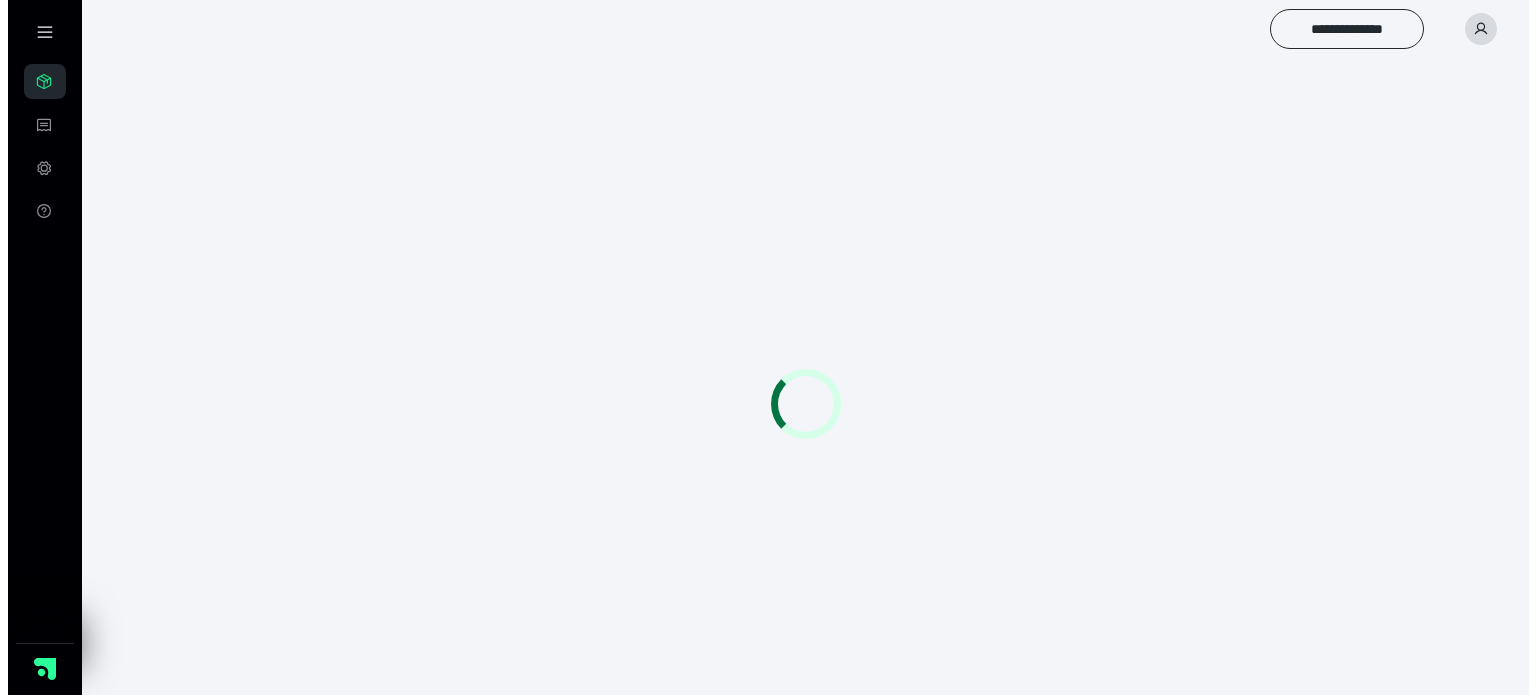 scroll, scrollTop: 0, scrollLeft: 0, axis: both 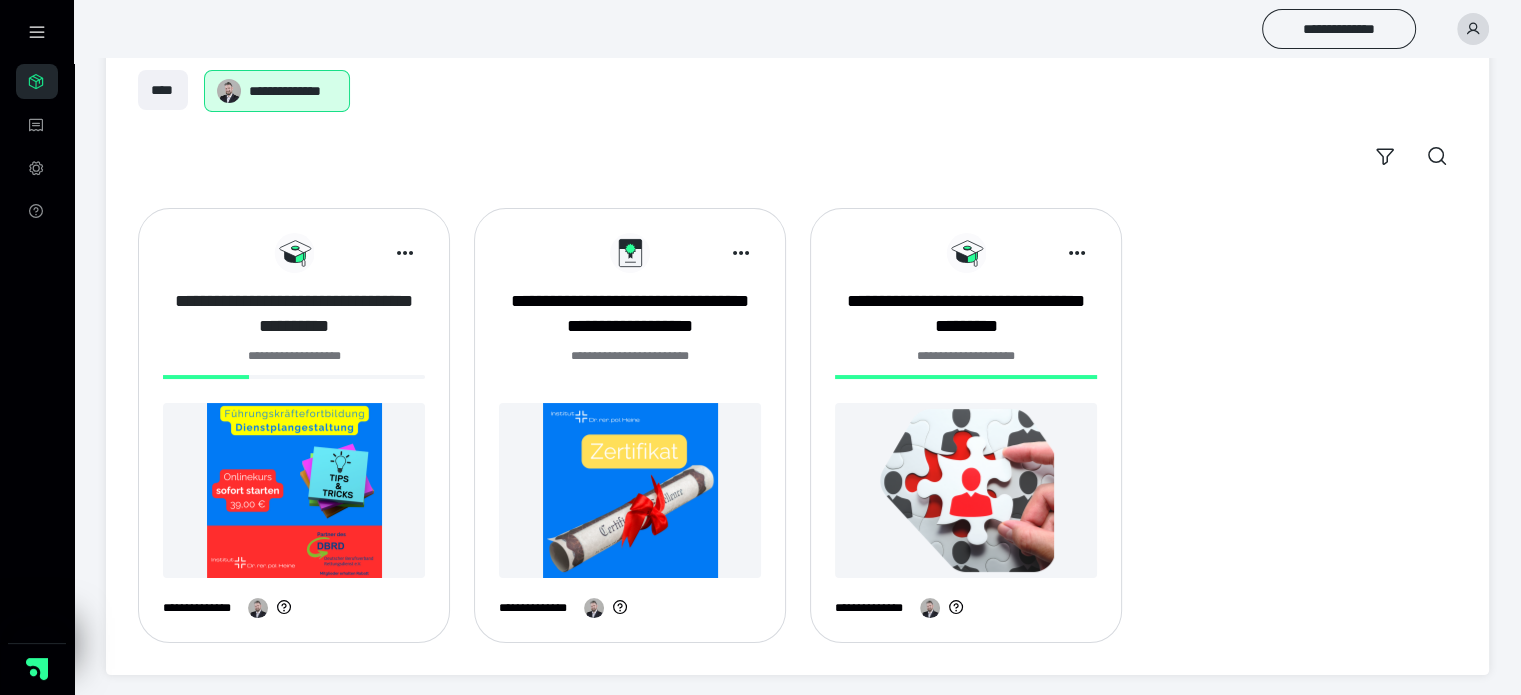 click on "**********" at bounding box center [294, 314] 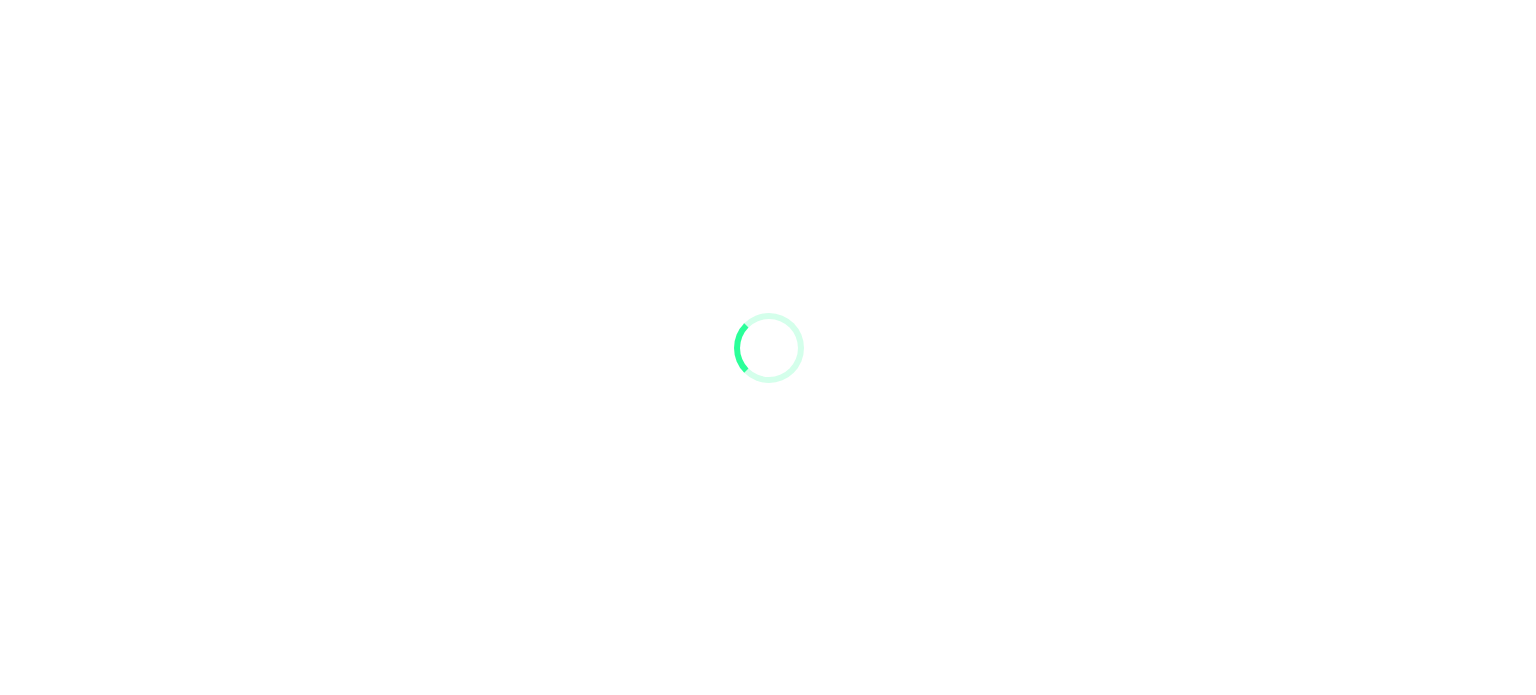 scroll, scrollTop: 0, scrollLeft: 0, axis: both 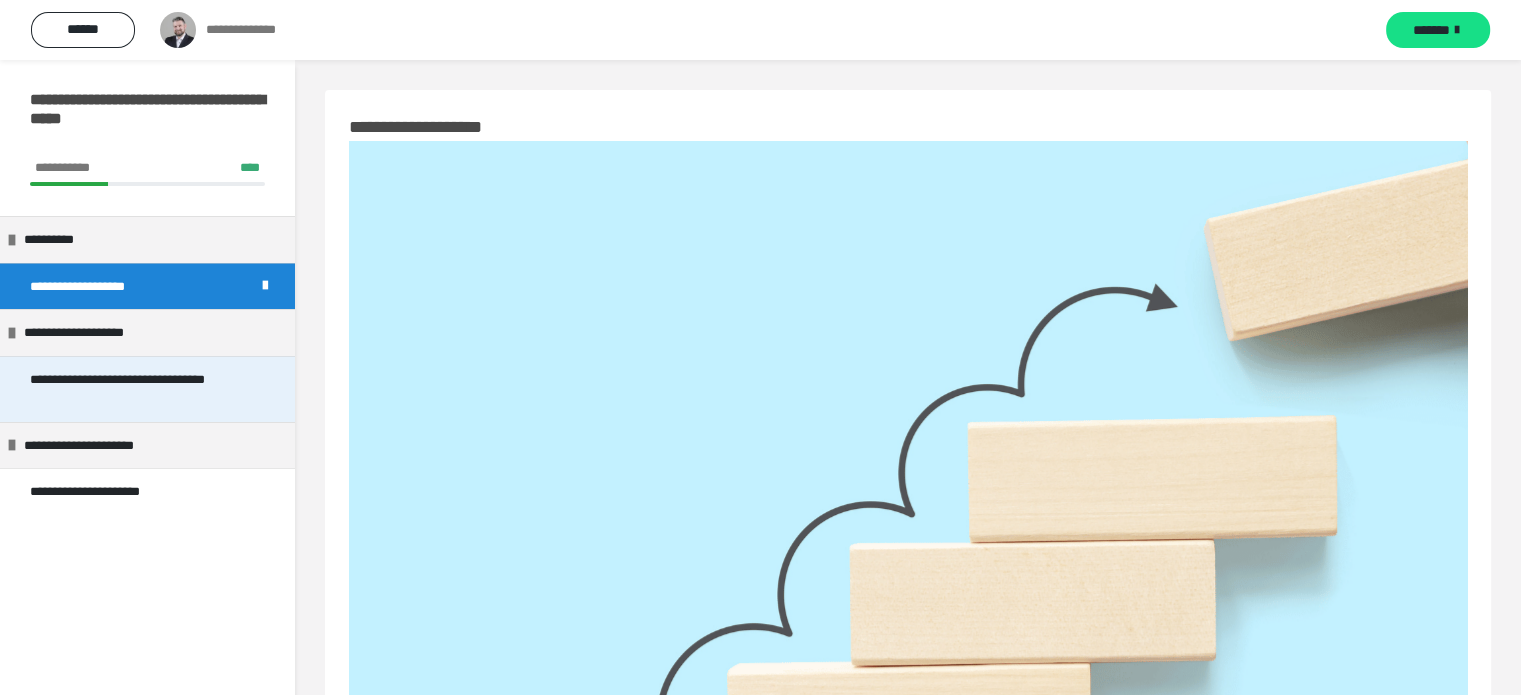 click on "**********" at bounding box center [139, 389] 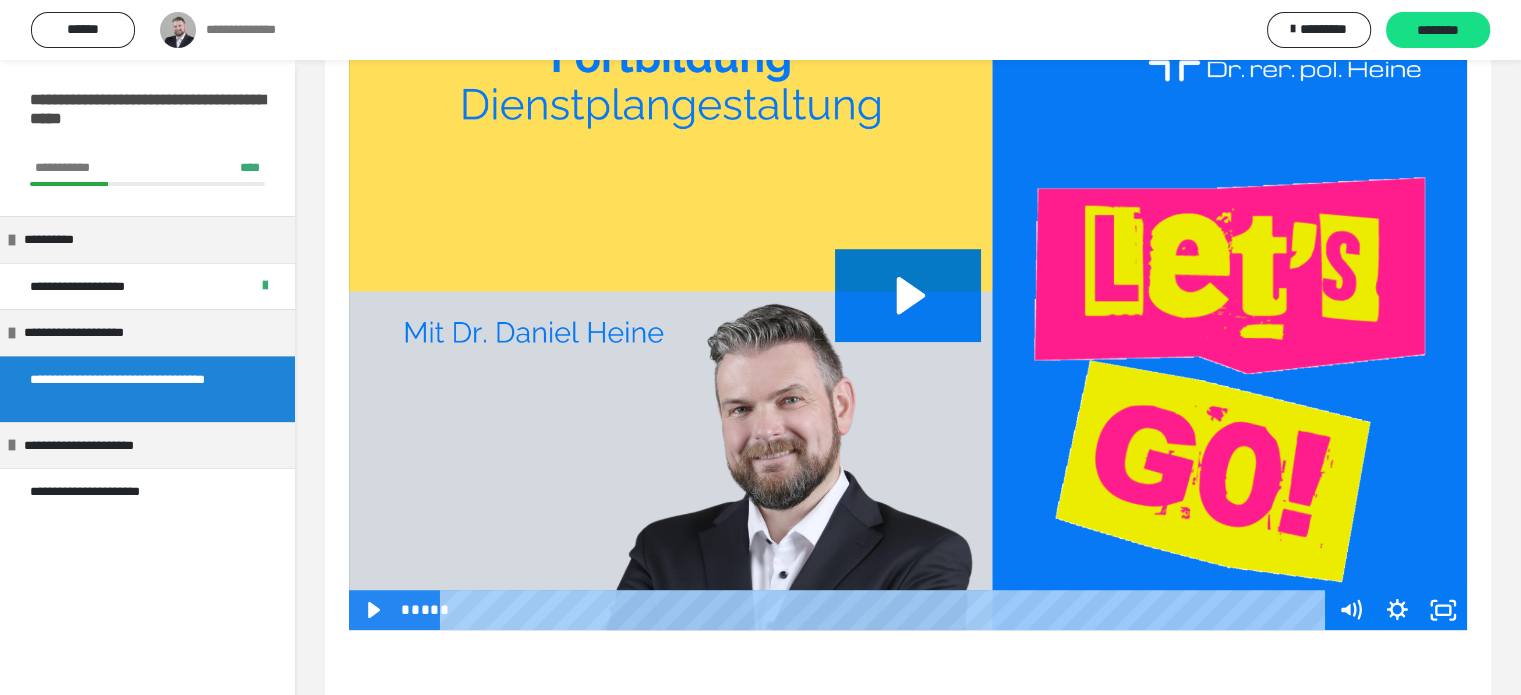 scroll, scrollTop: 1182, scrollLeft: 0, axis: vertical 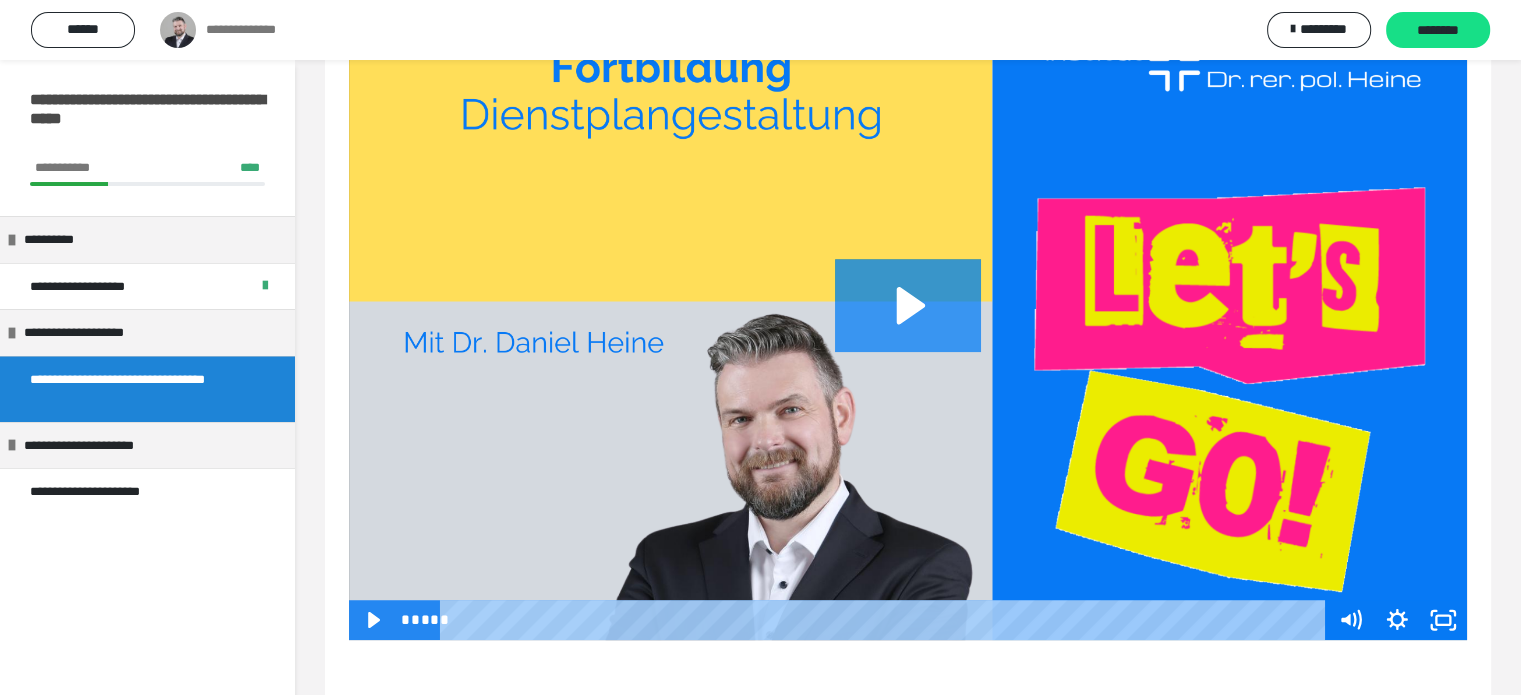 click 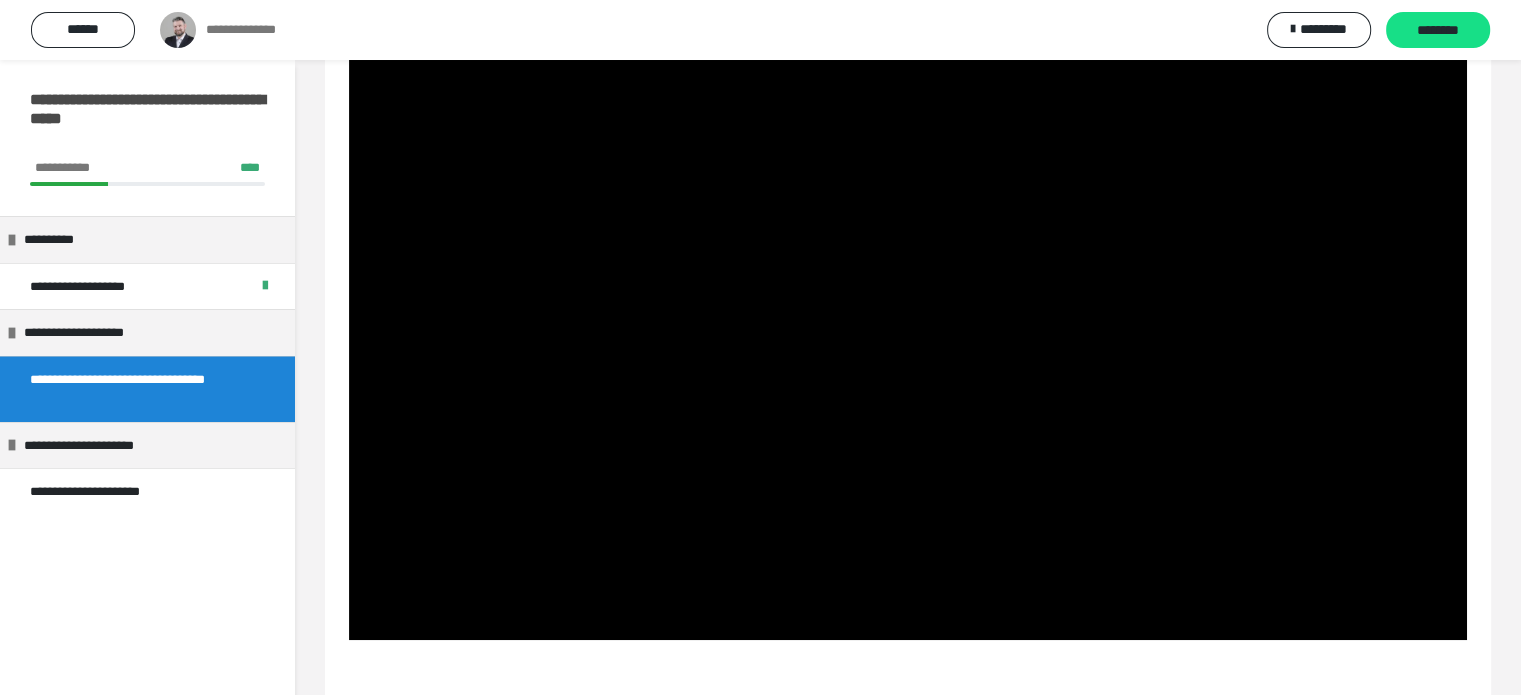 type 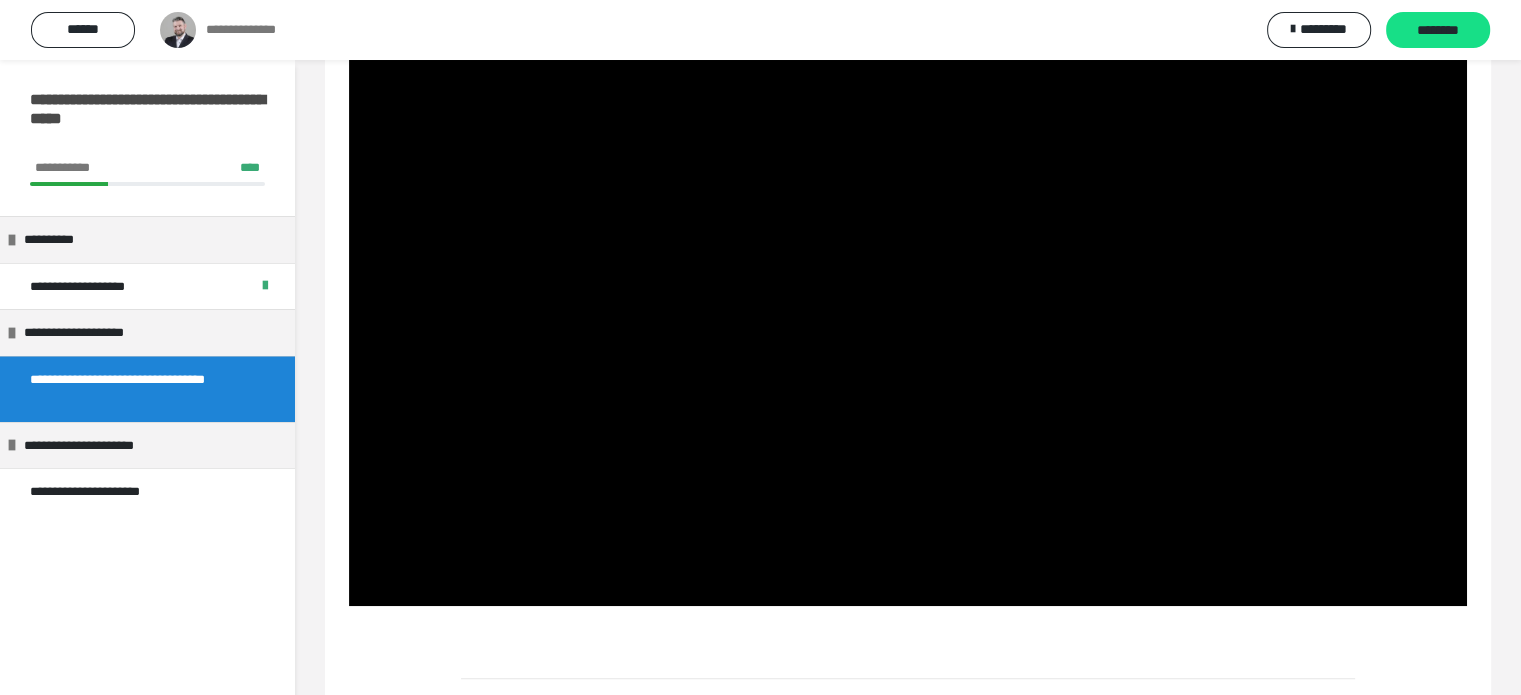 scroll, scrollTop: 1220, scrollLeft: 0, axis: vertical 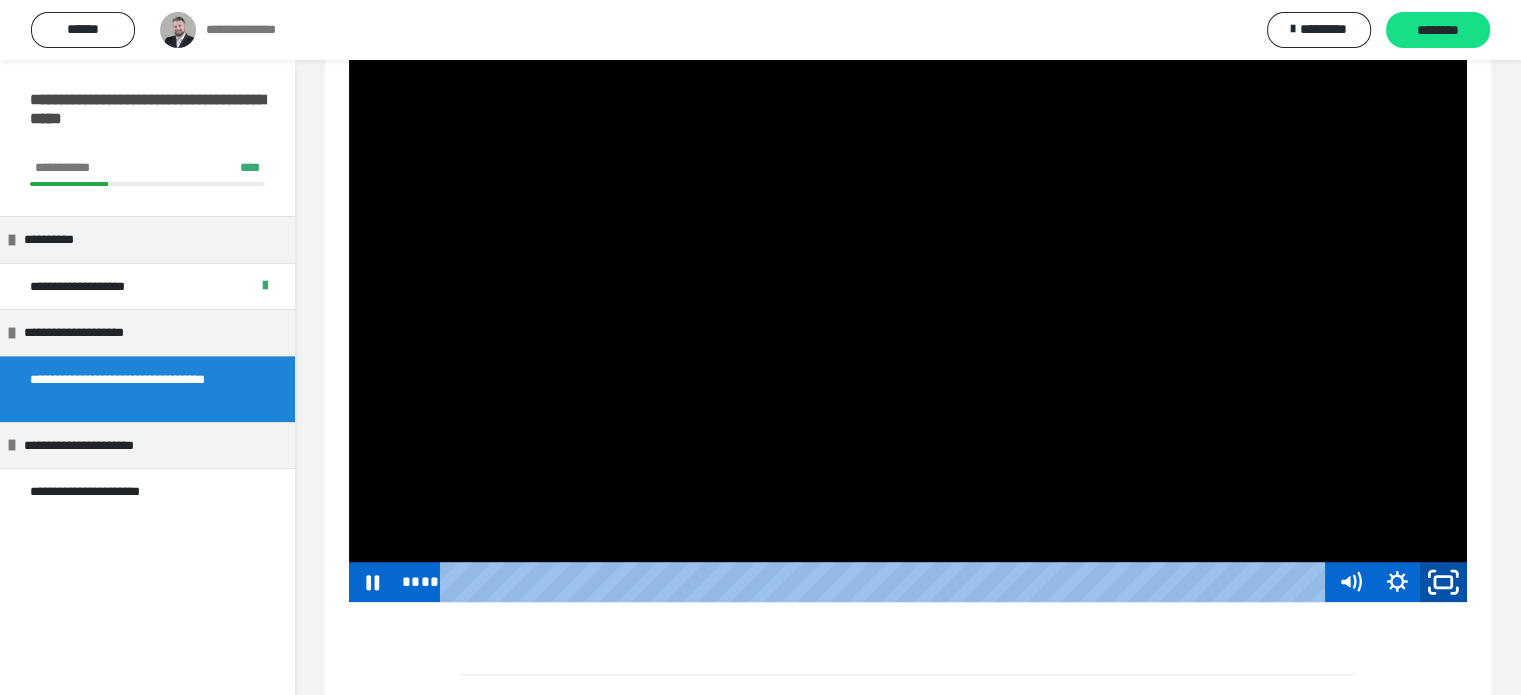 click 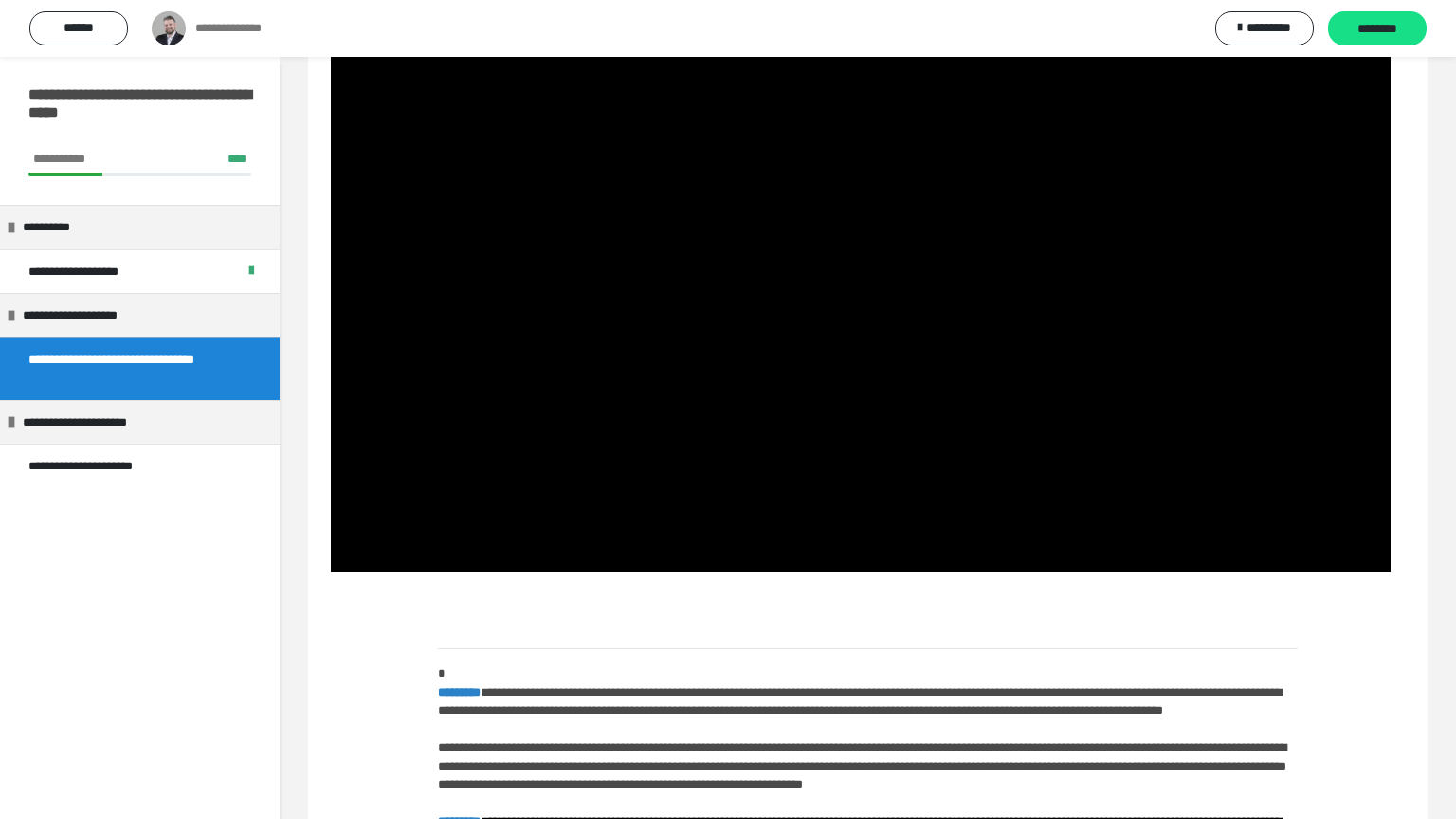 type 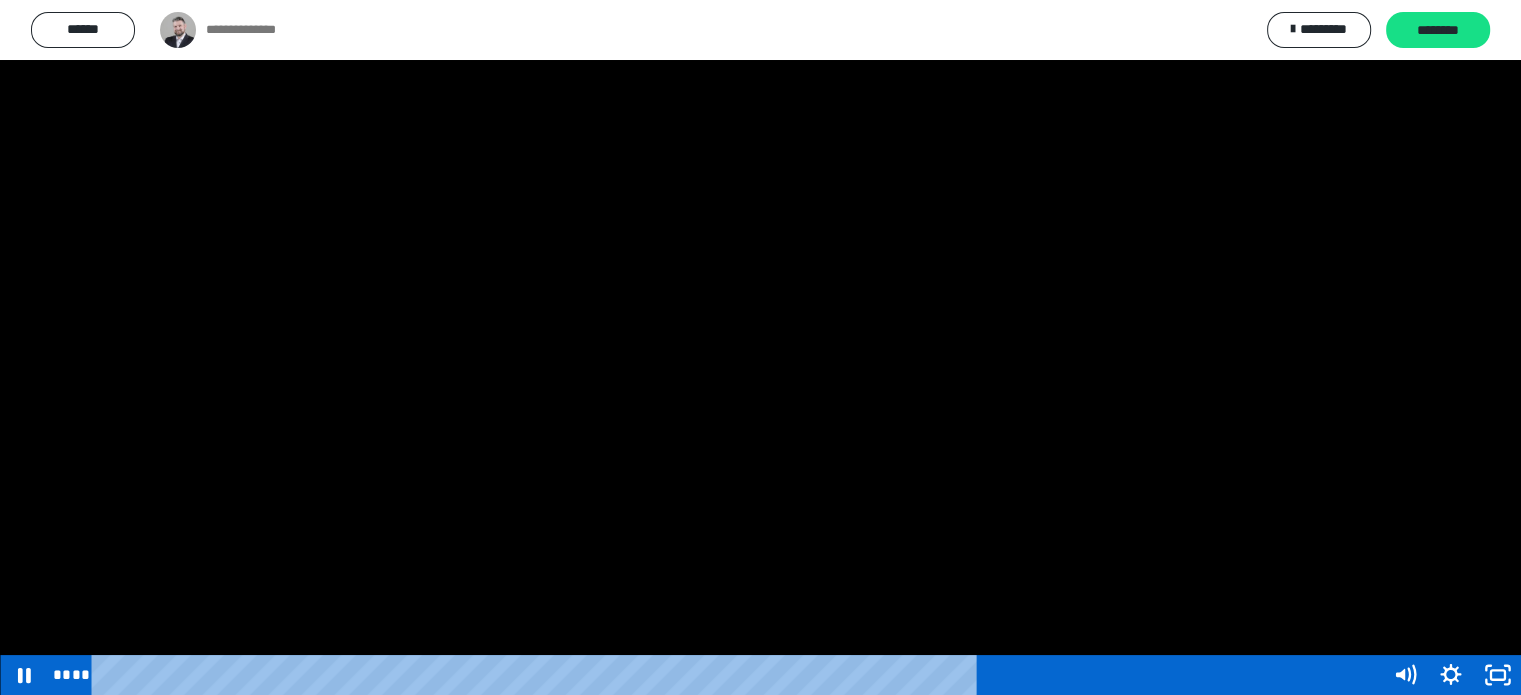 scroll, scrollTop: 1204, scrollLeft: 0, axis: vertical 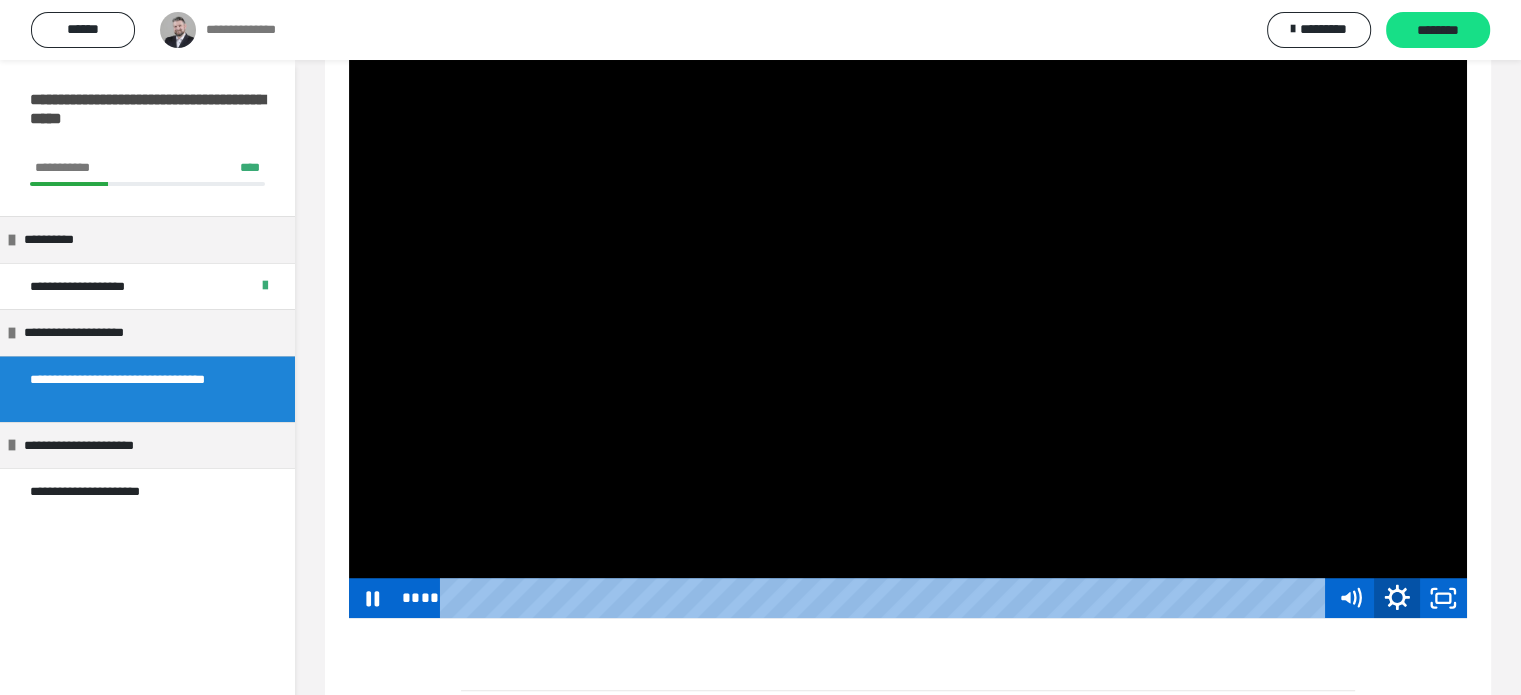 click 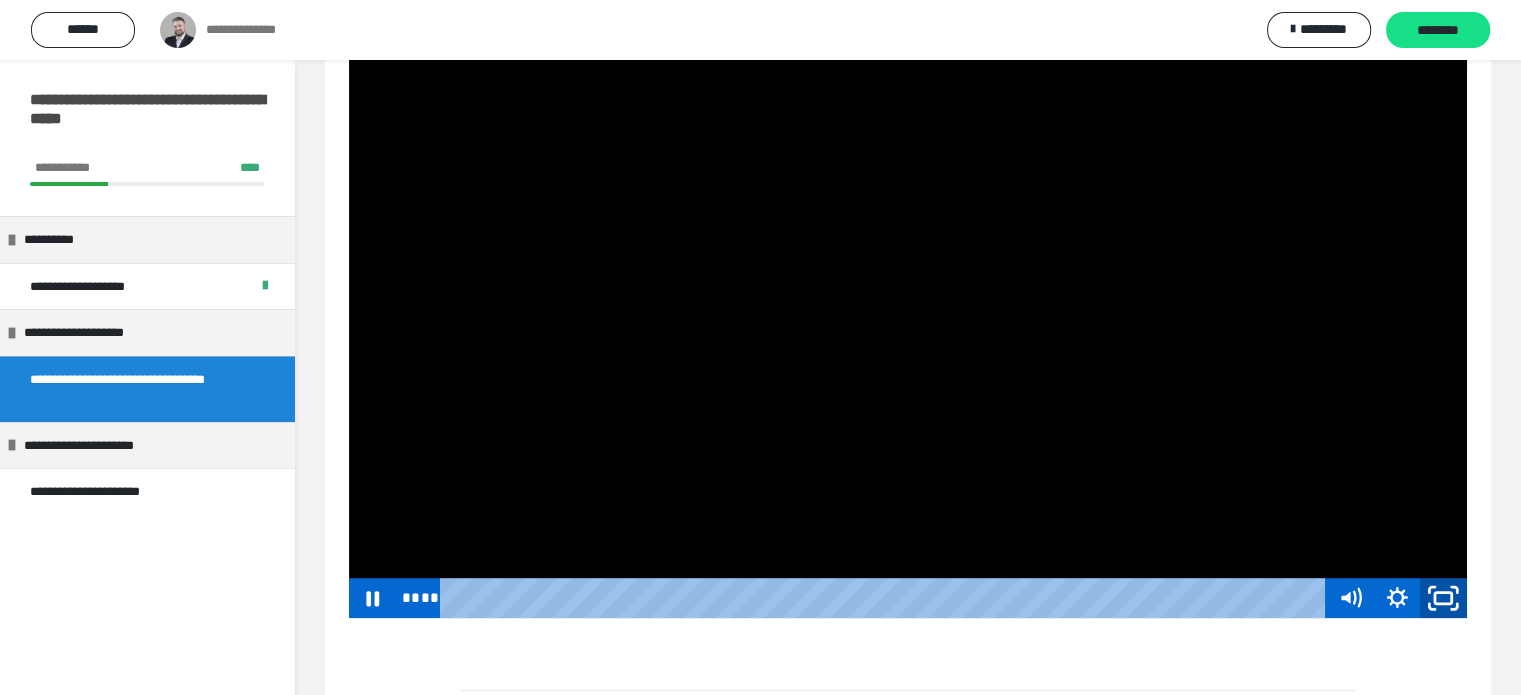 click 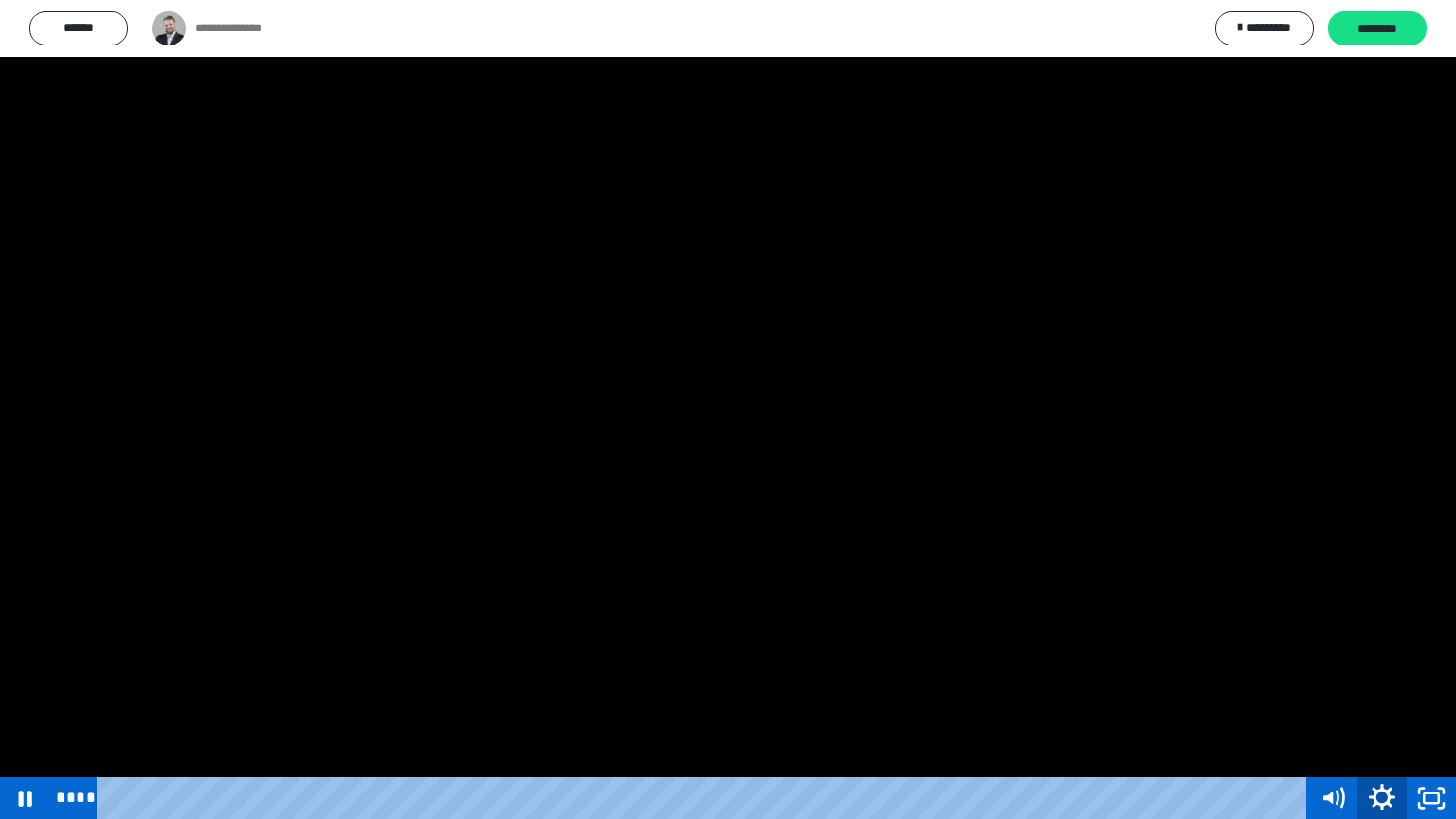 click 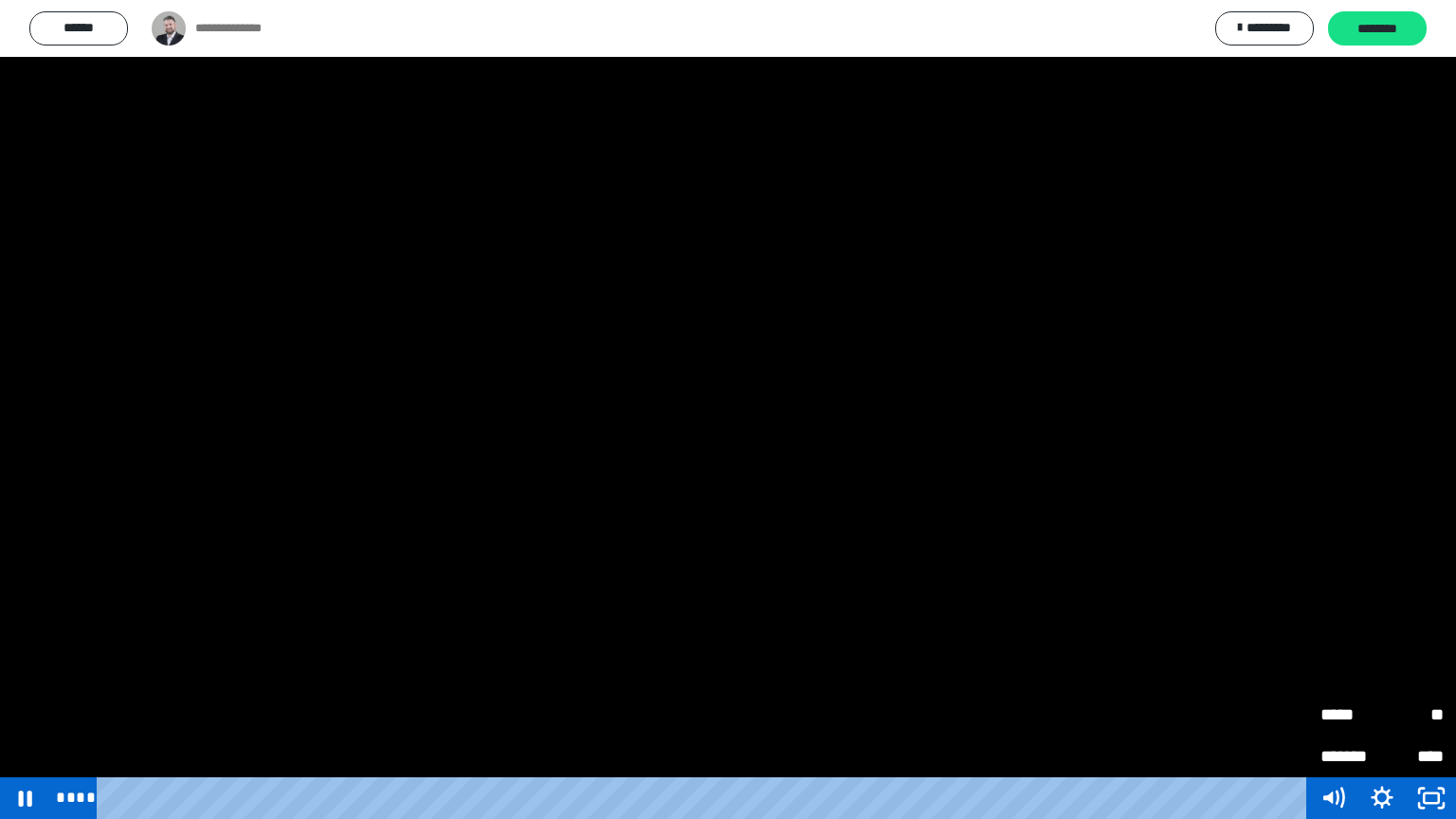 click on "****" at bounding box center (1412, 756) 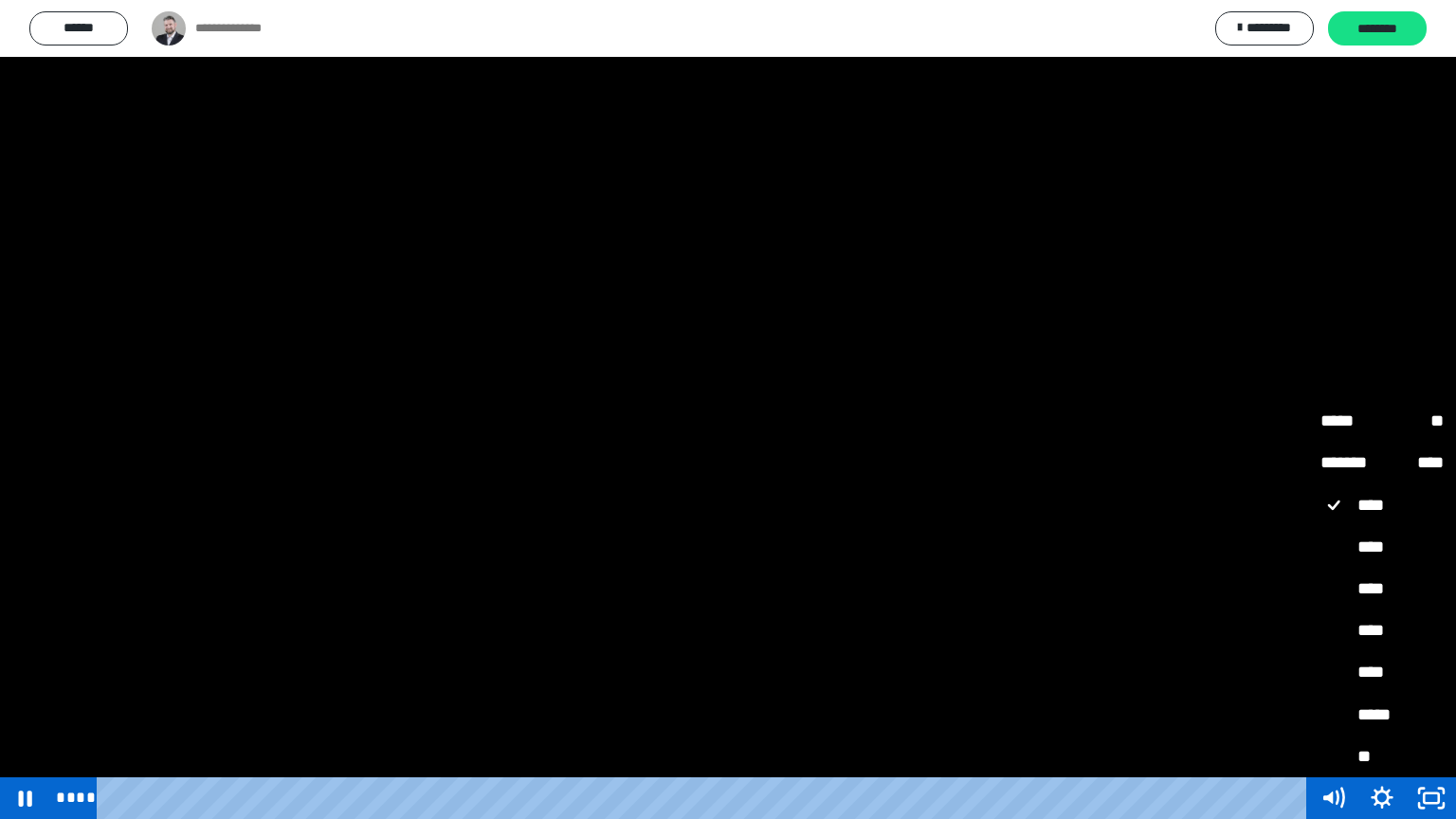 click on "*****" at bounding box center [1382, 716] 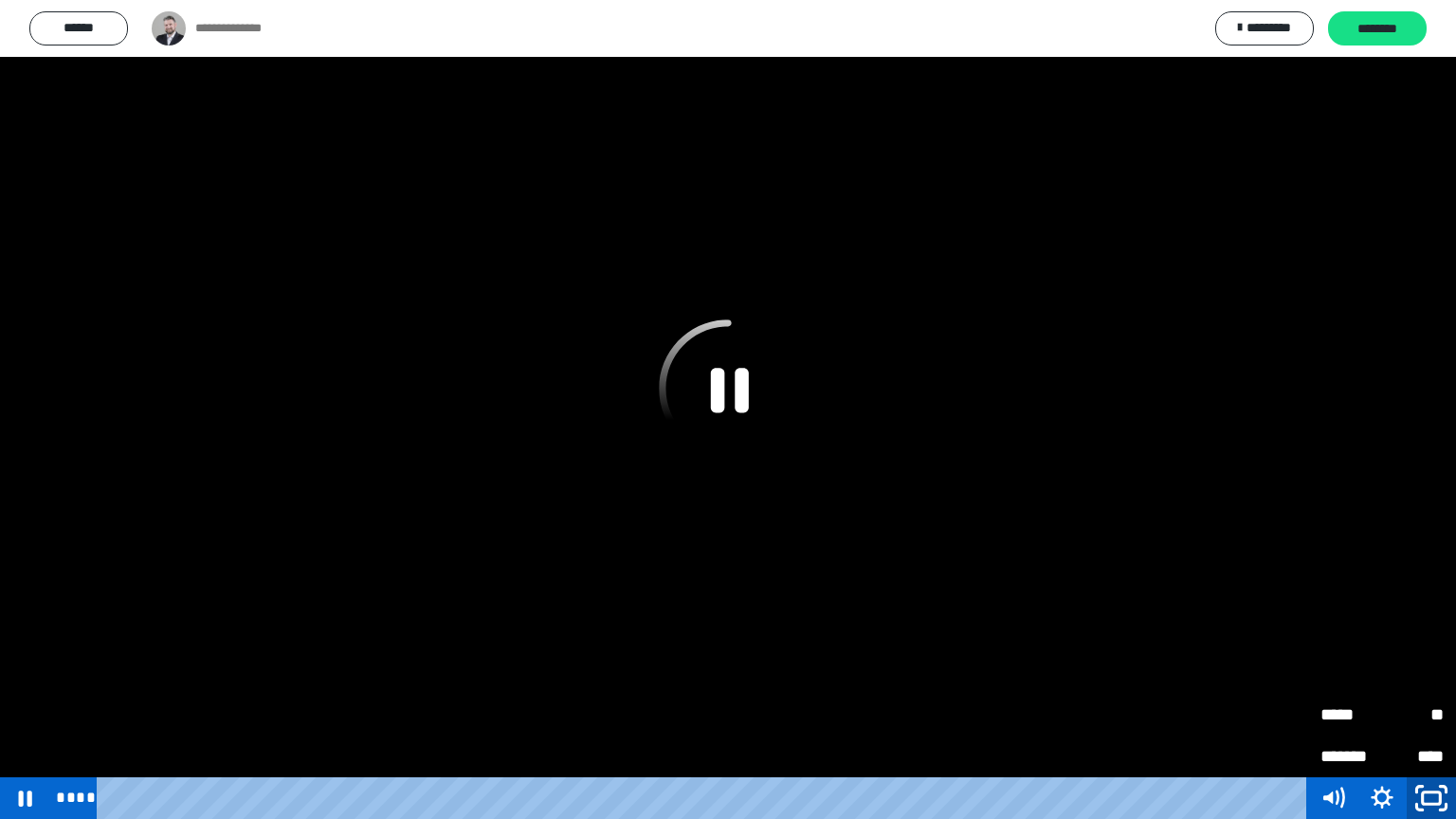 click 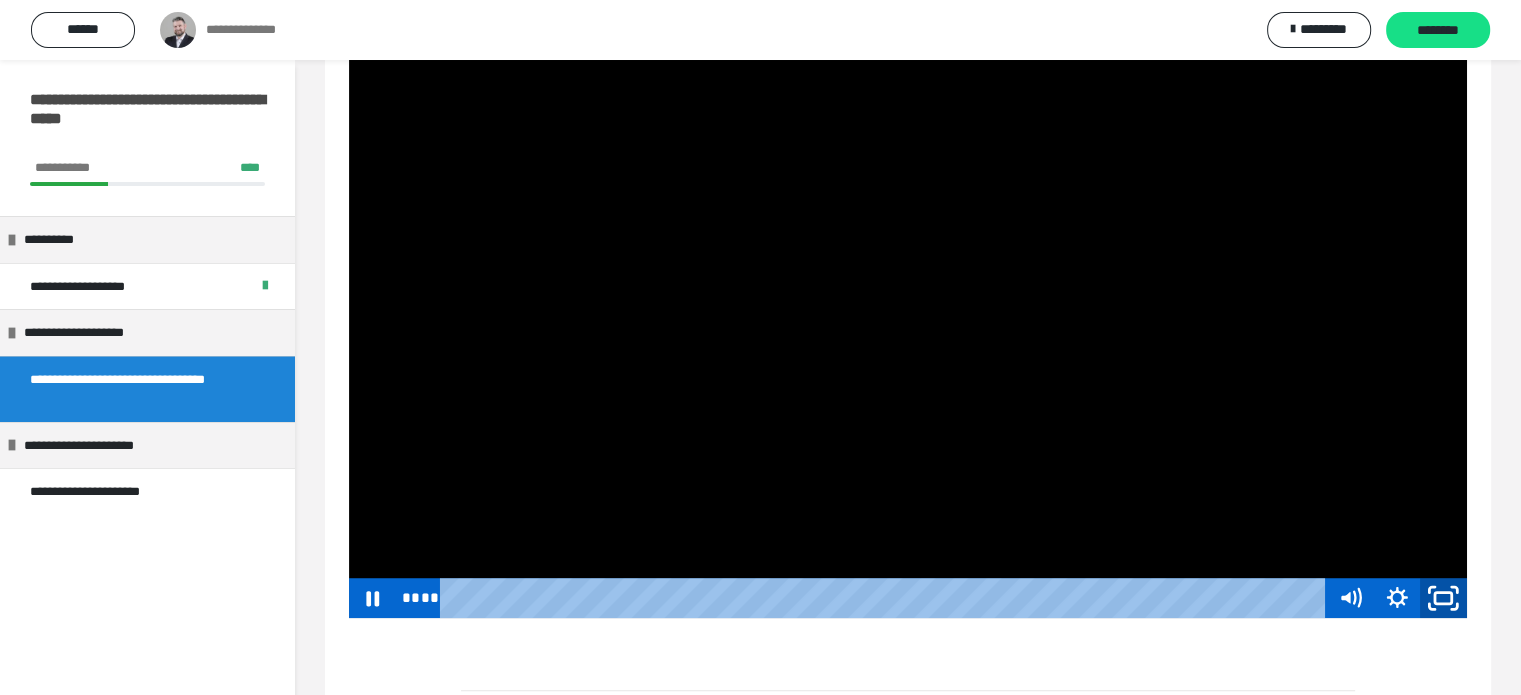 click 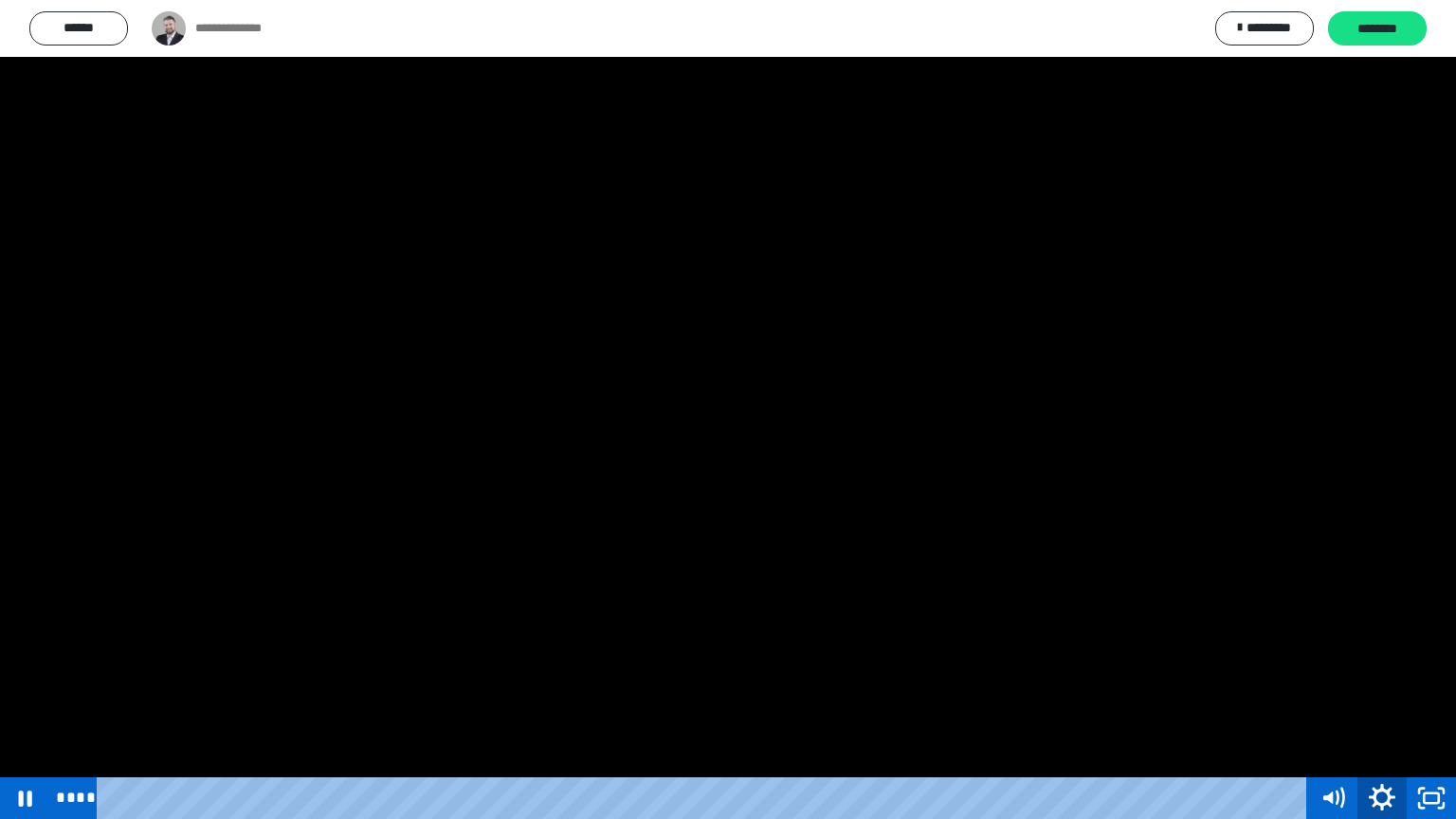 click 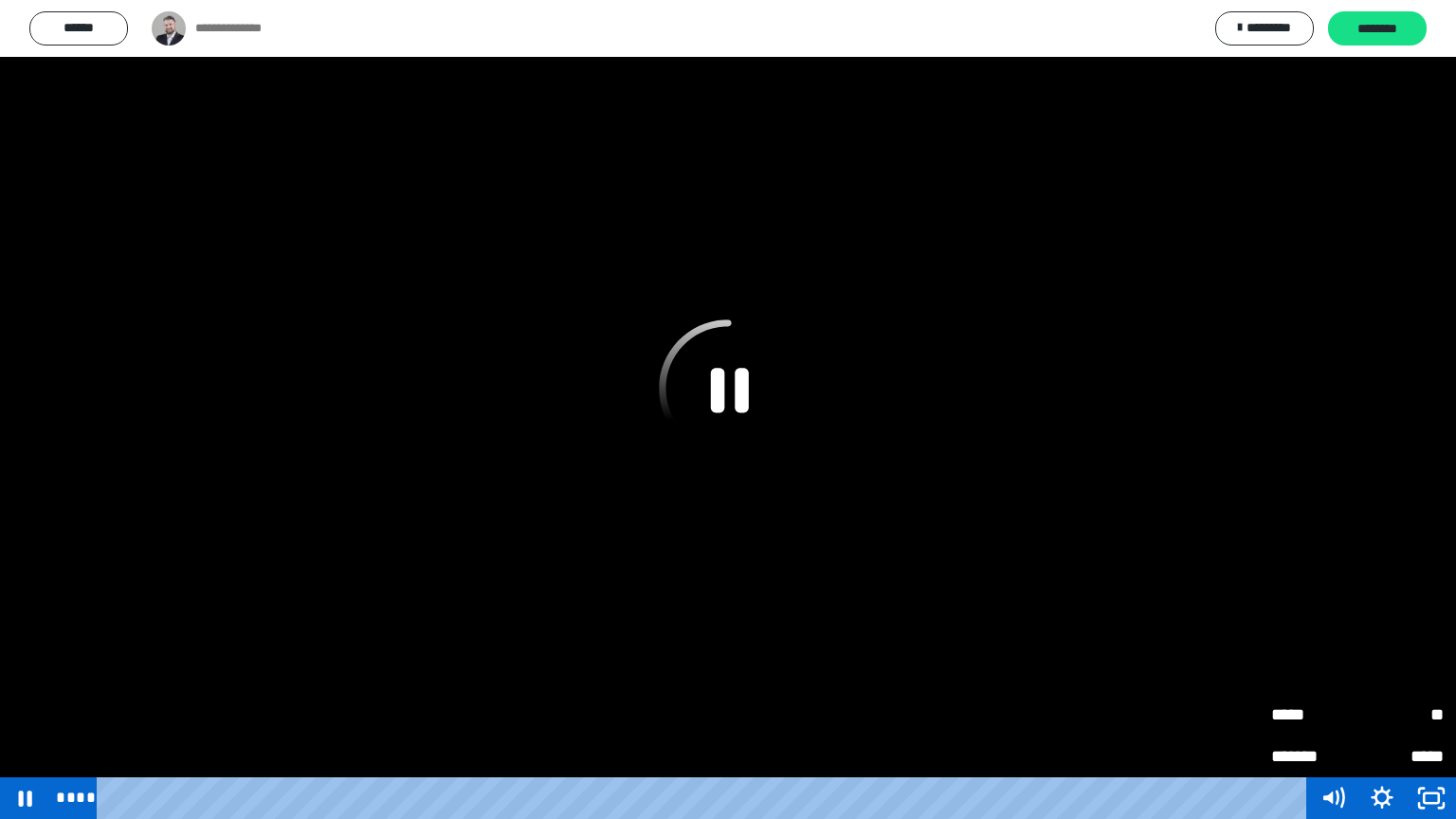 click on "*****" at bounding box center [1400, 755] 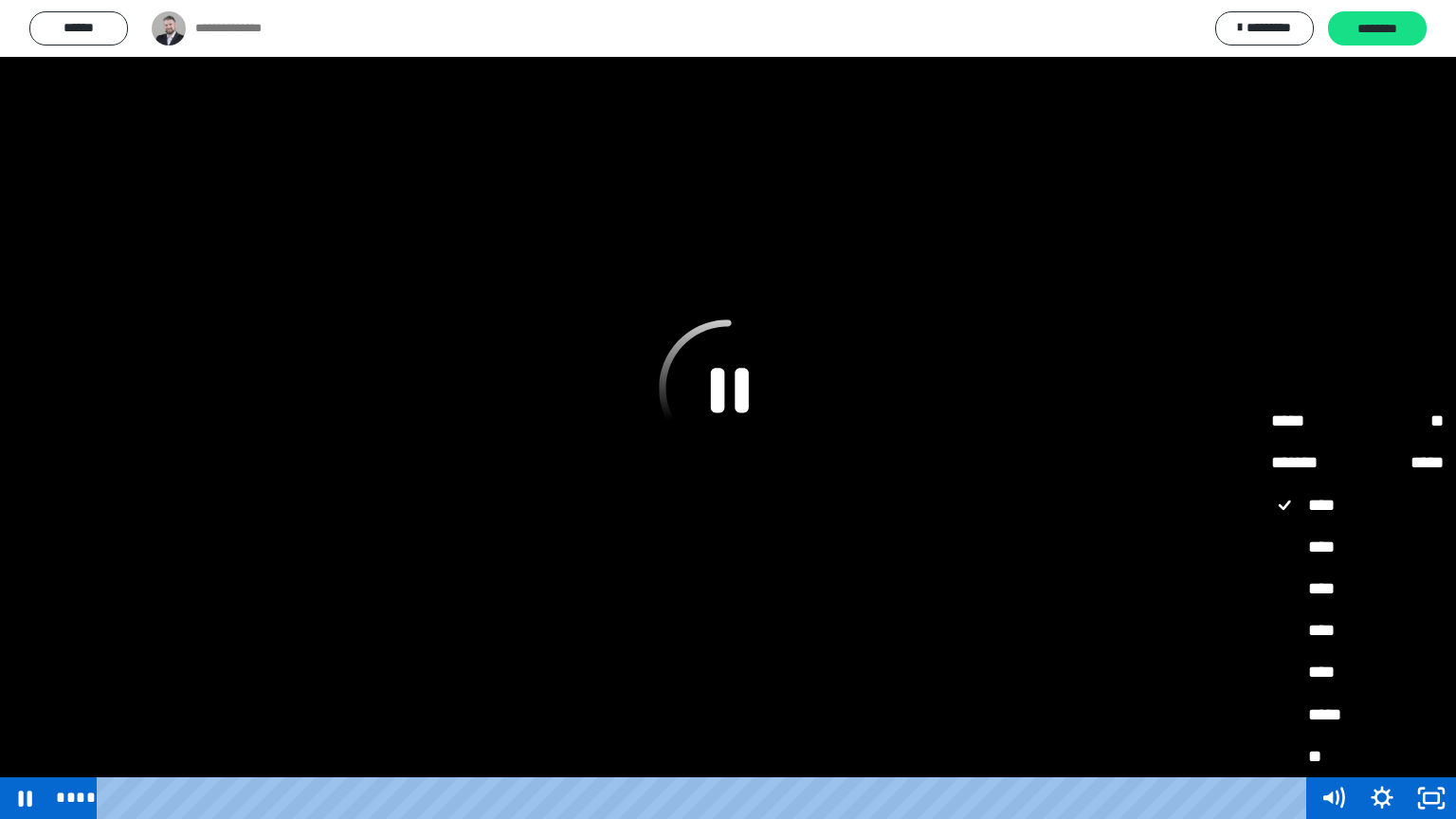 click on "****" at bounding box center (1357, 506) 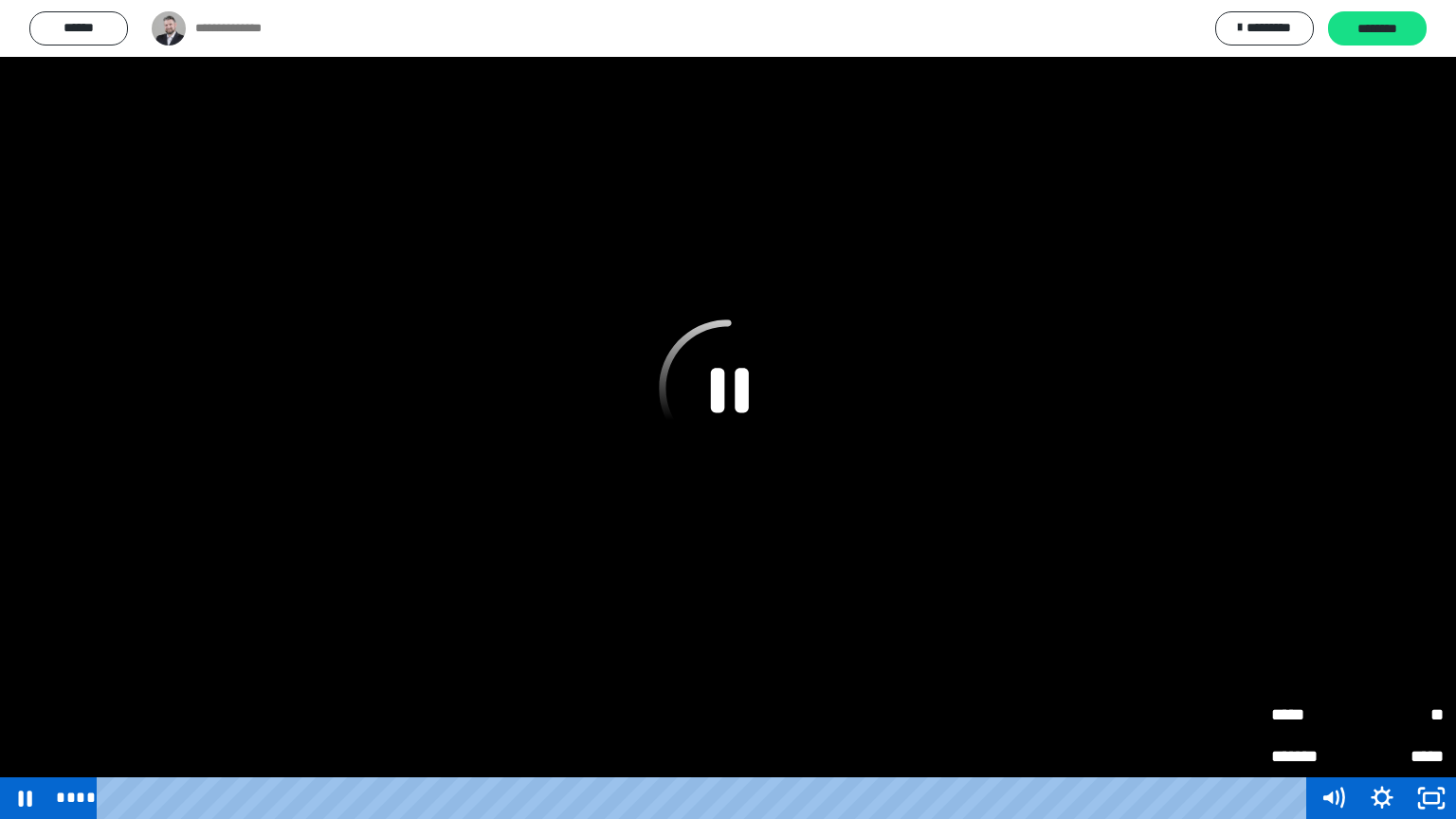 click on "*****" at bounding box center [1400, 756] 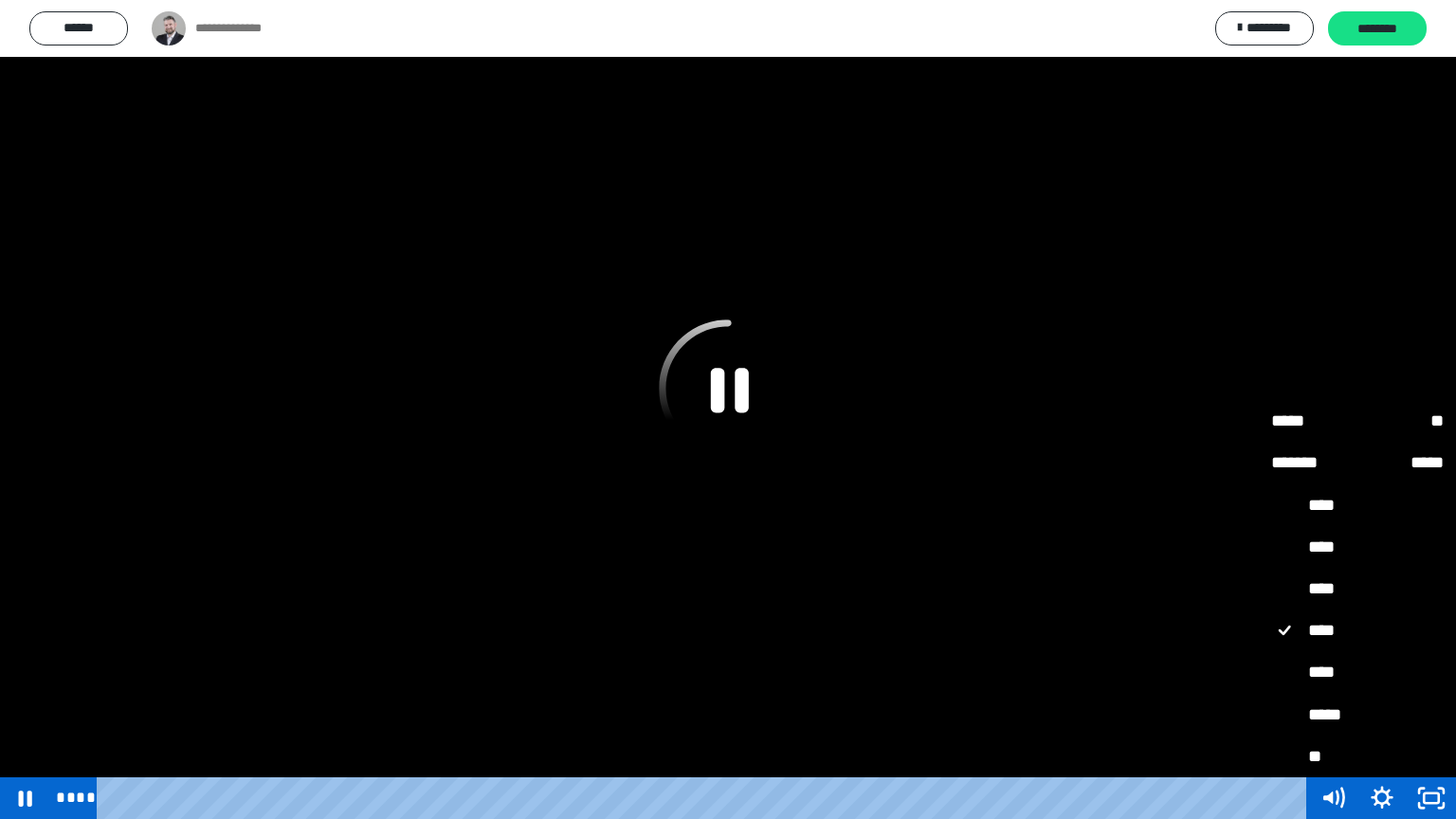 click on "*******" at bounding box center [1314, 463] 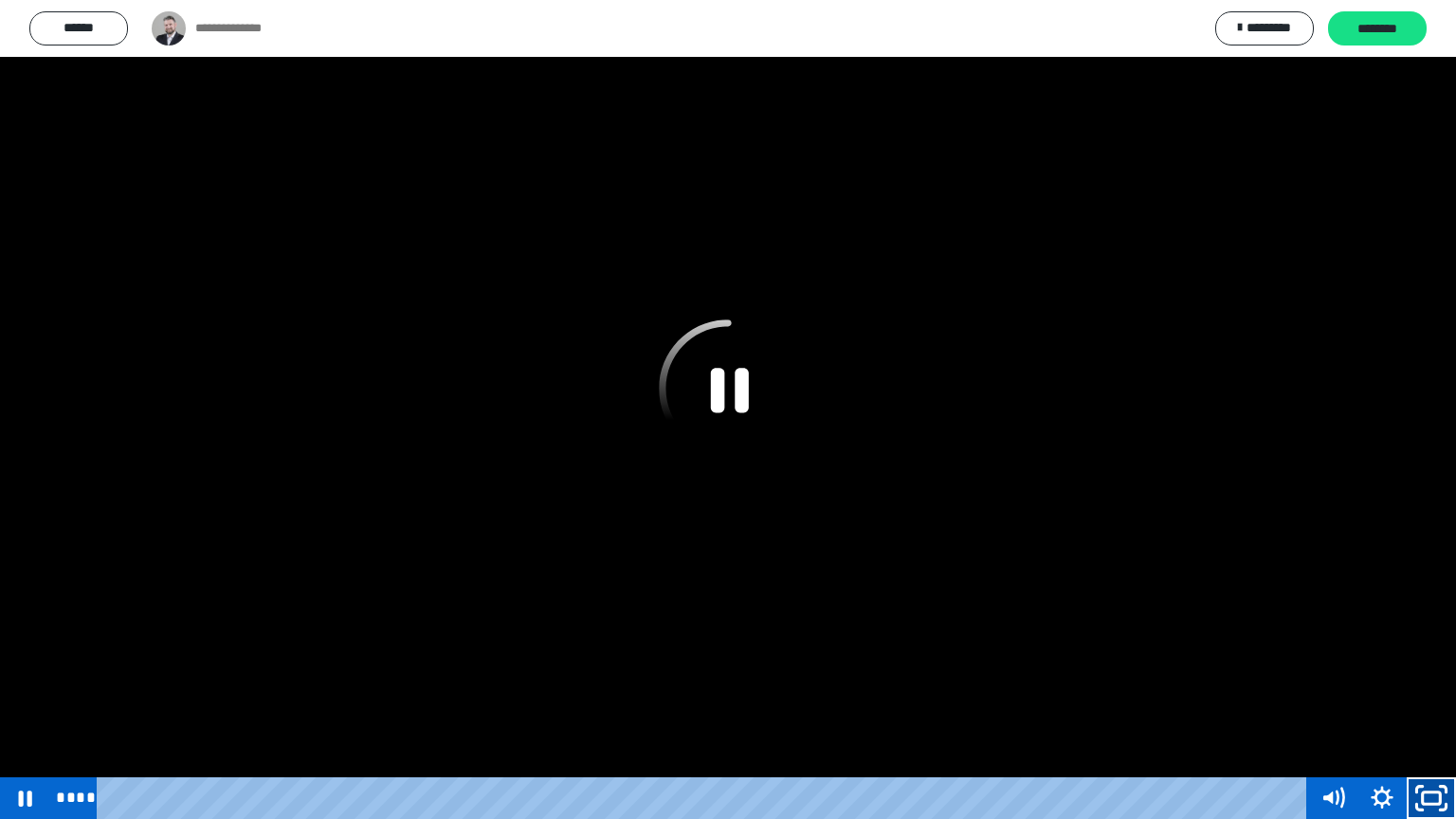 click 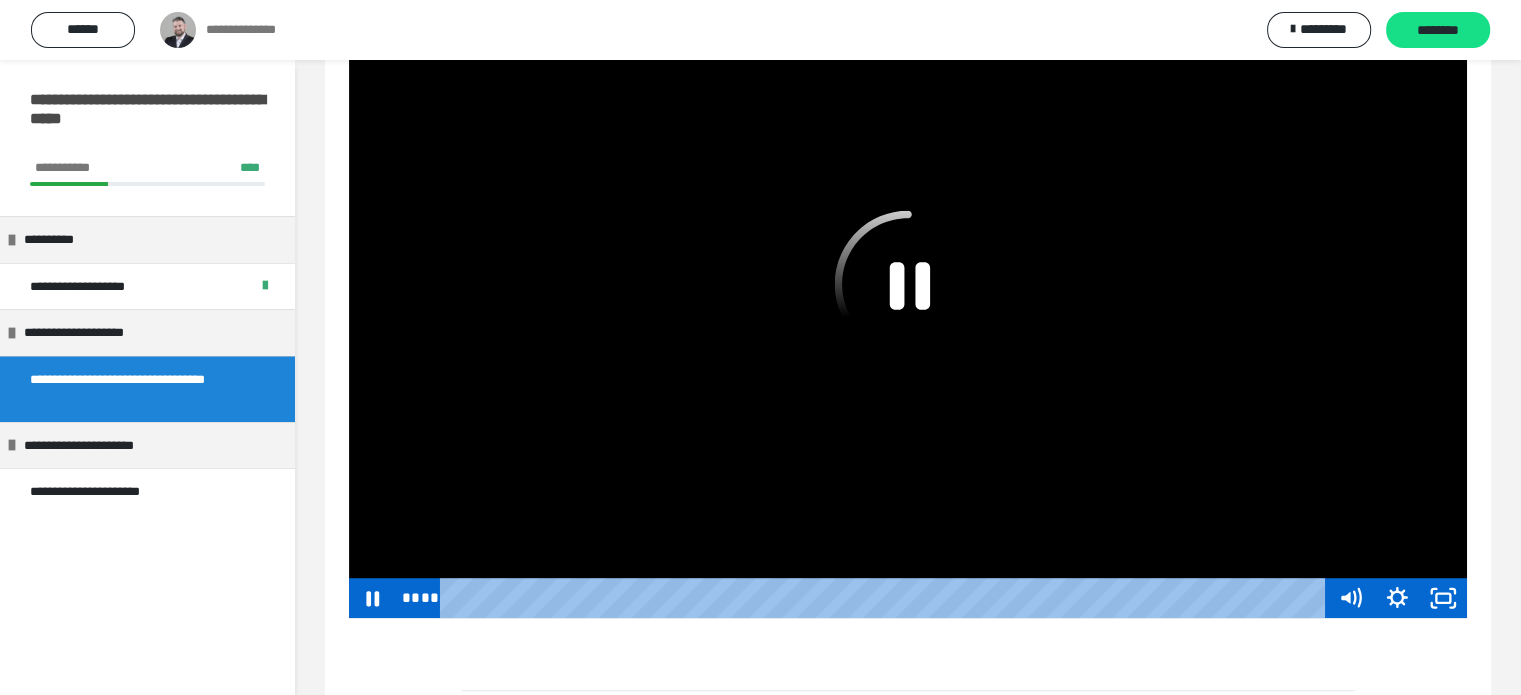 click 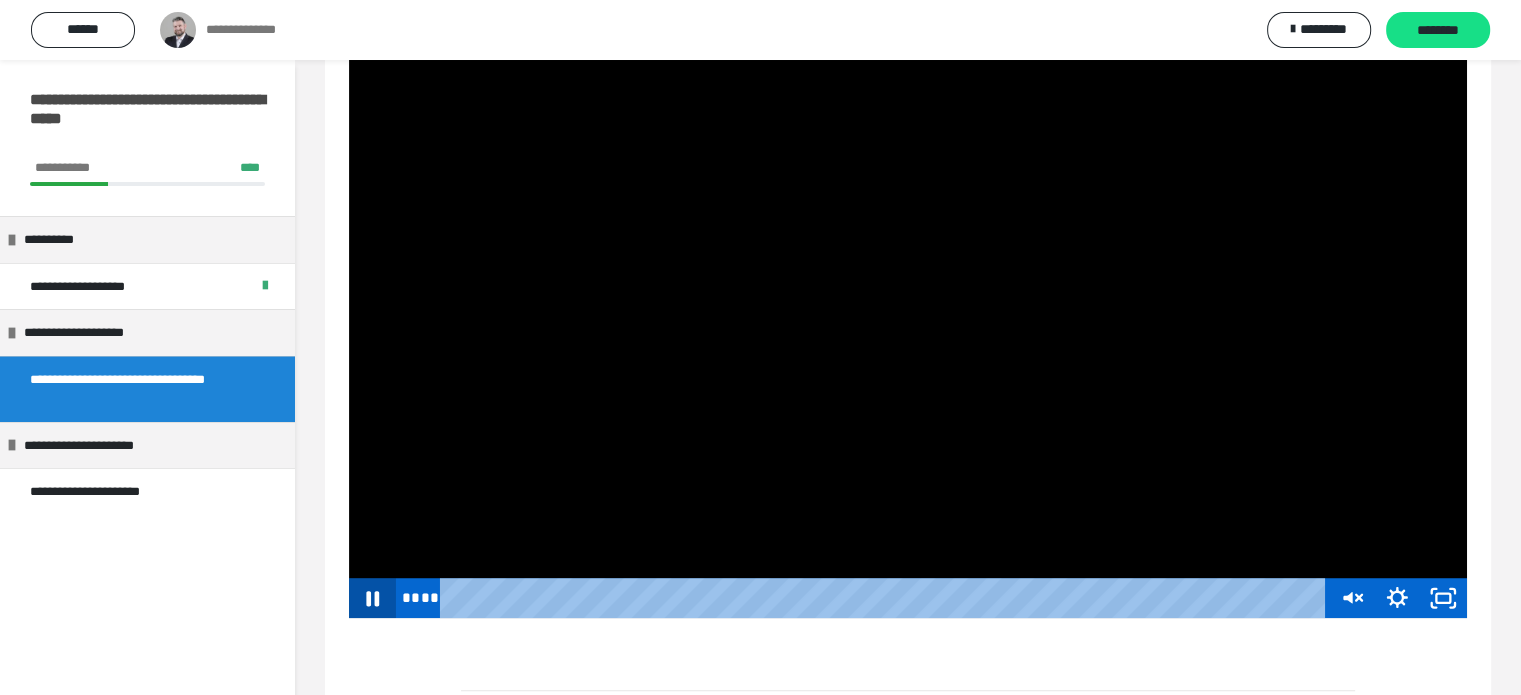 click 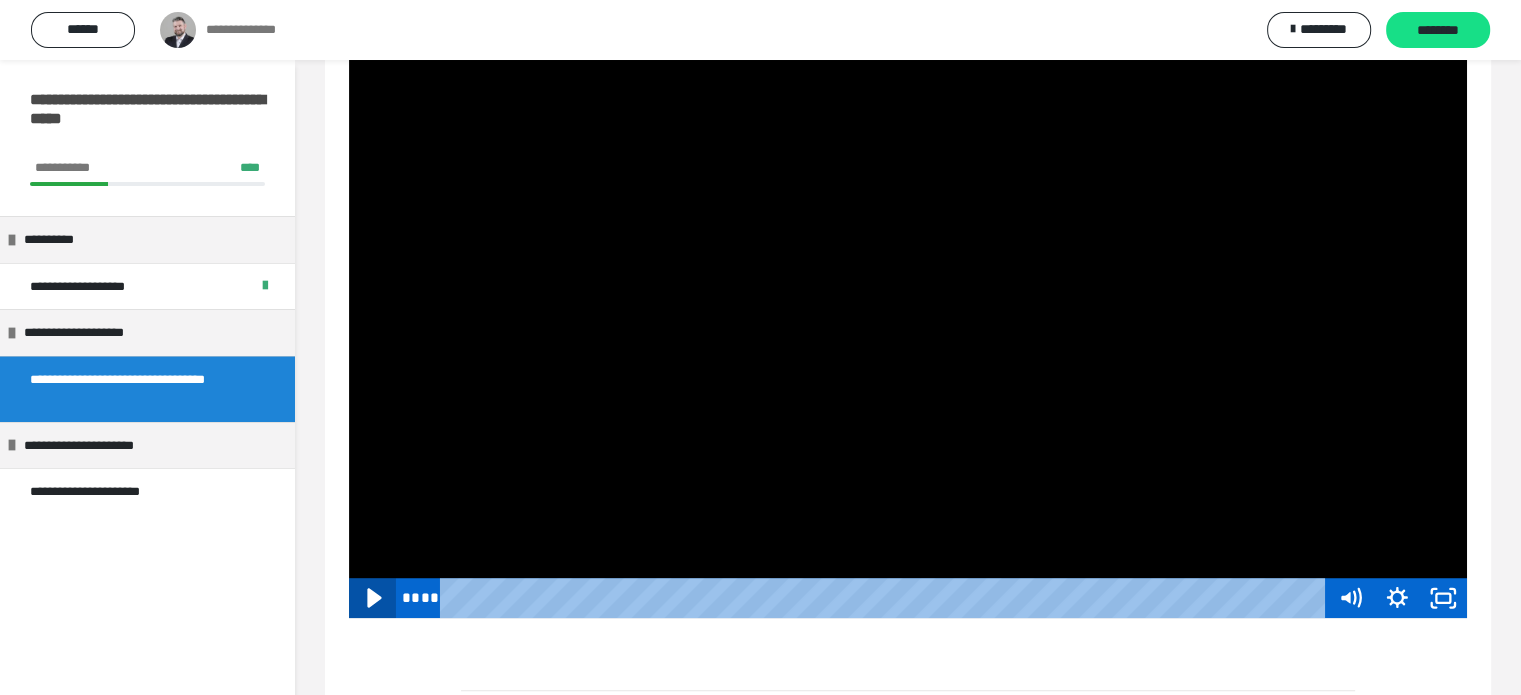 click 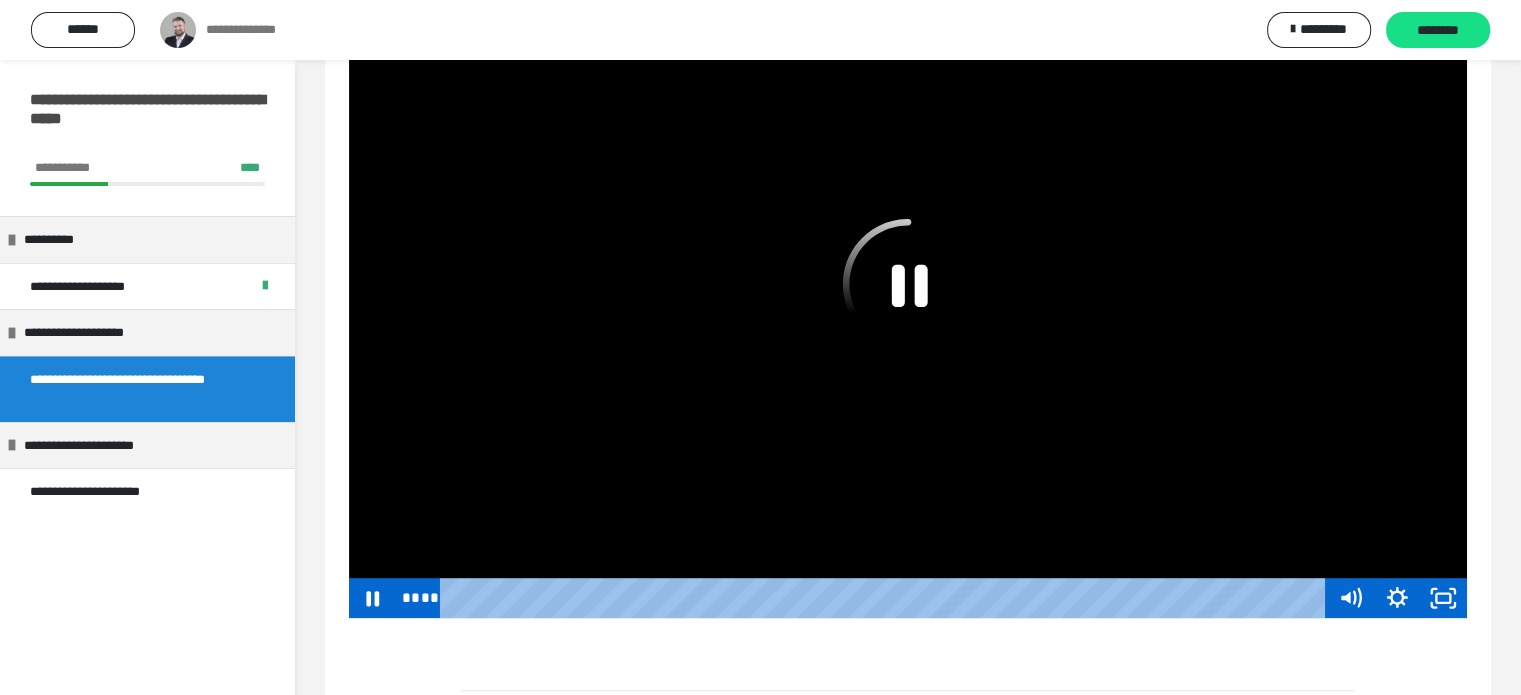 scroll, scrollTop: 1202, scrollLeft: 0, axis: vertical 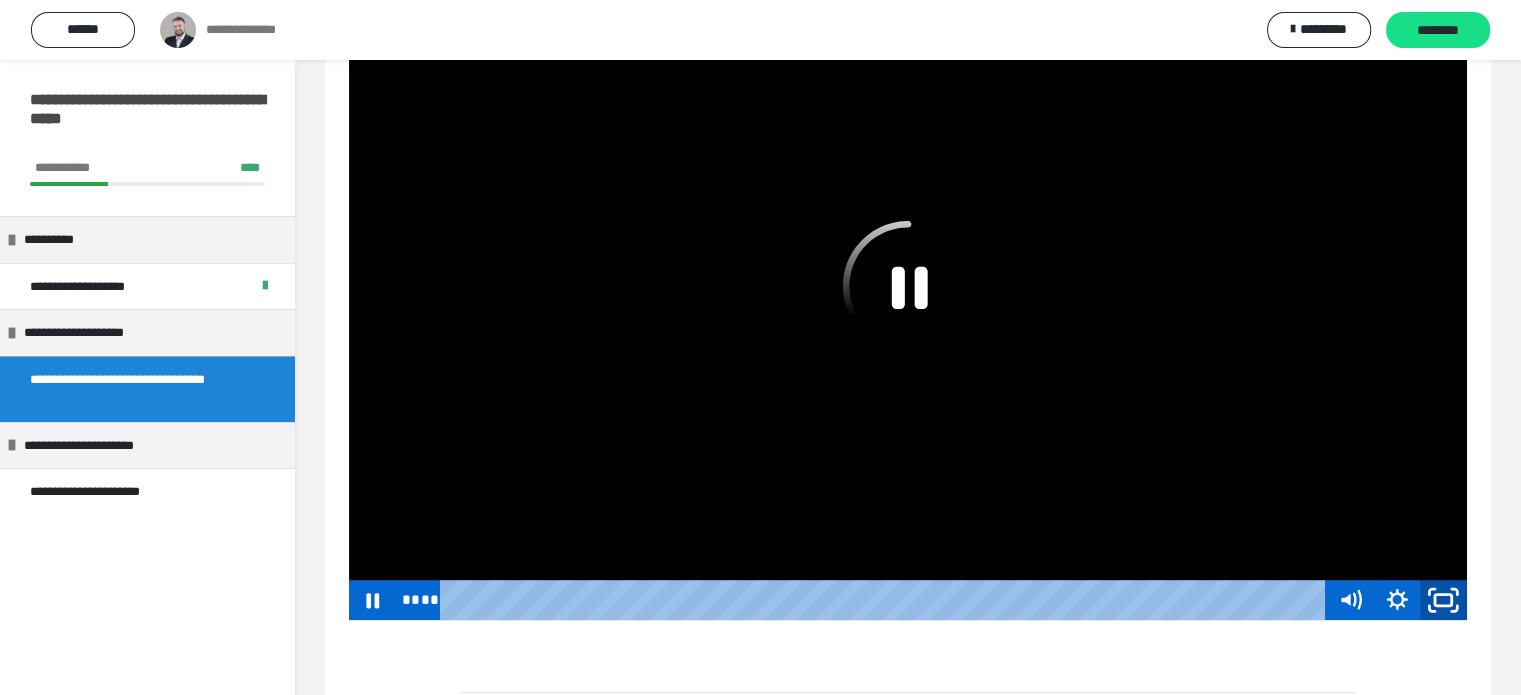 click 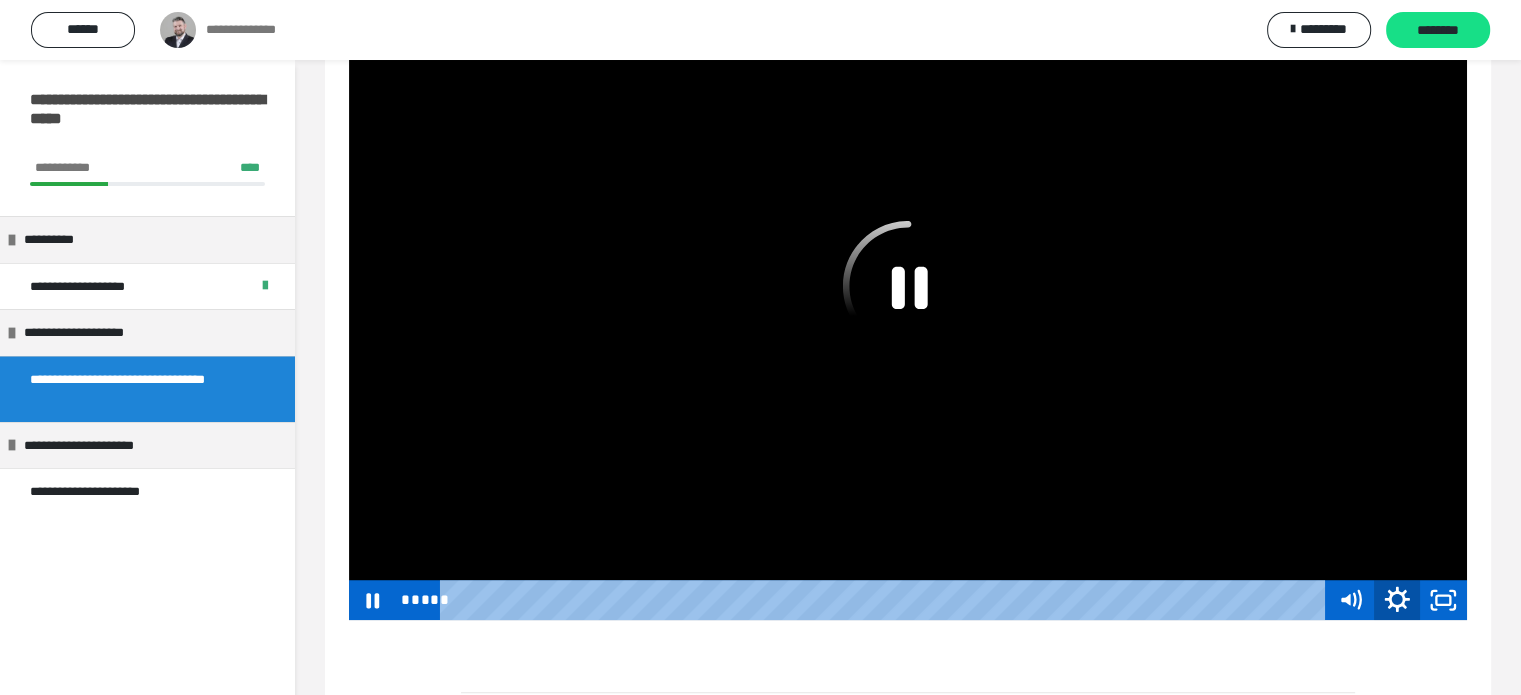 click 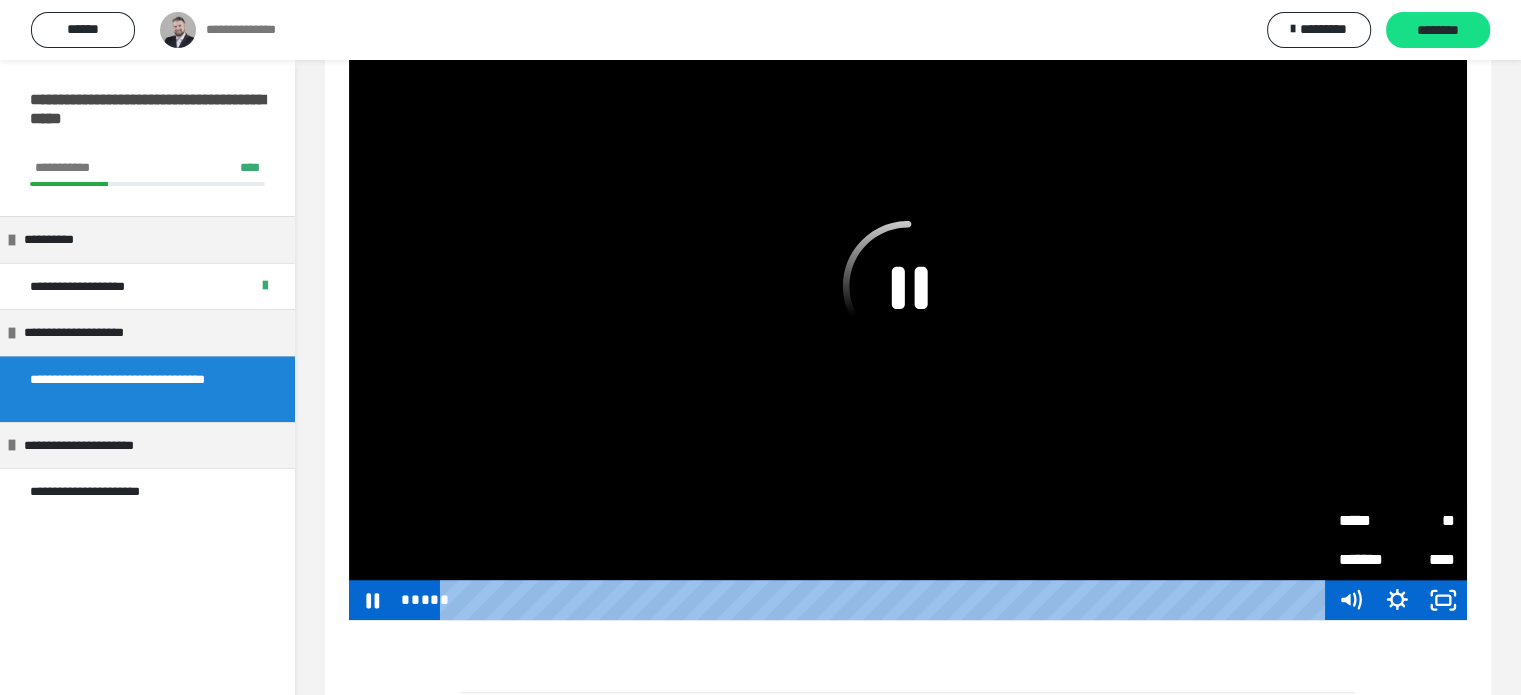click on "*******" at bounding box center [1368, 560] 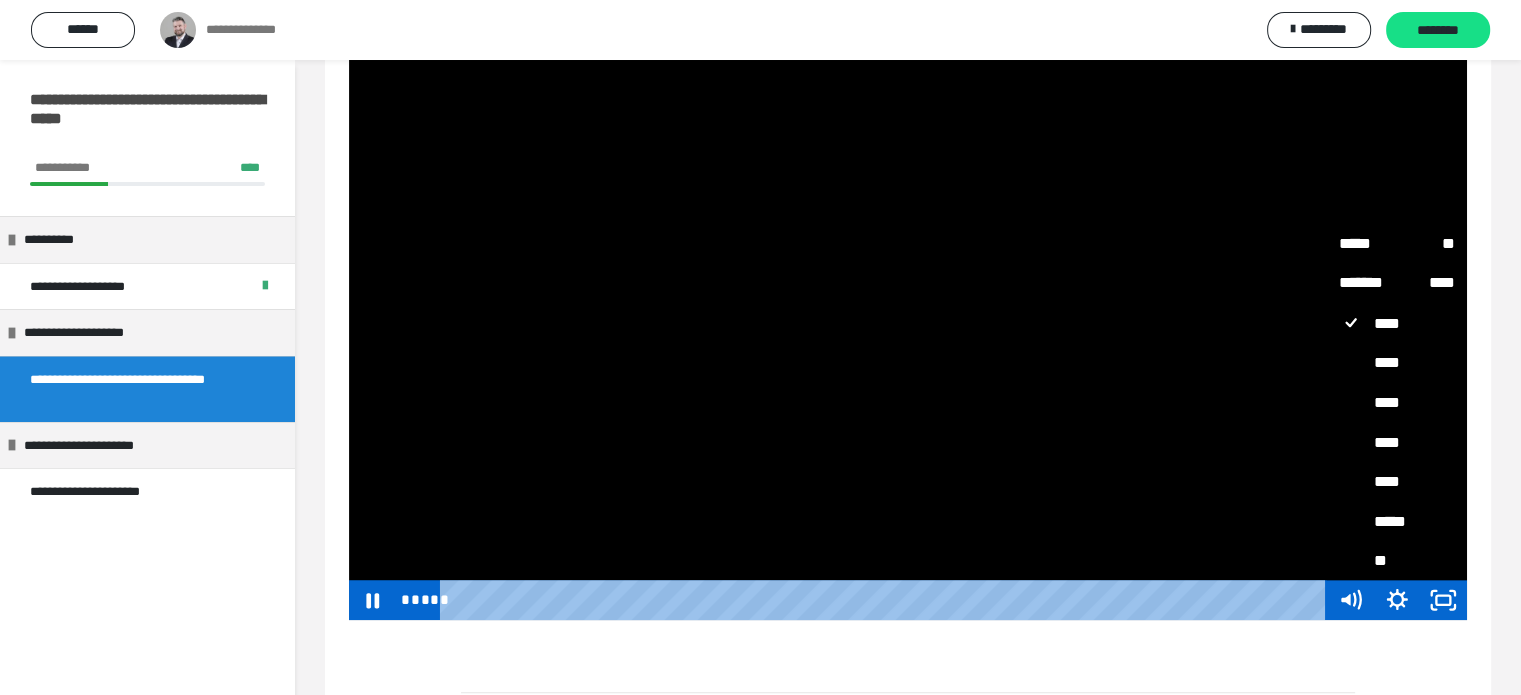 click on "**********" at bounding box center [147, 407] 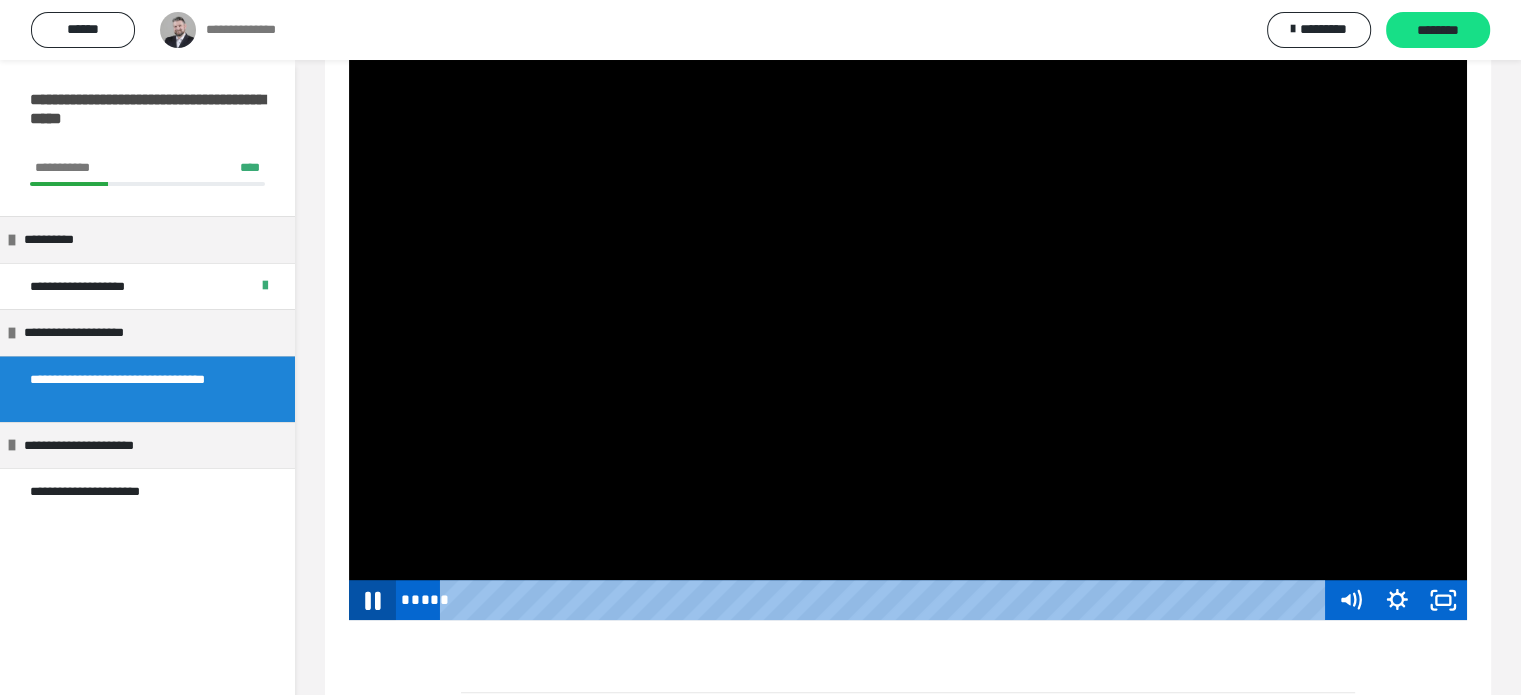 click 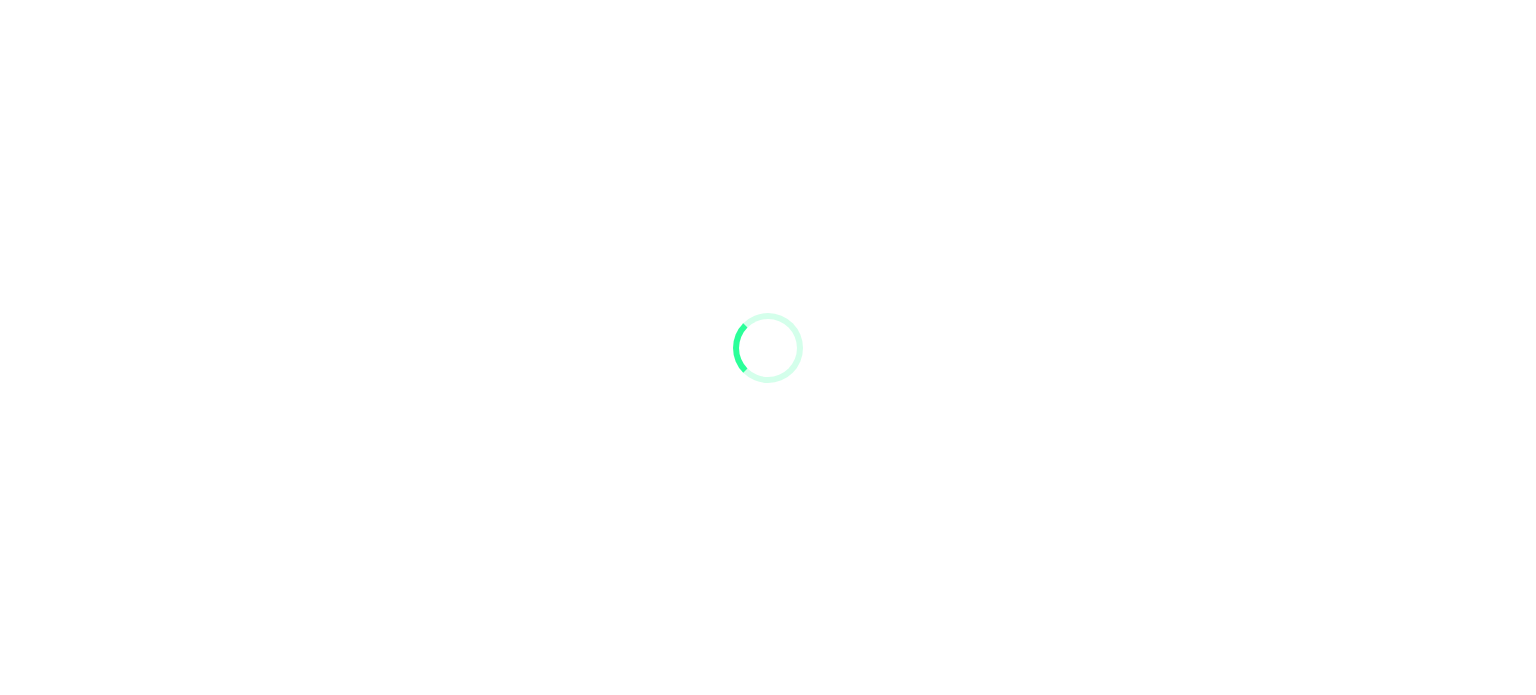 scroll, scrollTop: 0, scrollLeft: 0, axis: both 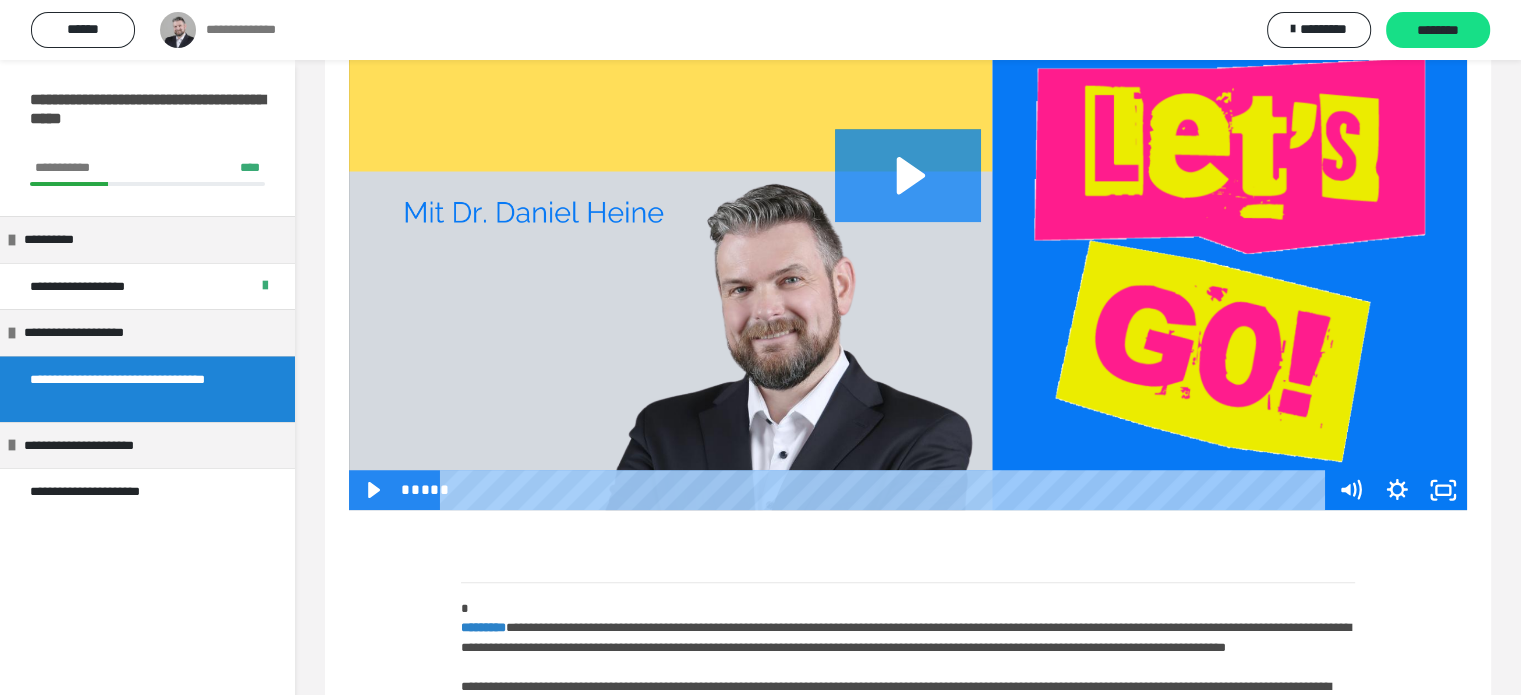 click 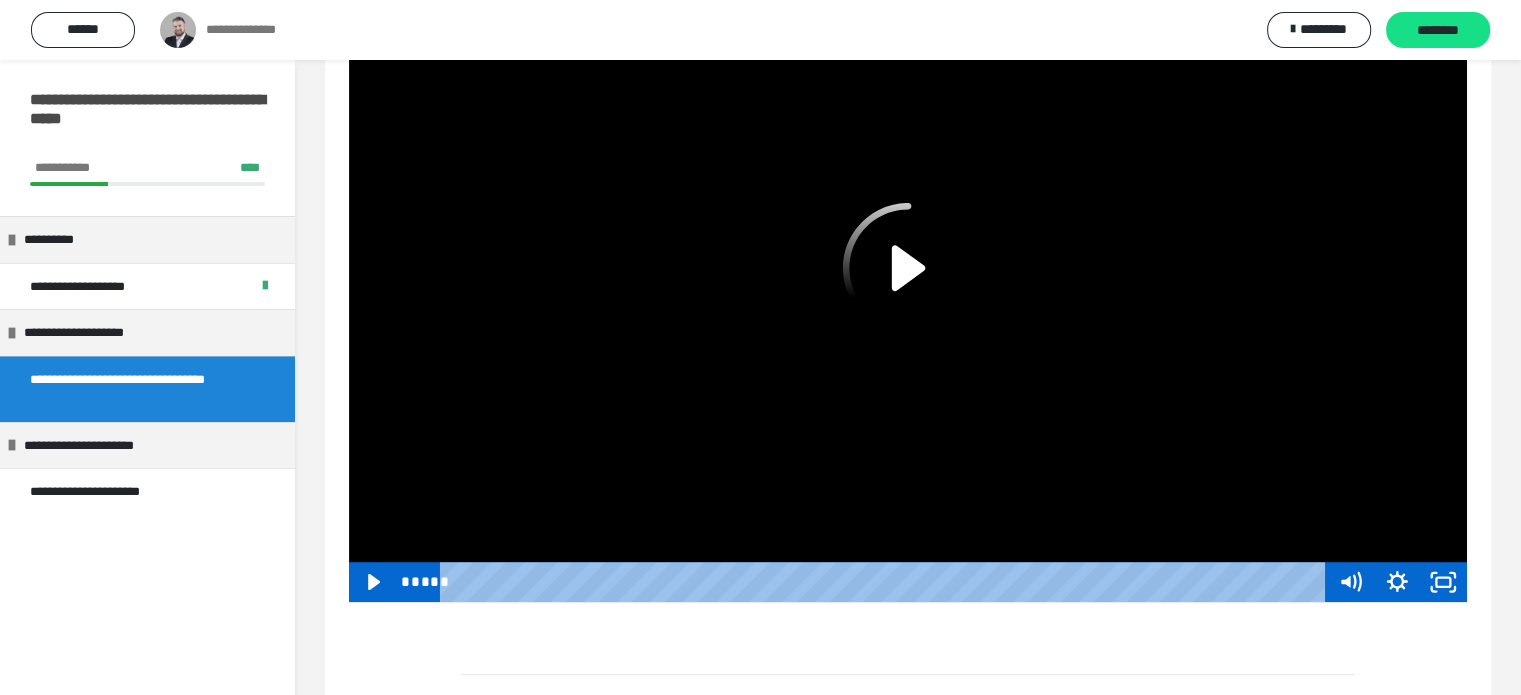 scroll, scrollTop: 1172, scrollLeft: 0, axis: vertical 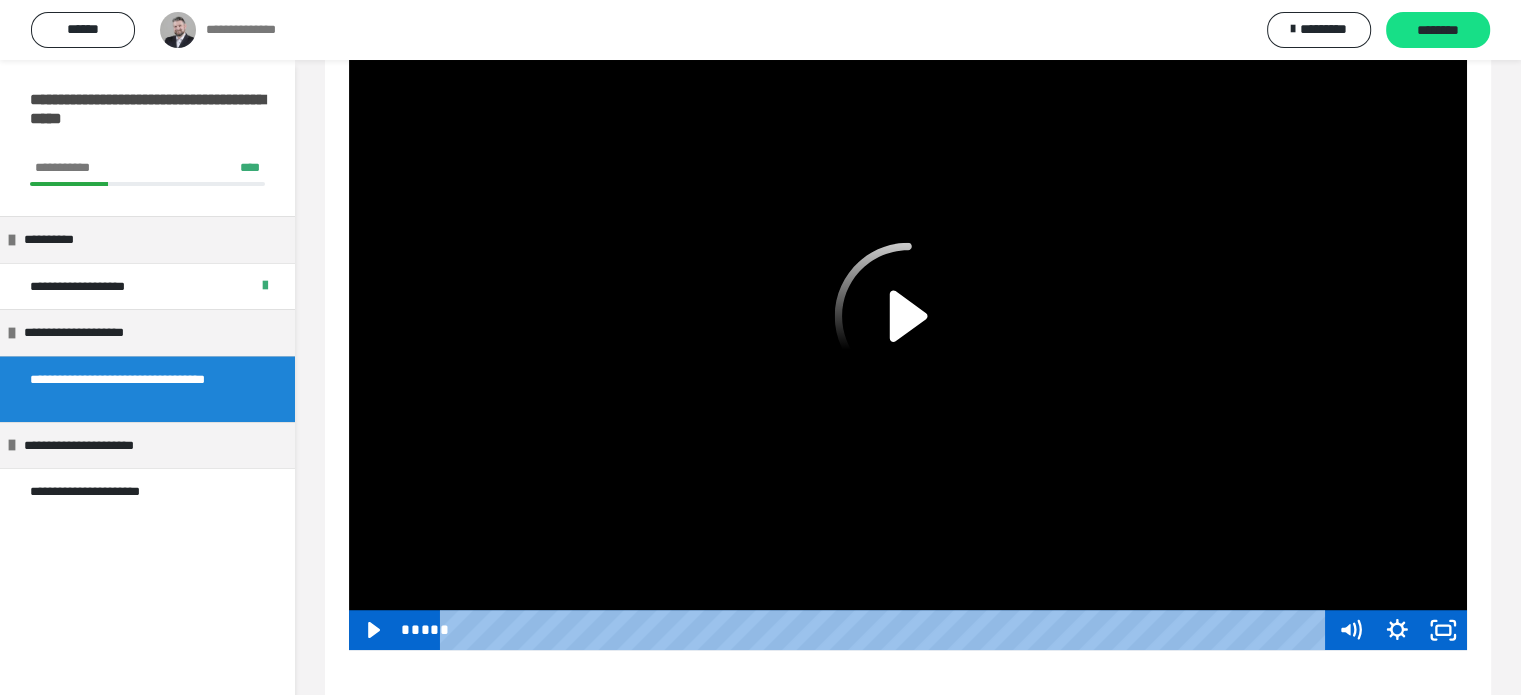 click 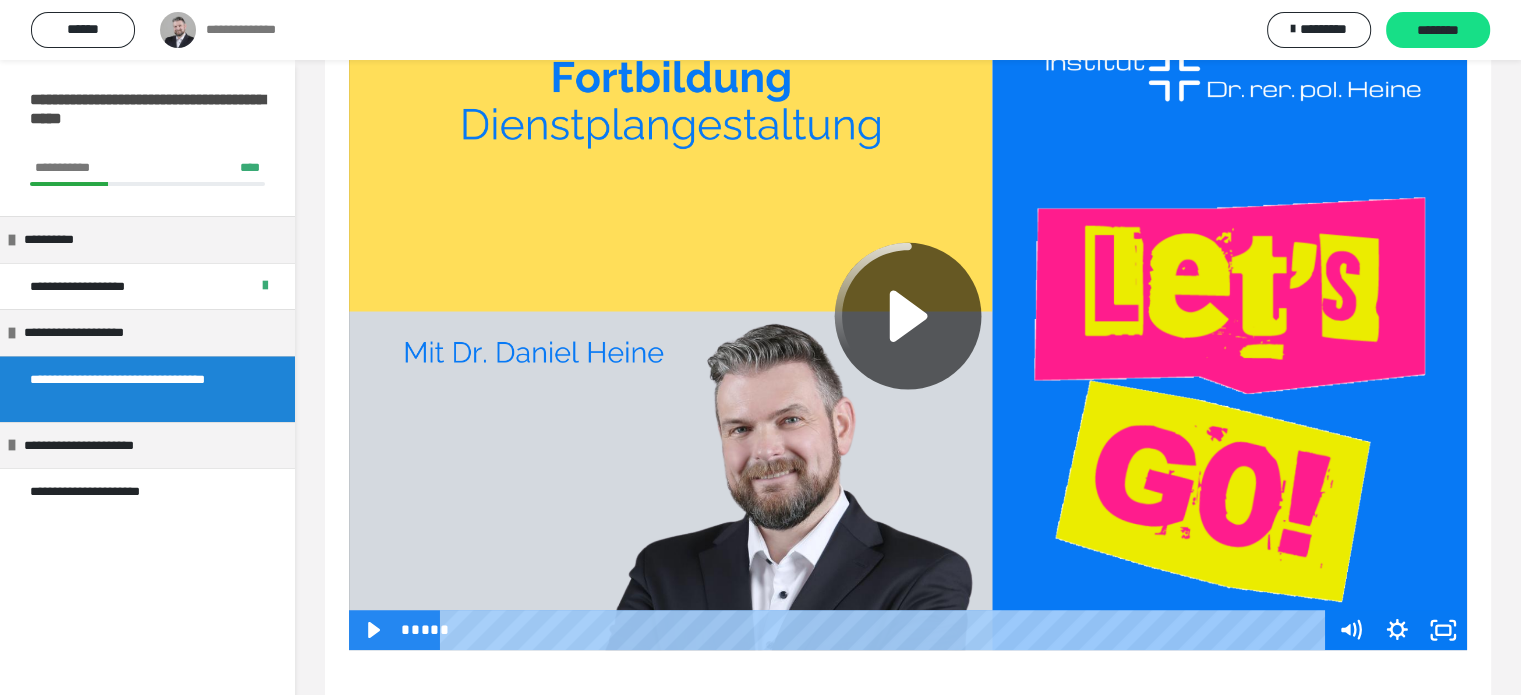 click 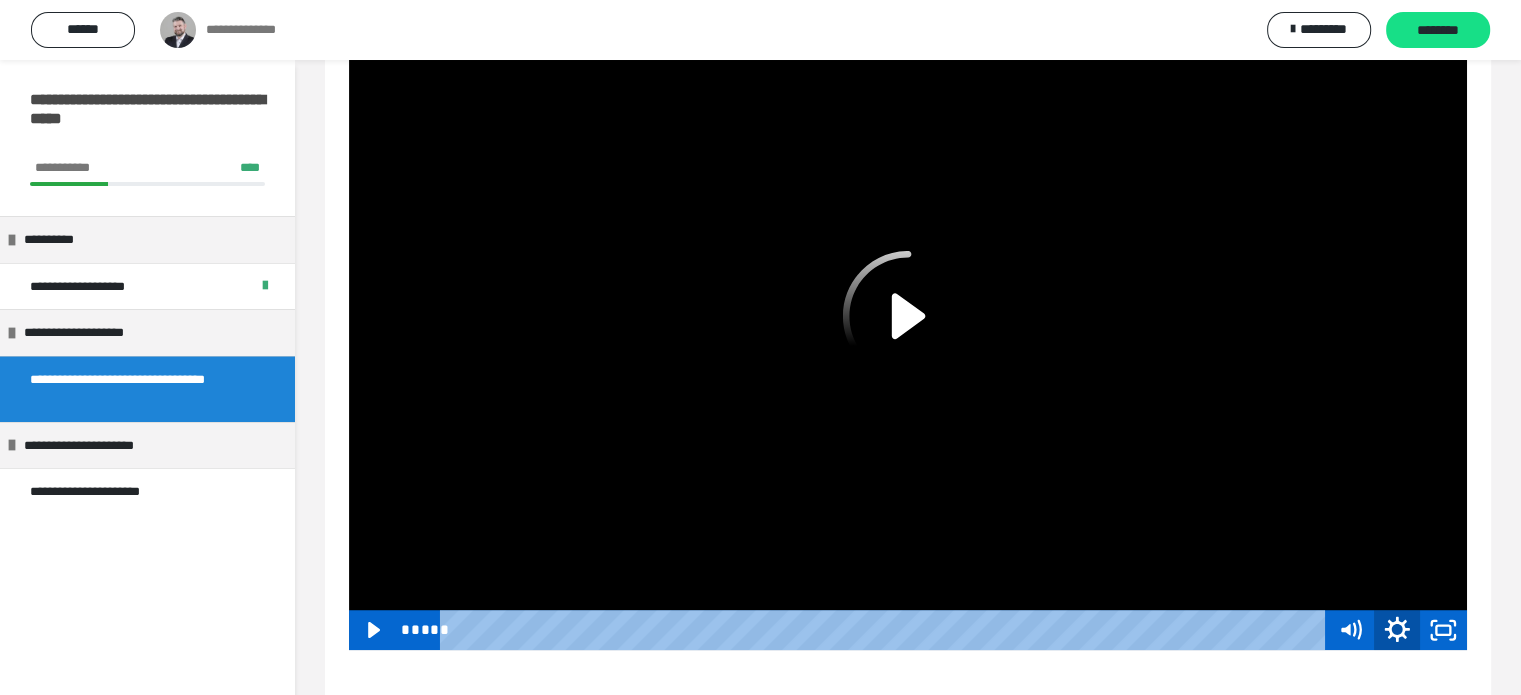click 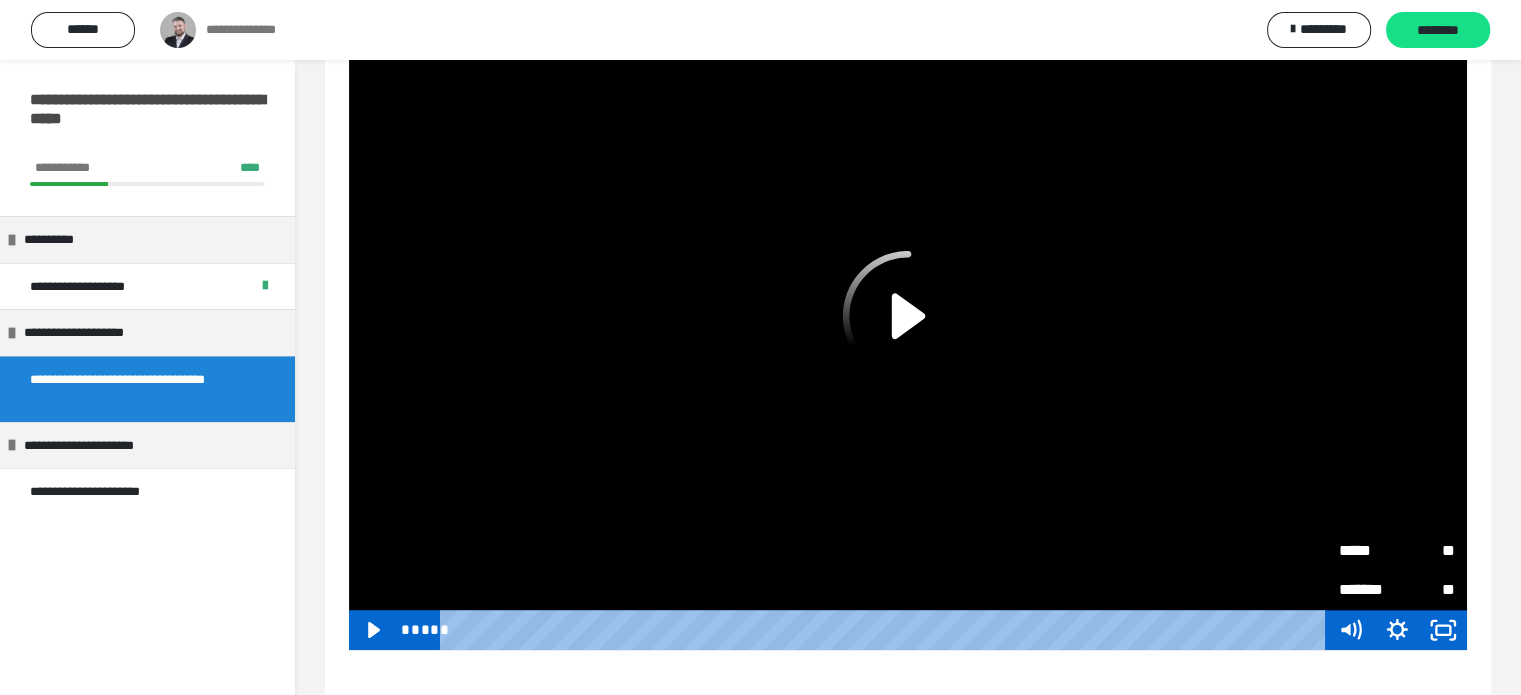 click on "*******" at bounding box center [1368, 590] 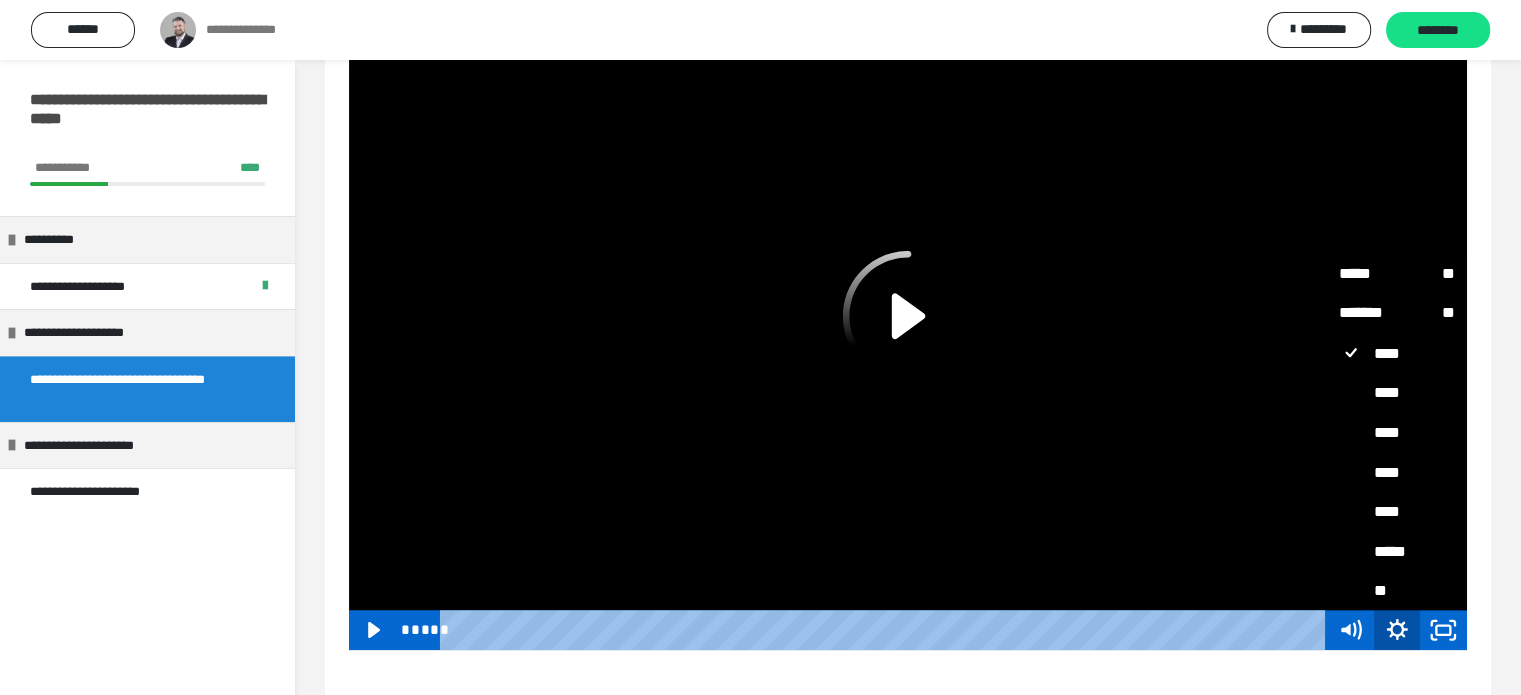 click 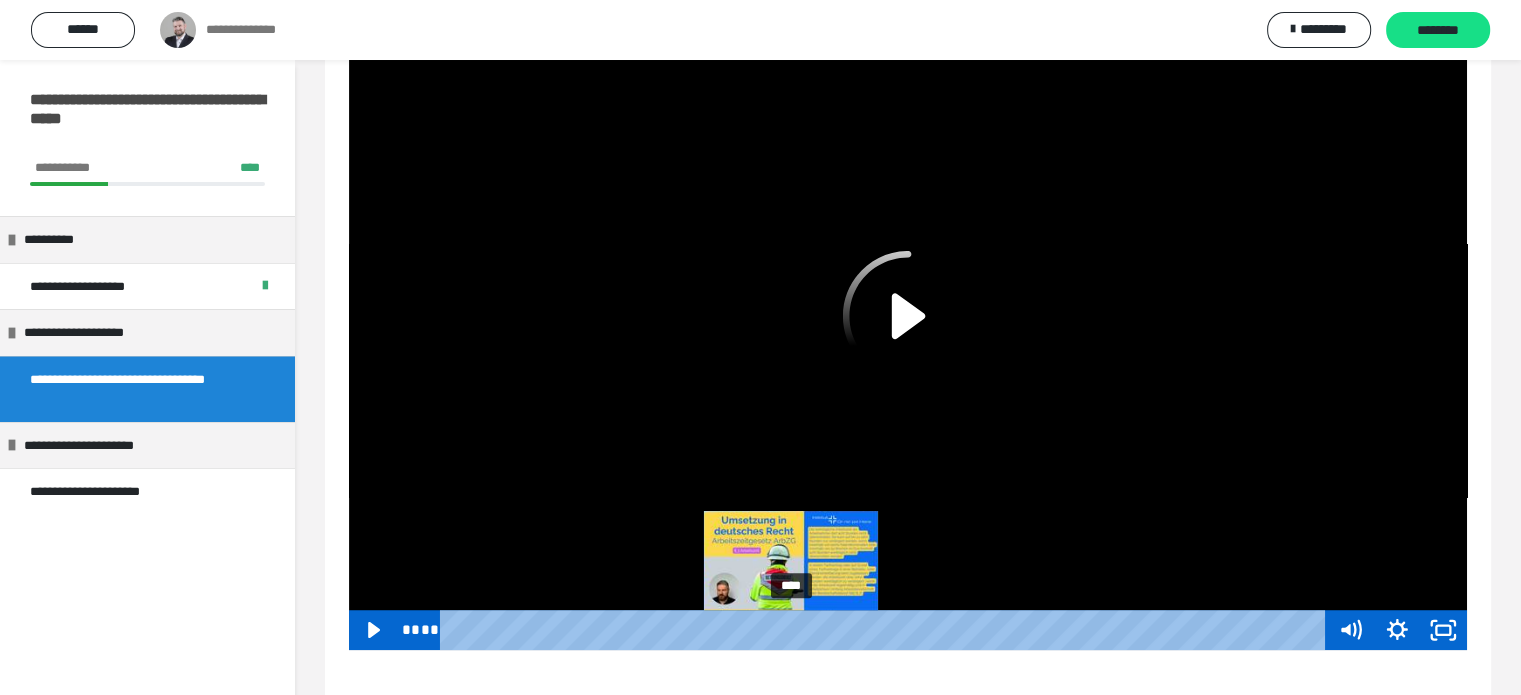 click on "****" at bounding box center (887, 630) 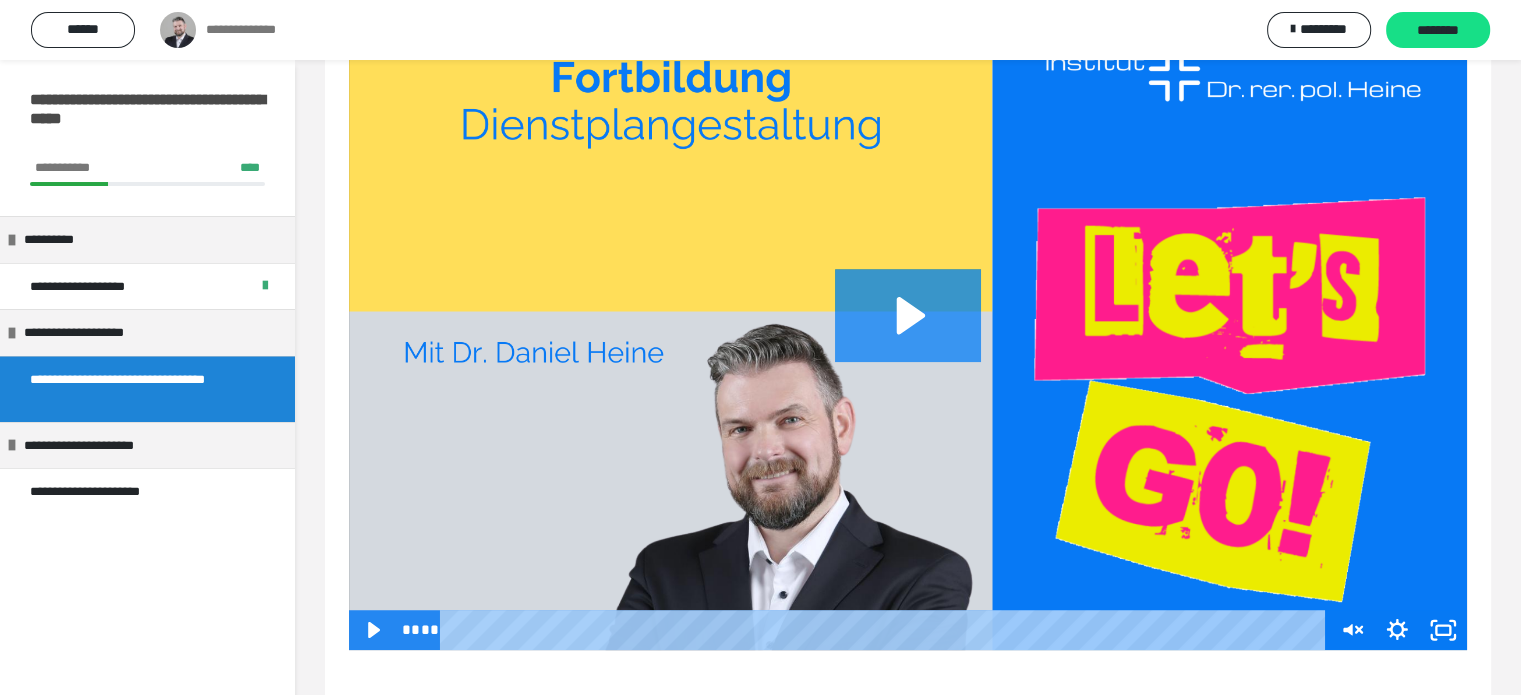 click 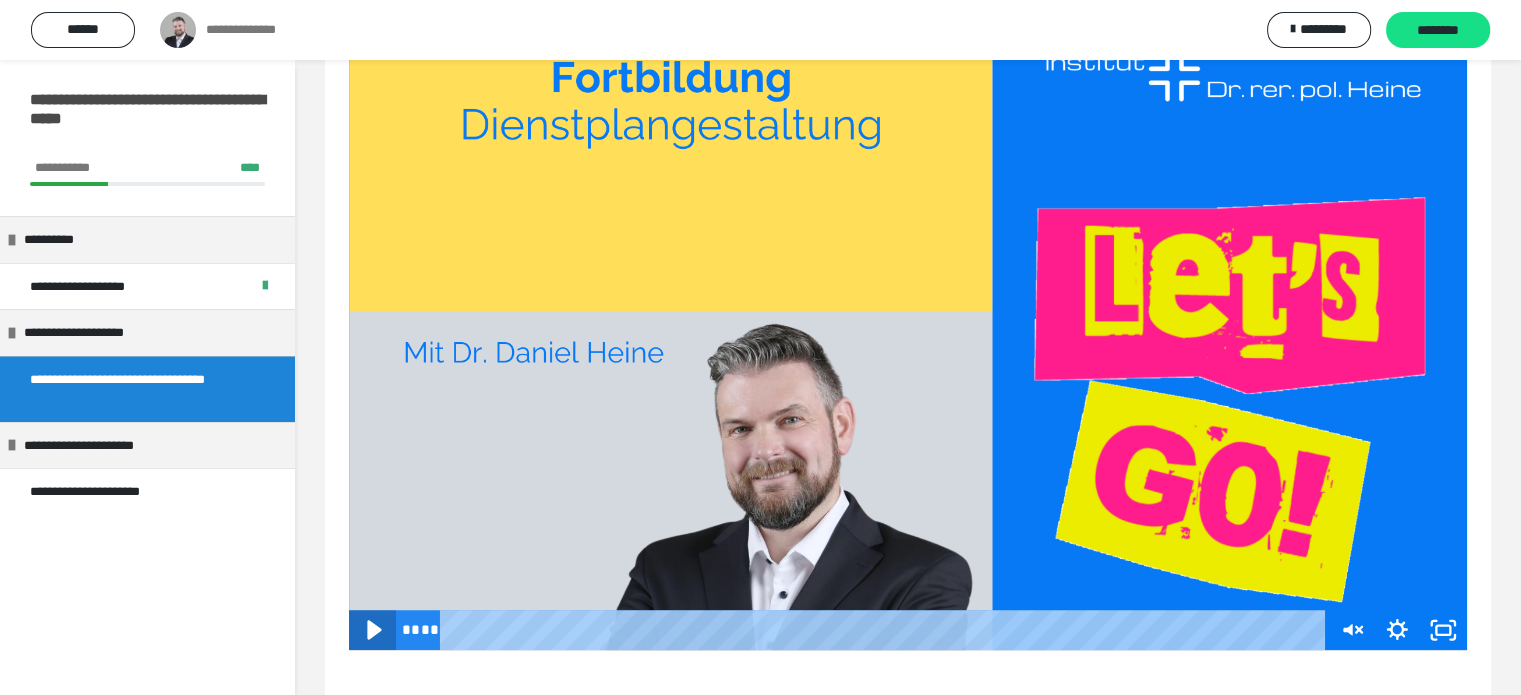click 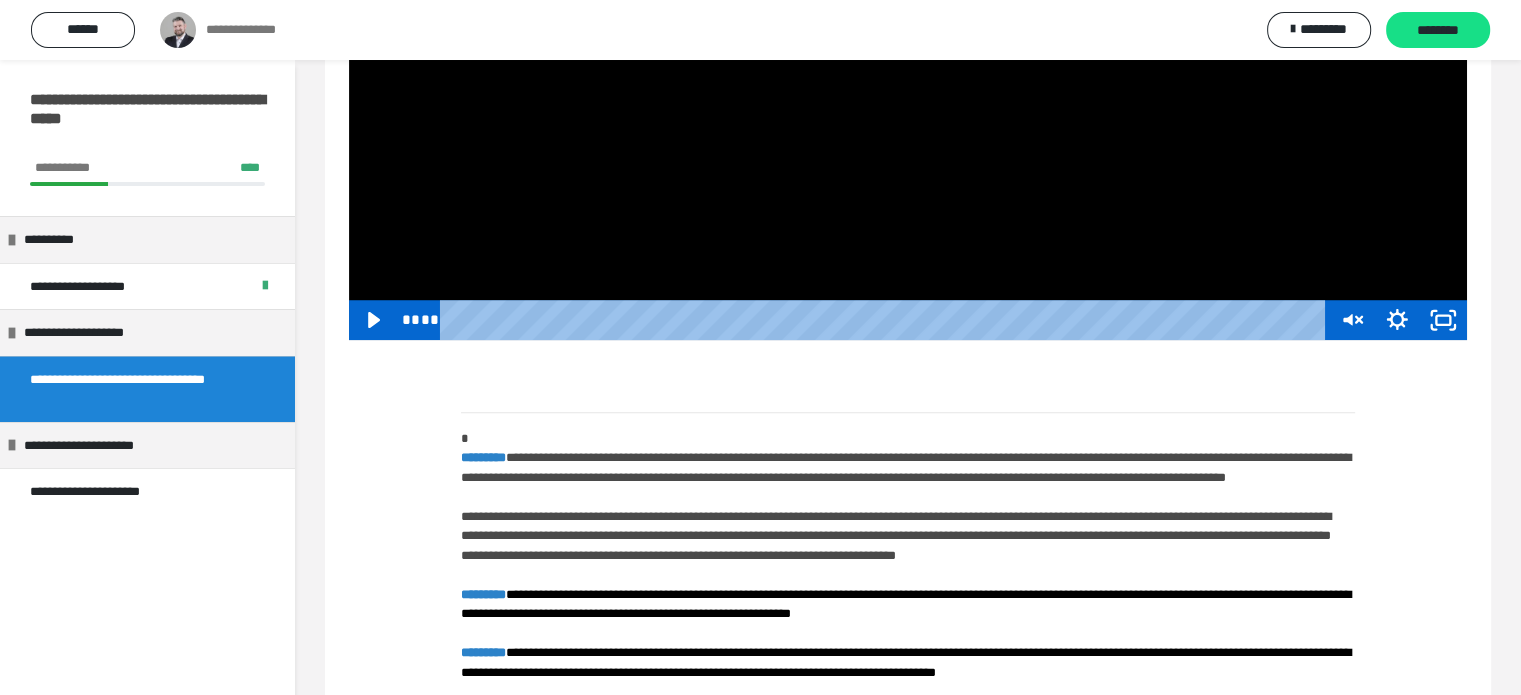 scroll, scrollTop: 1480, scrollLeft: 0, axis: vertical 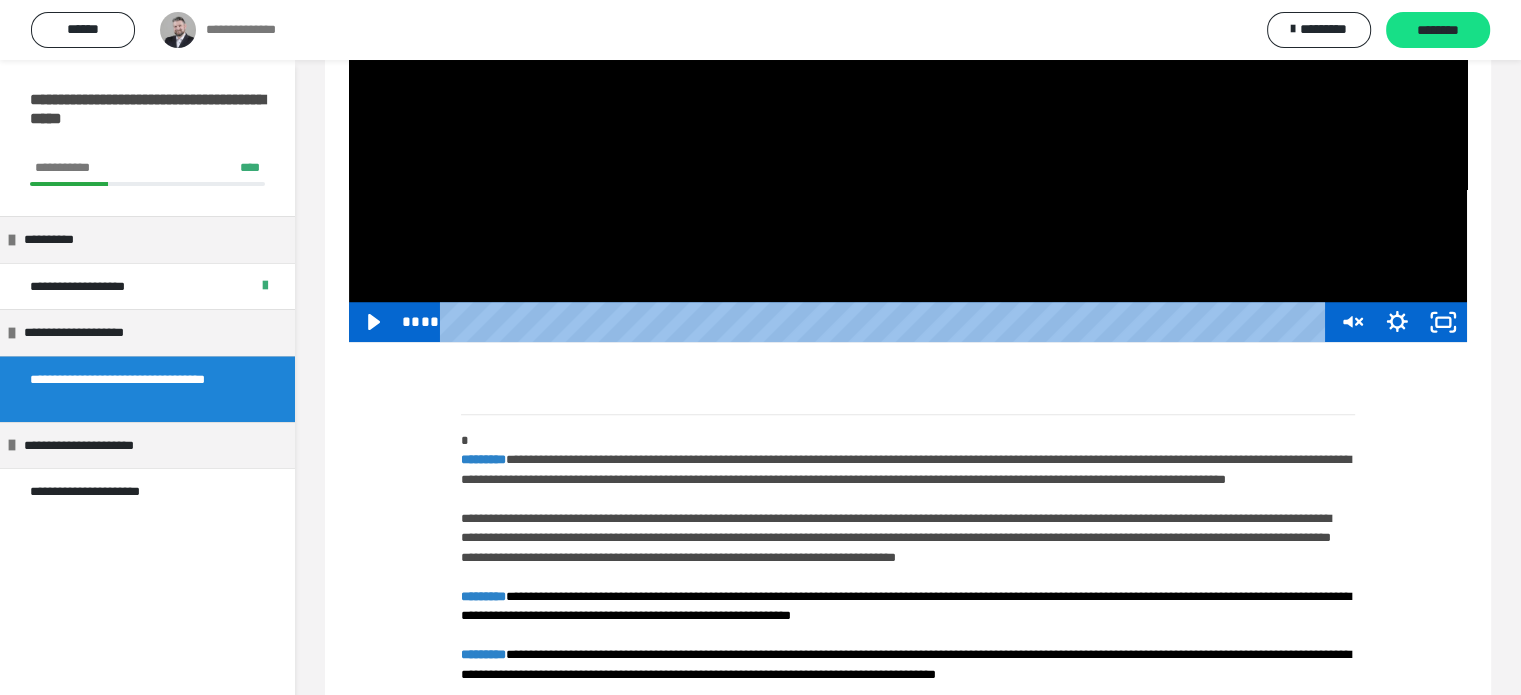 click on "**** **** ***** ** ***** **** ***** ** ***** **** ***** ** ******* ** ******* **** **** **** **** **** ***** **" at bounding box center [908, 322] 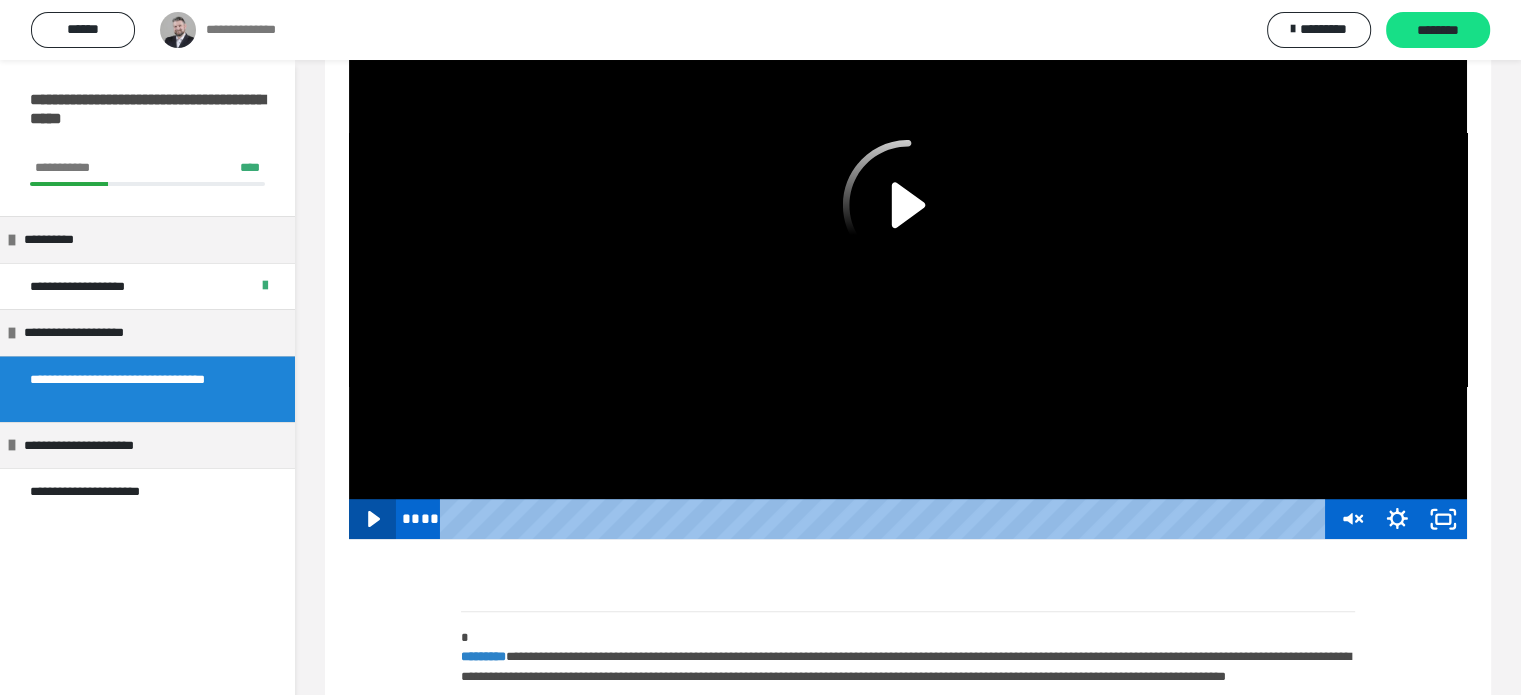 scroll, scrollTop: 1280, scrollLeft: 0, axis: vertical 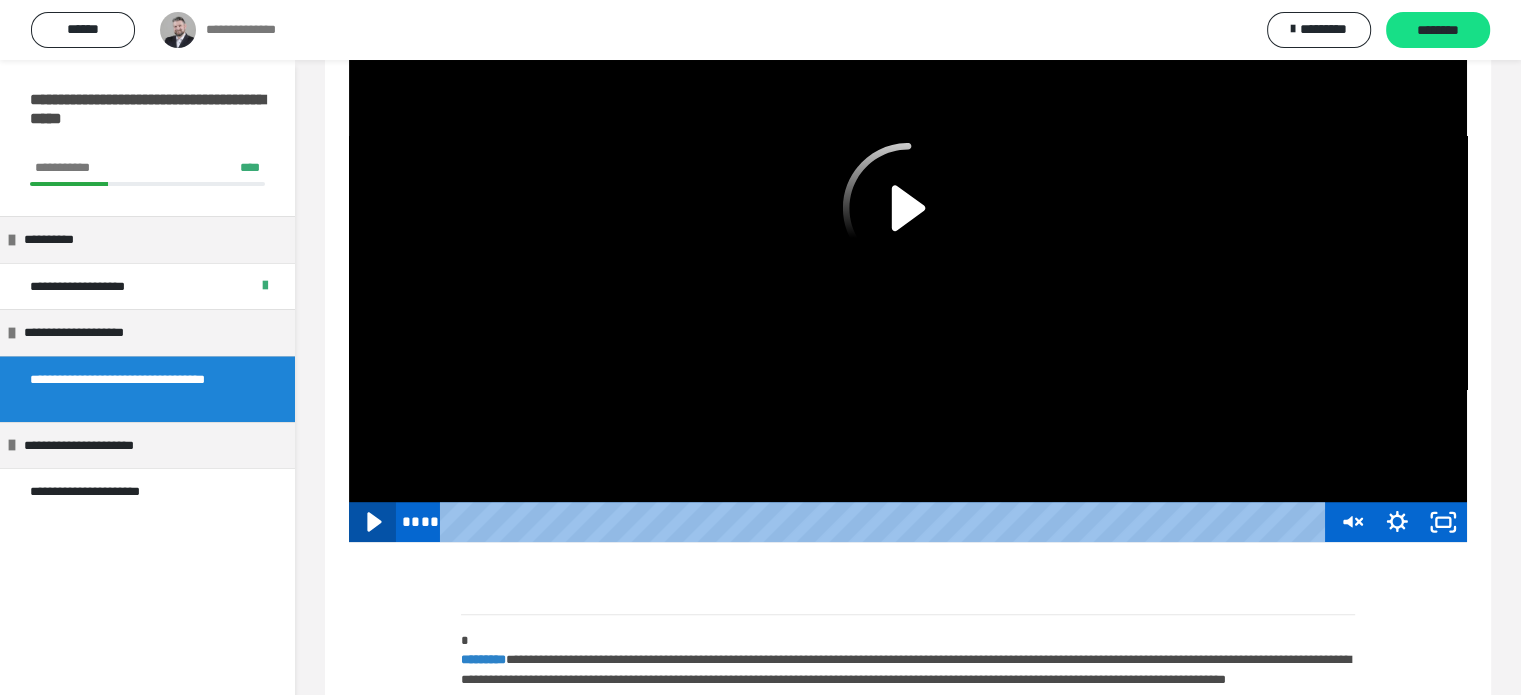 click 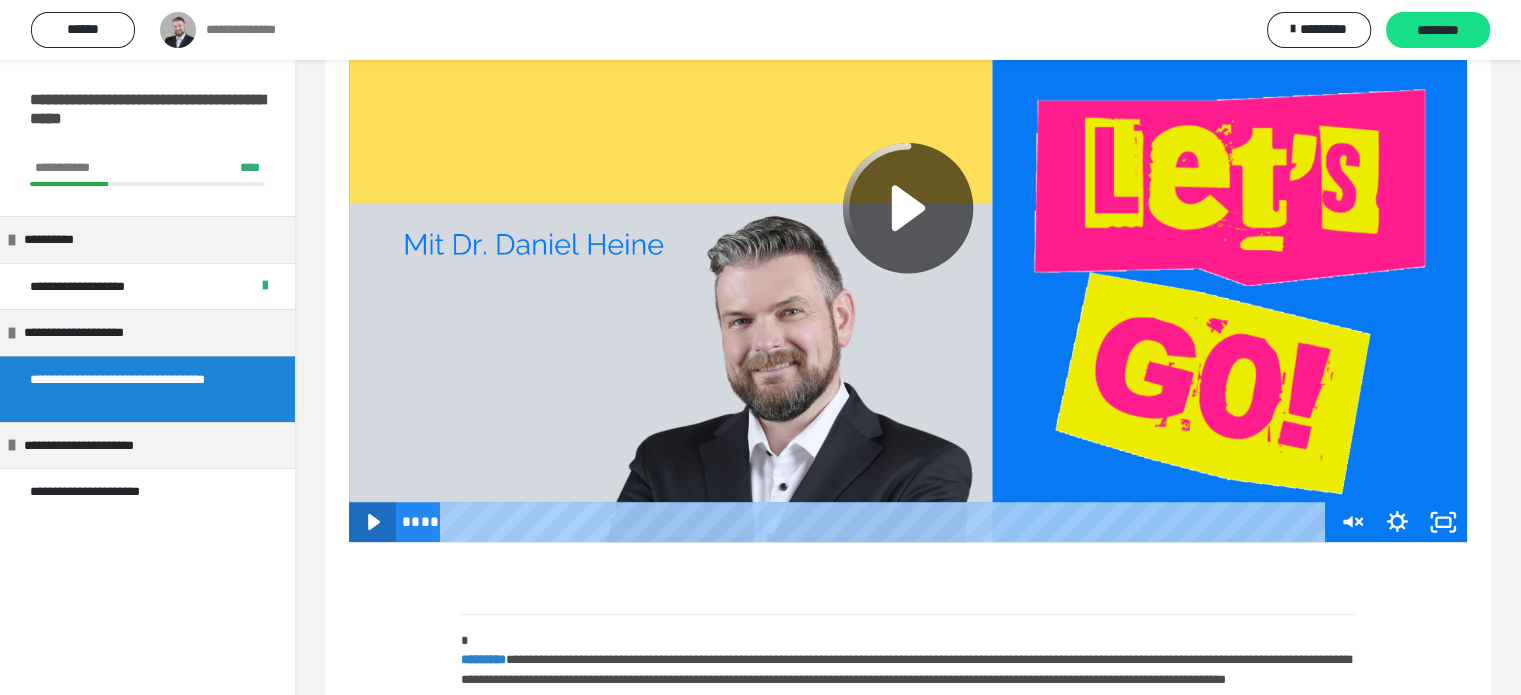 click 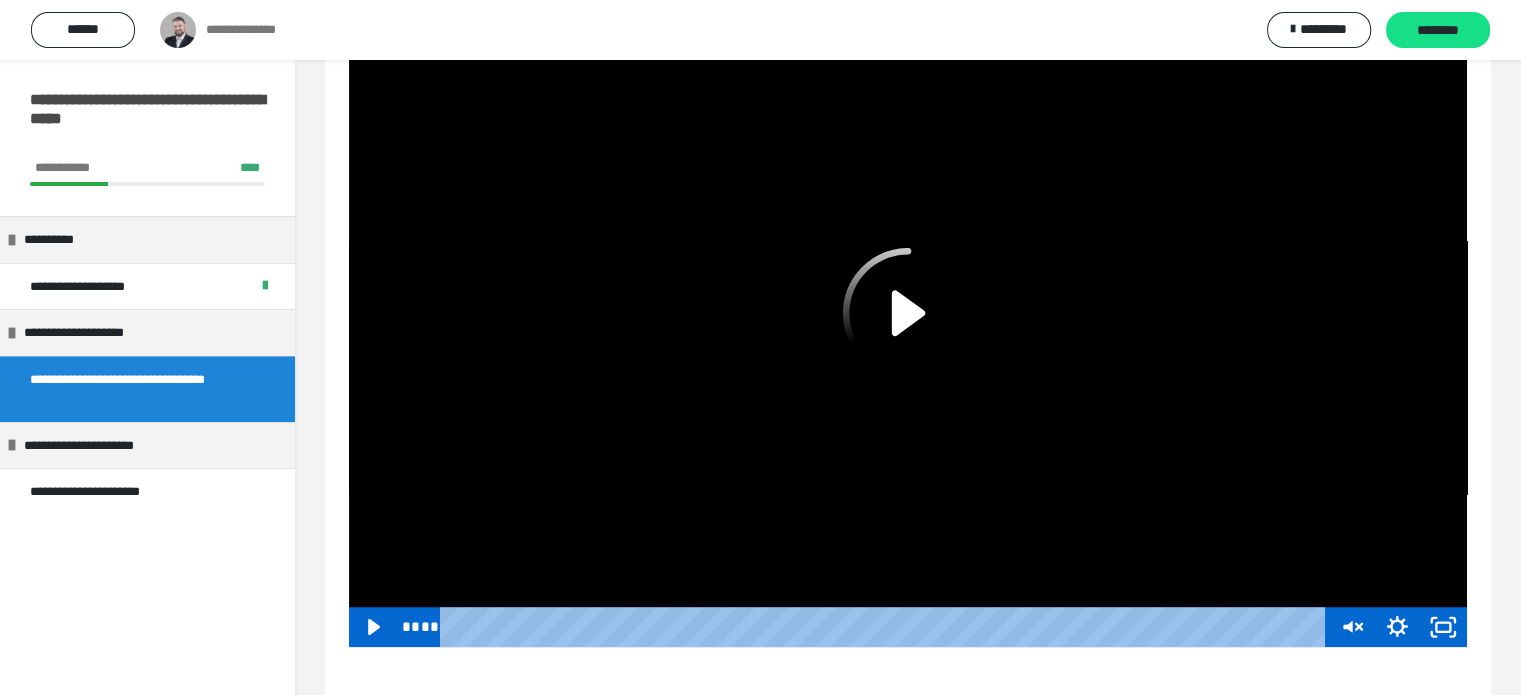 scroll, scrollTop: 1138, scrollLeft: 0, axis: vertical 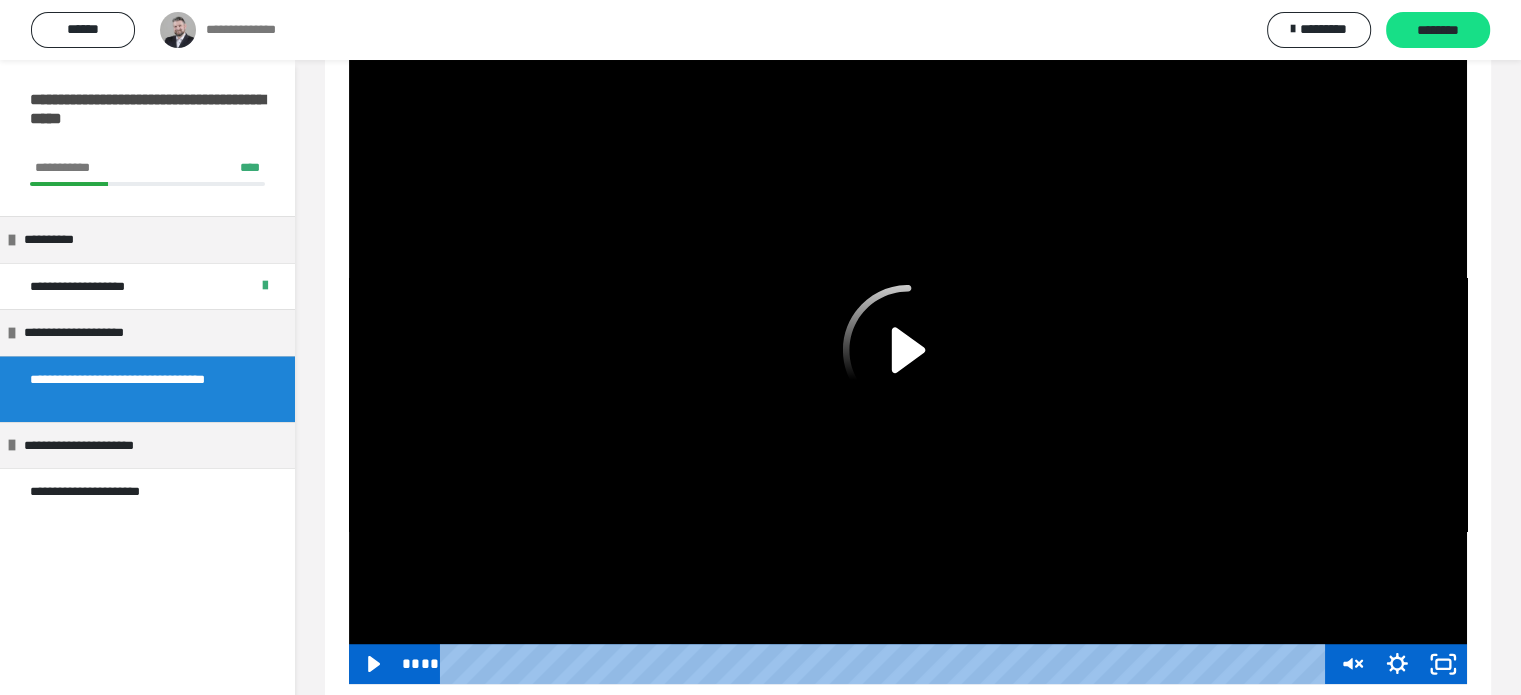 click at bounding box center (908, 369) 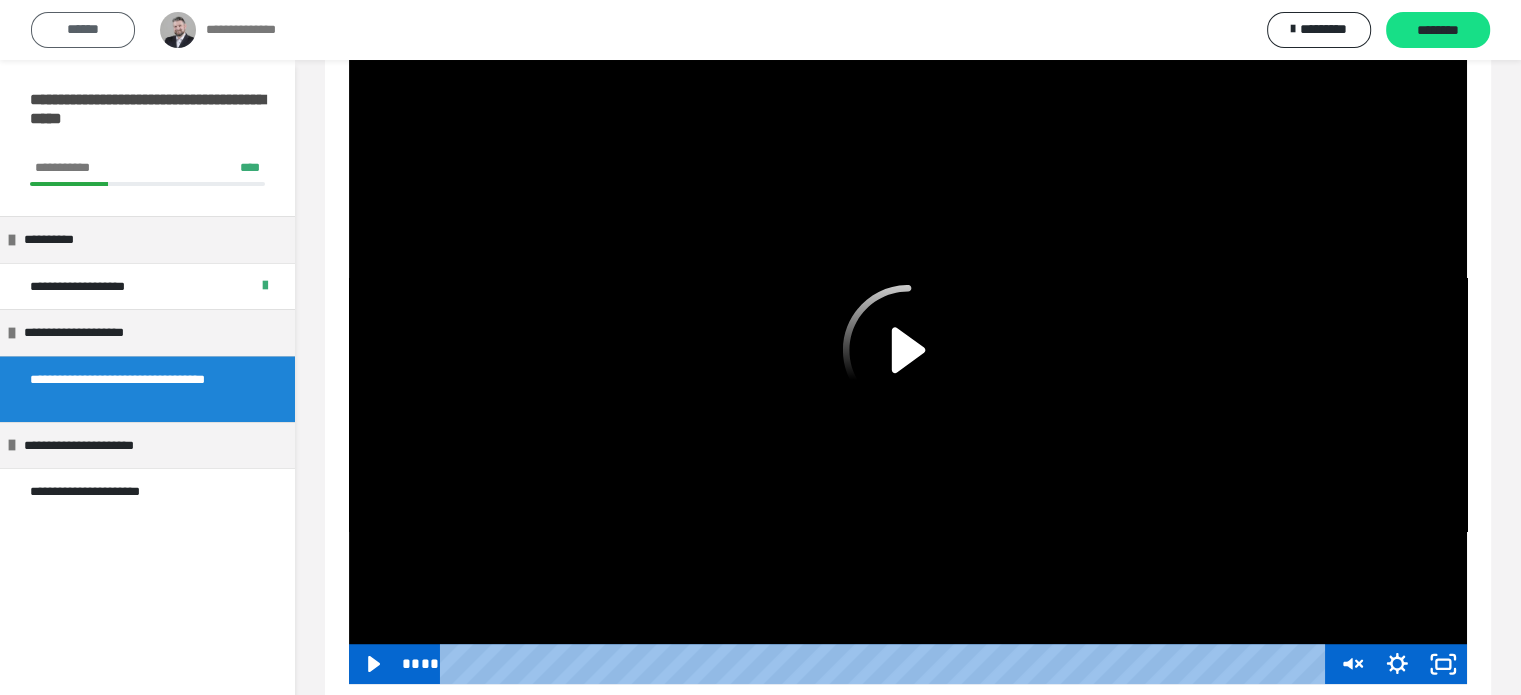 click on "******" at bounding box center (83, 29) 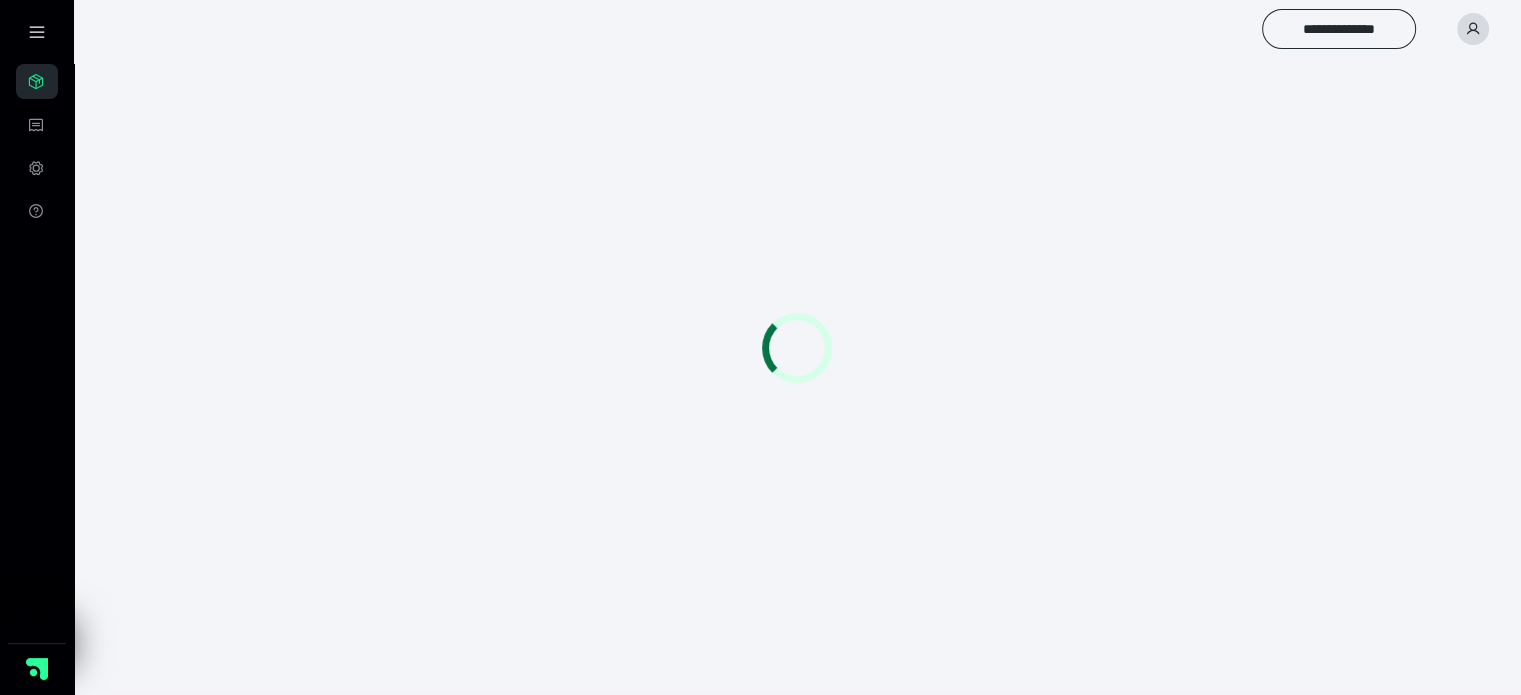 scroll, scrollTop: 0, scrollLeft: 0, axis: both 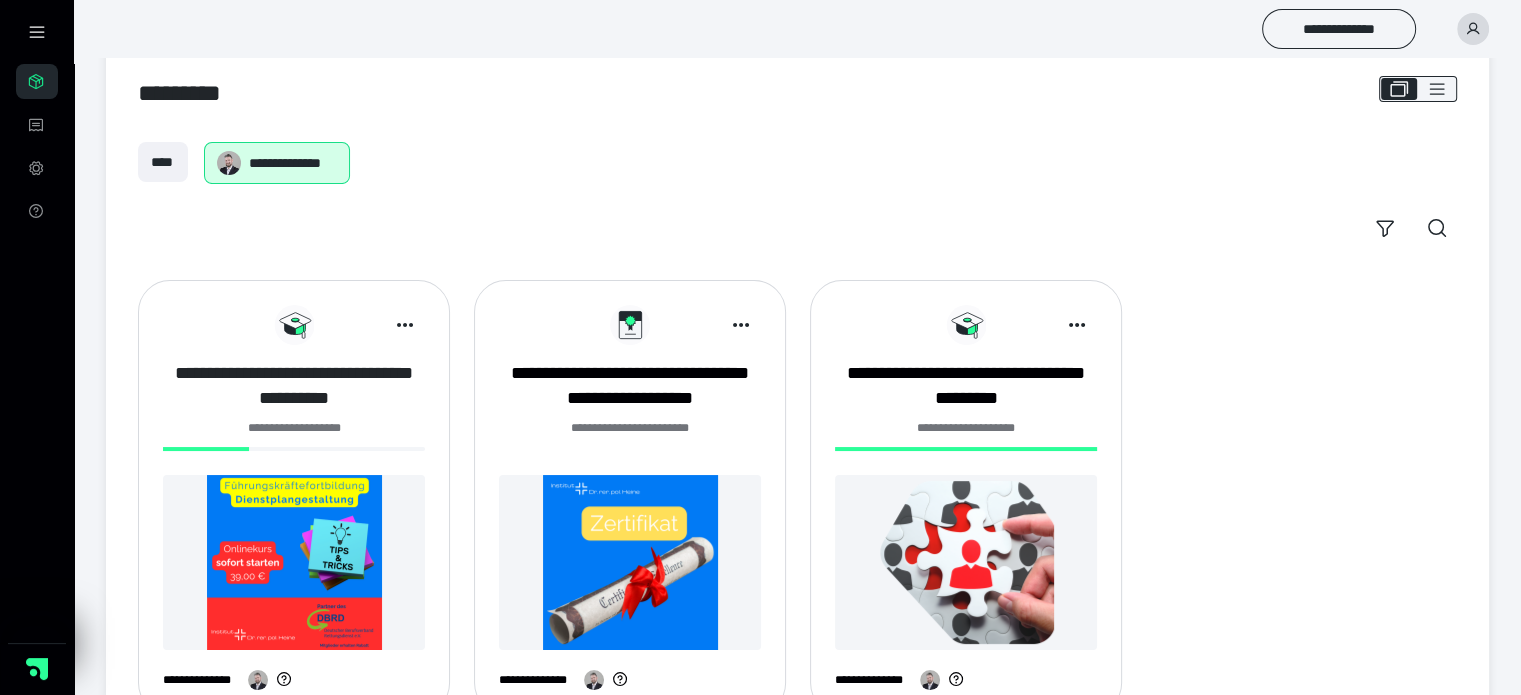 click on "**********" at bounding box center (294, 386) 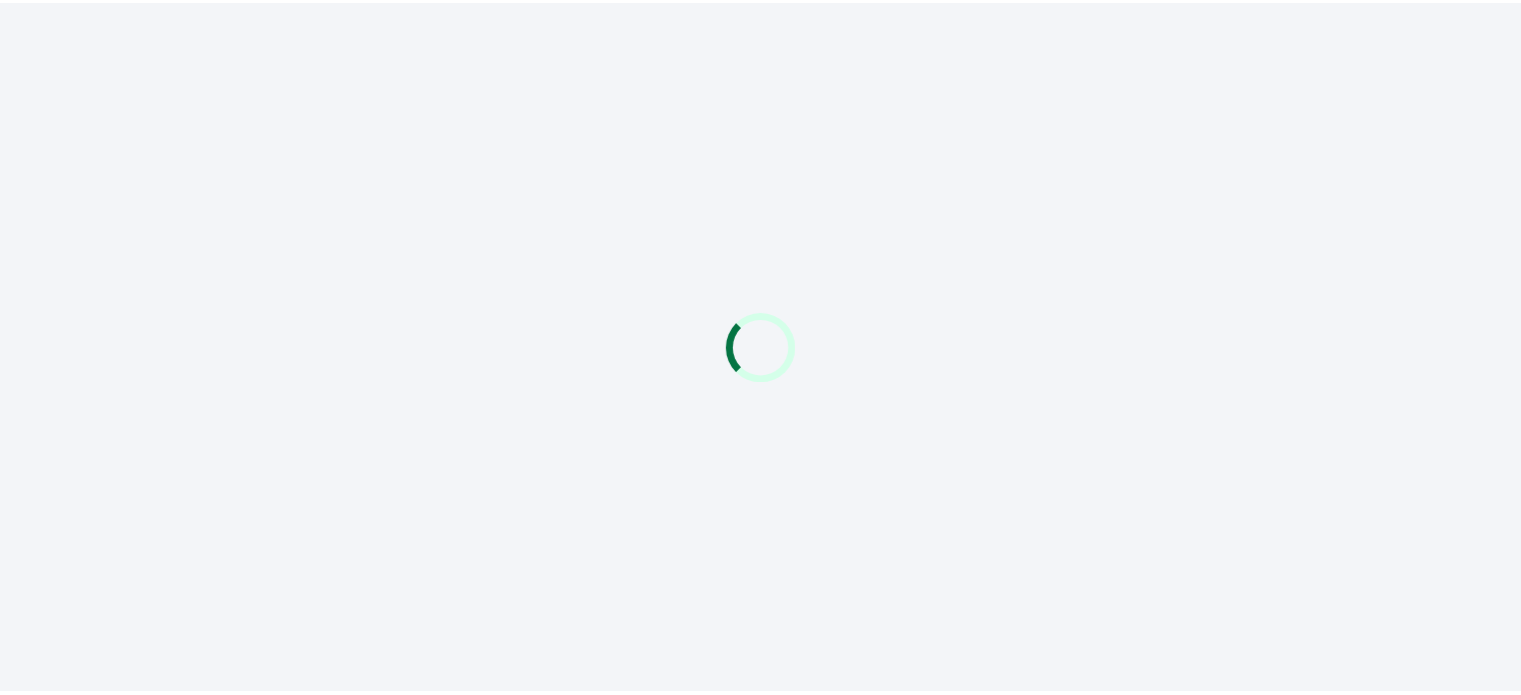 scroll, scrollTop: 0, scrollLeft: 0, axis: both 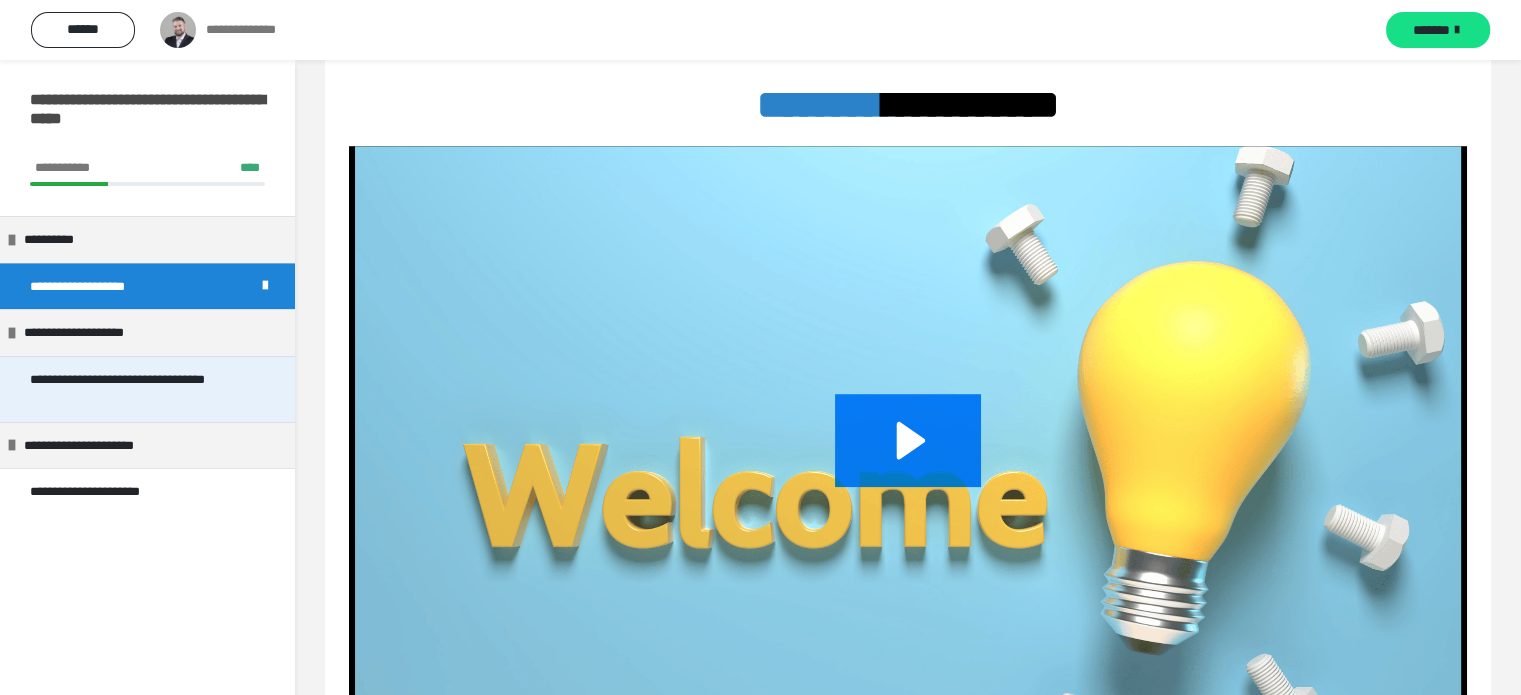 click on "**********" at bounding box center [139, 389] 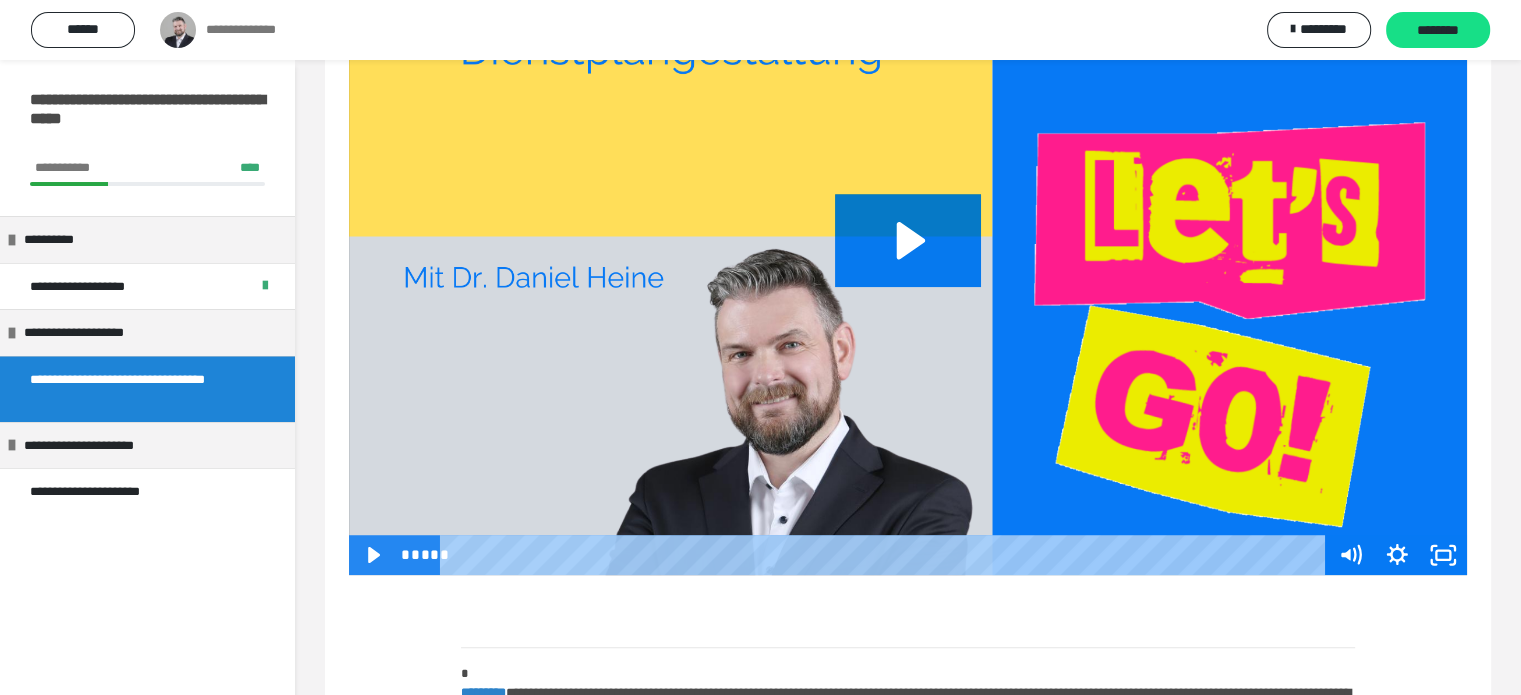 scroll, scrollTop: 1254, scrollLeft: 0, axis: vertical 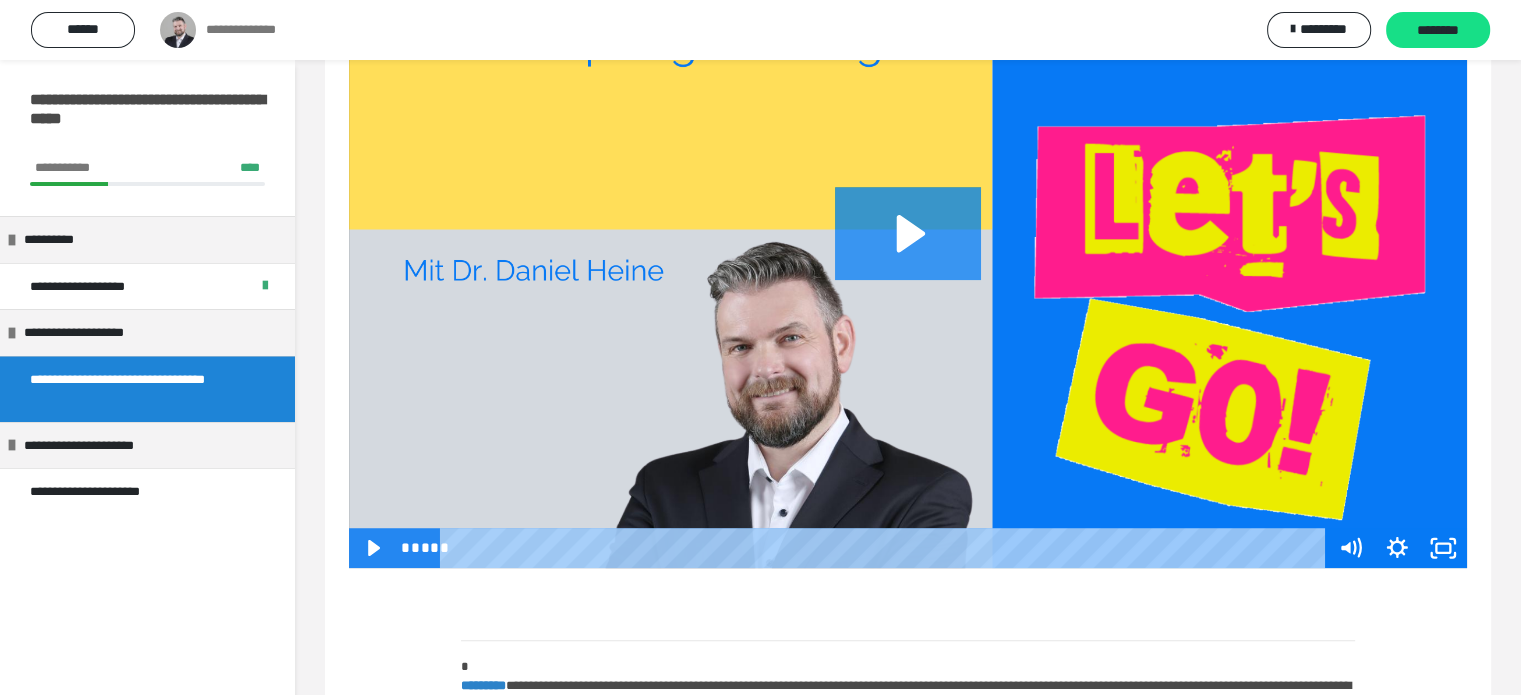 click 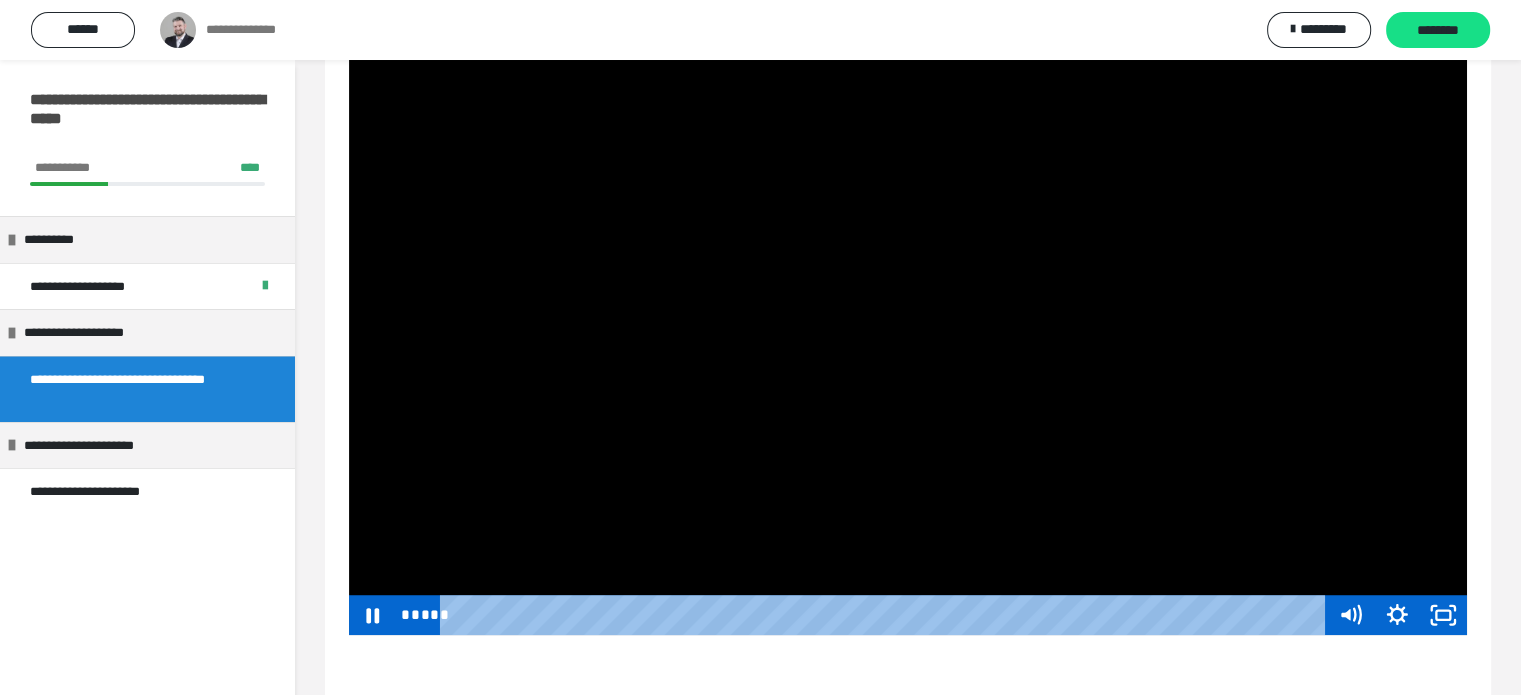 scroll, scrollTop: 1172, scrollLeft: 0, axis: vertical 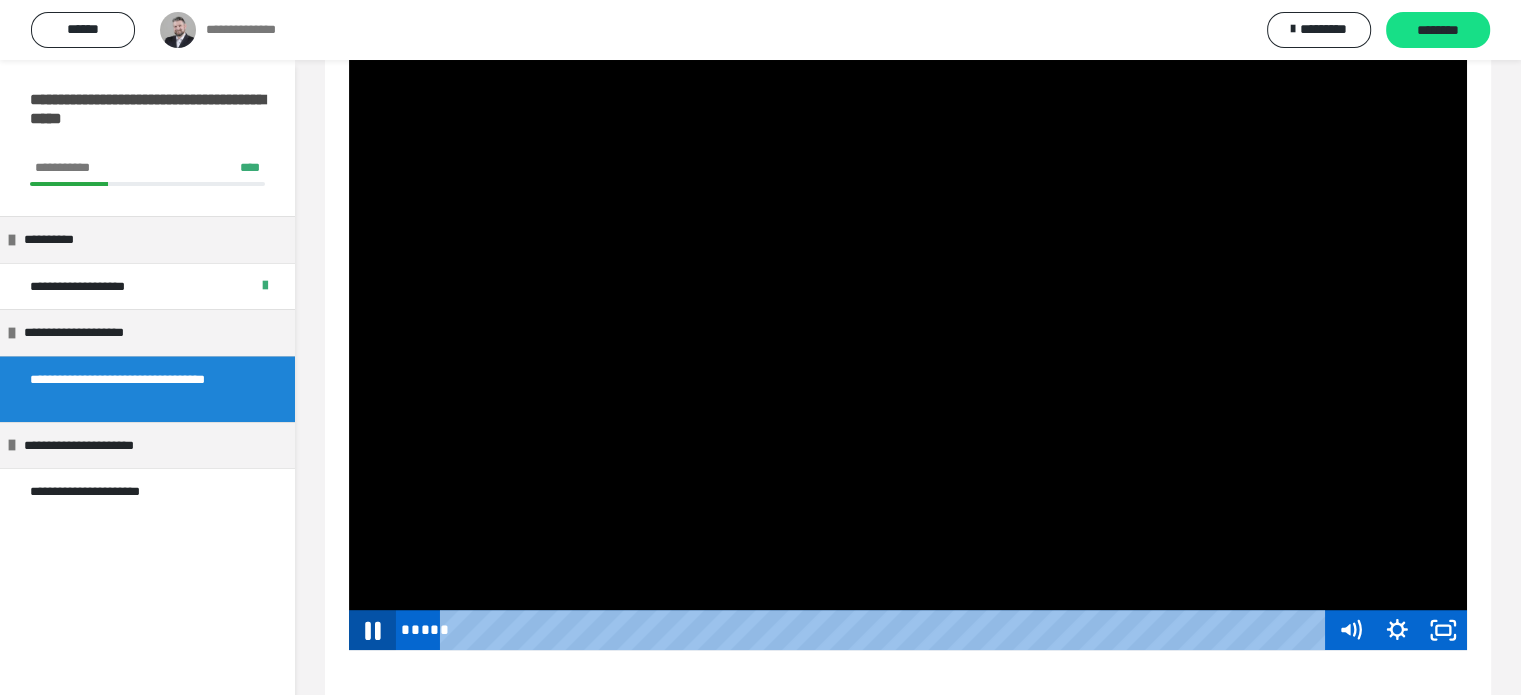 click 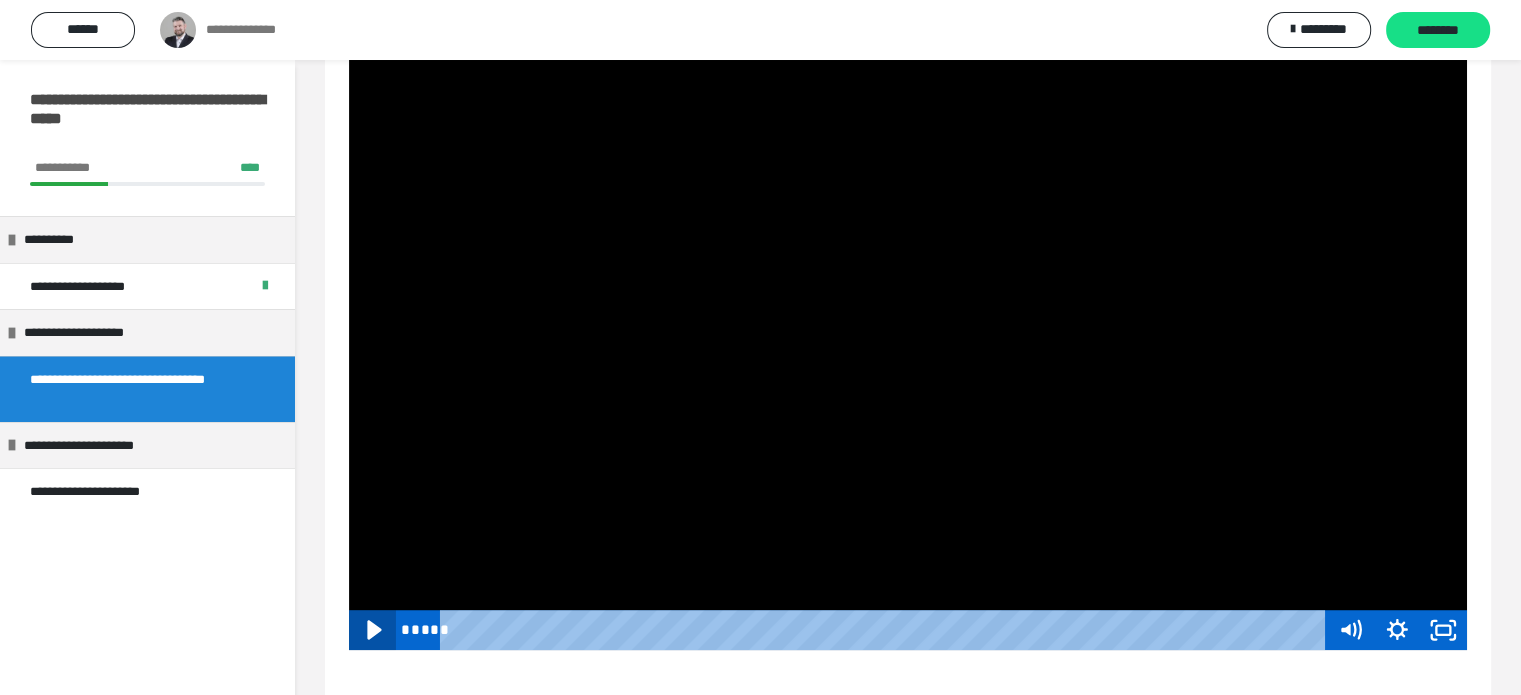 click 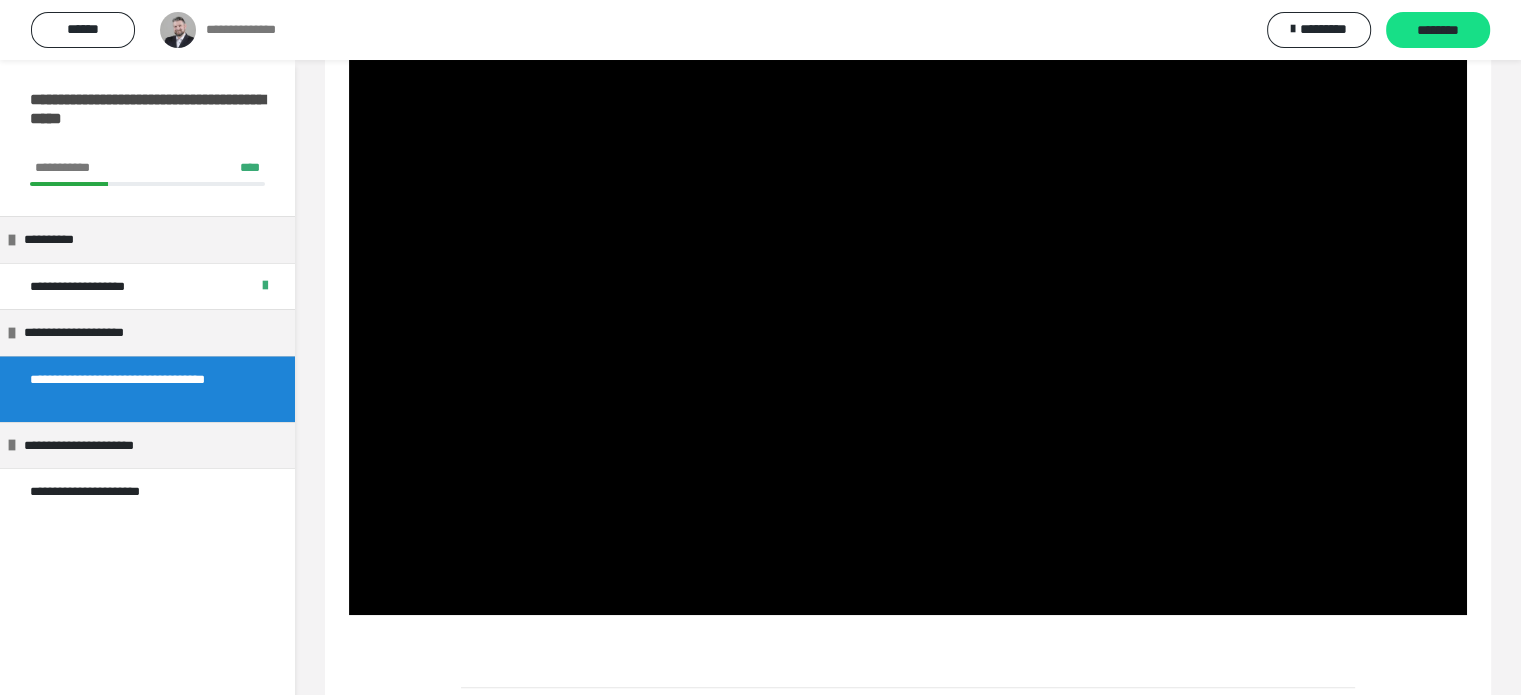 scroll, scrollTop: 1208, scrollLeft: 0, axis: vertical 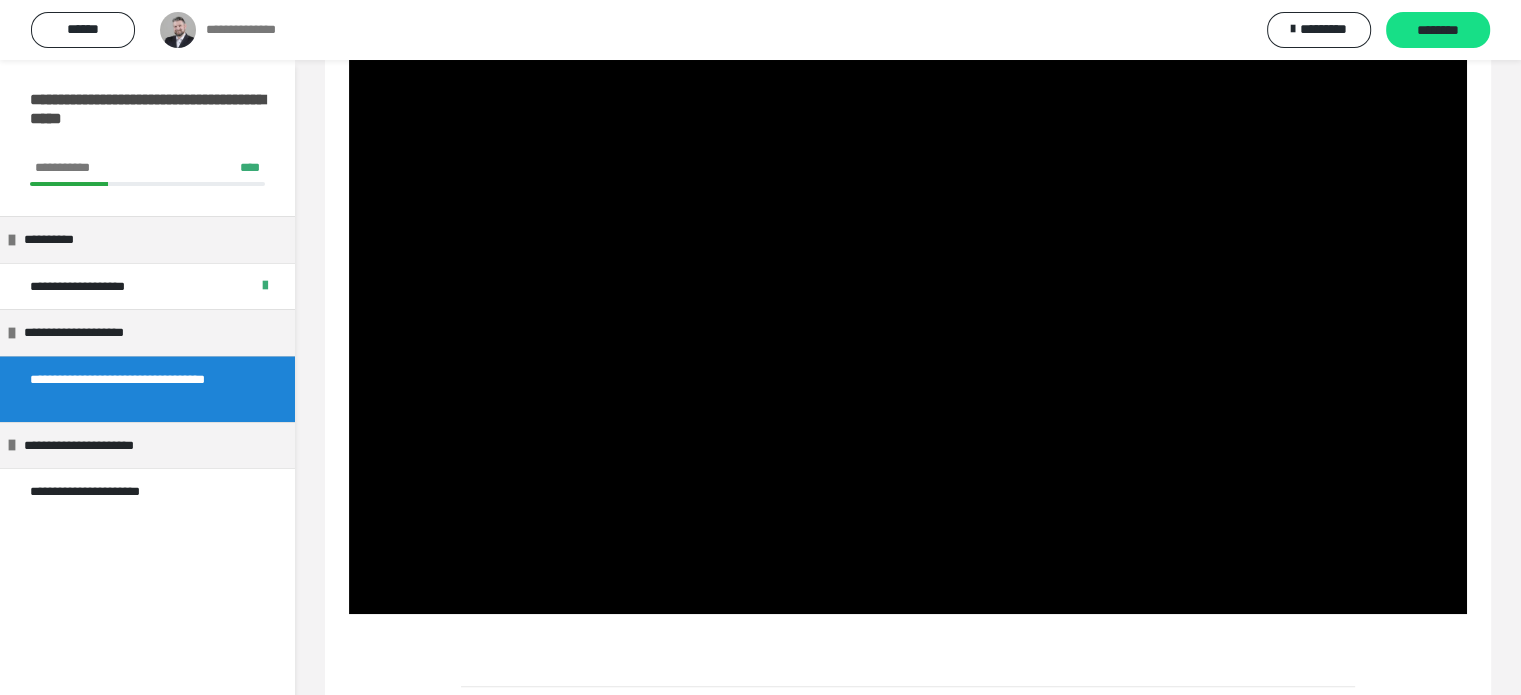 click on "**********" at bounding box center [908, 1583] 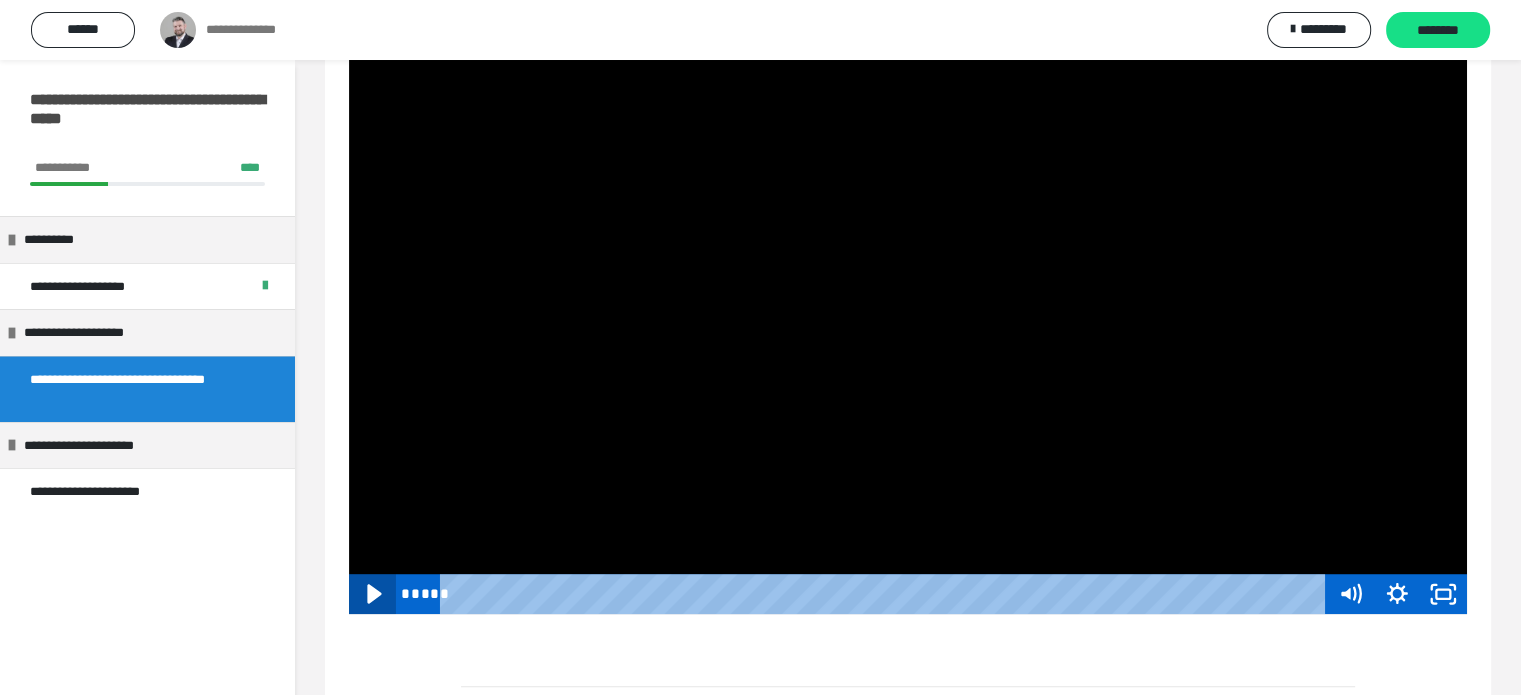 click 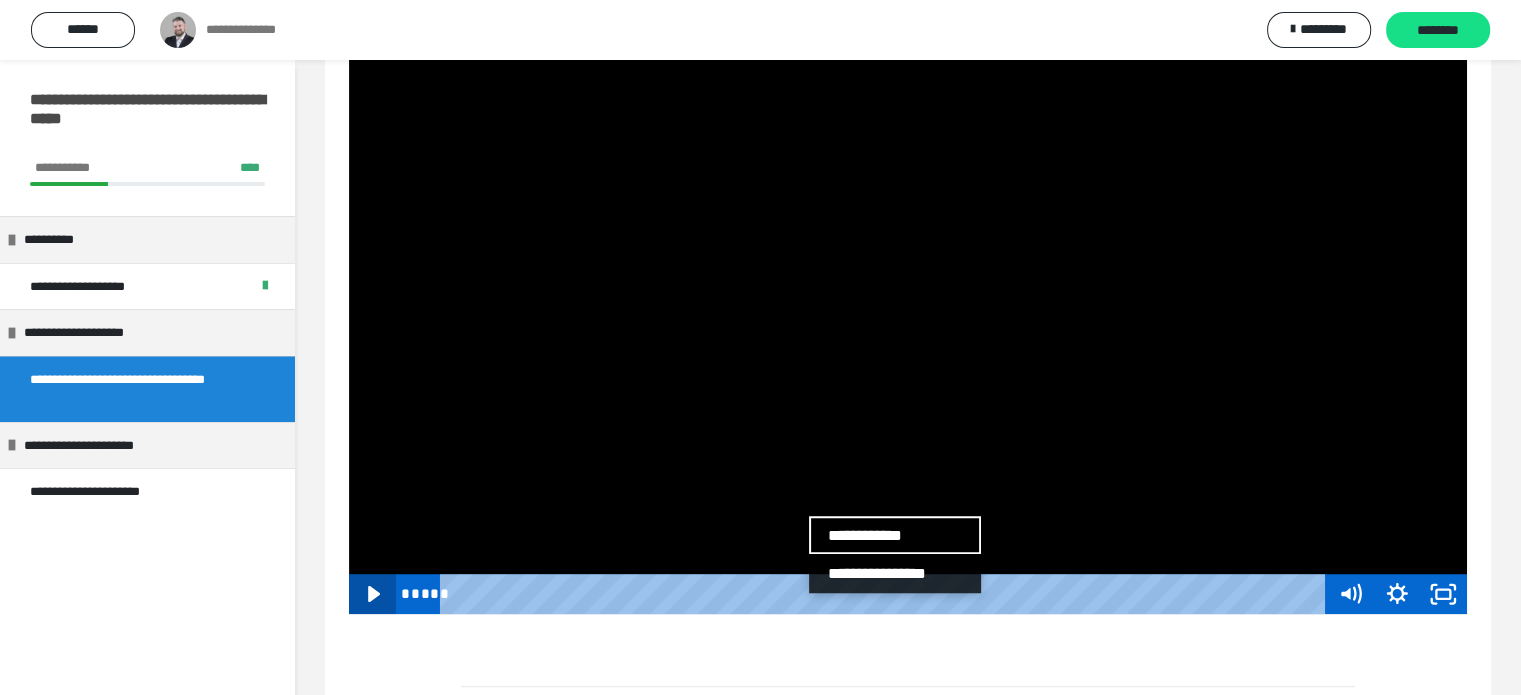 scroll, scrollTop: 0, scrollLeft: 0, axis: both 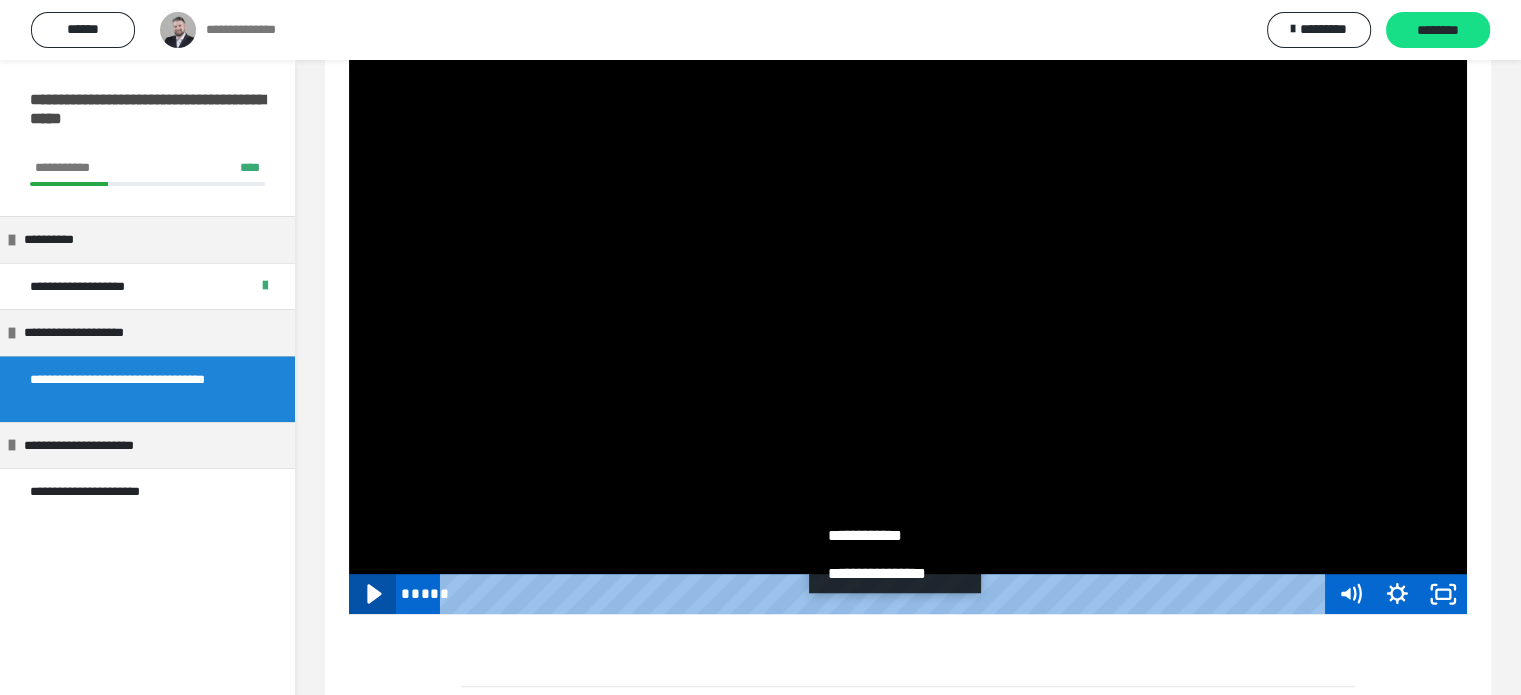 click 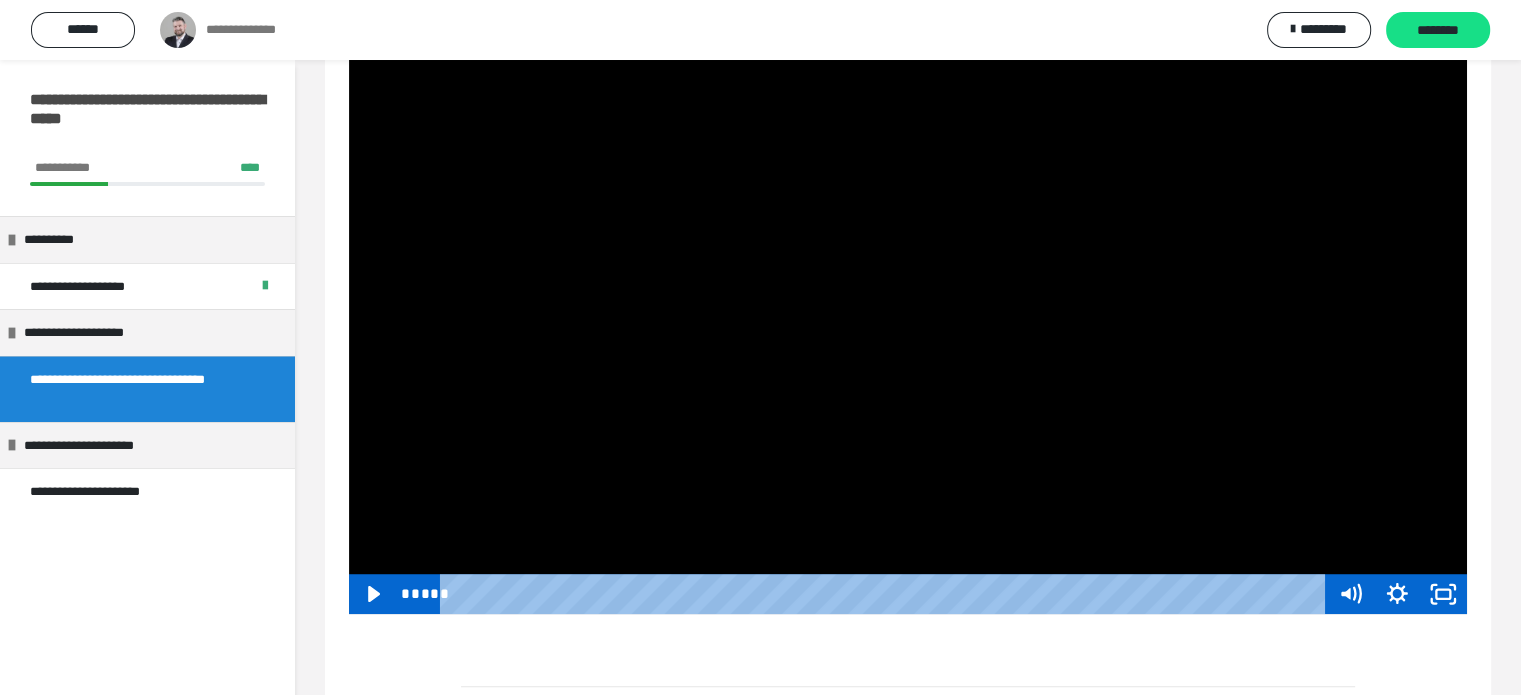 click at bounding box center [908, 299] 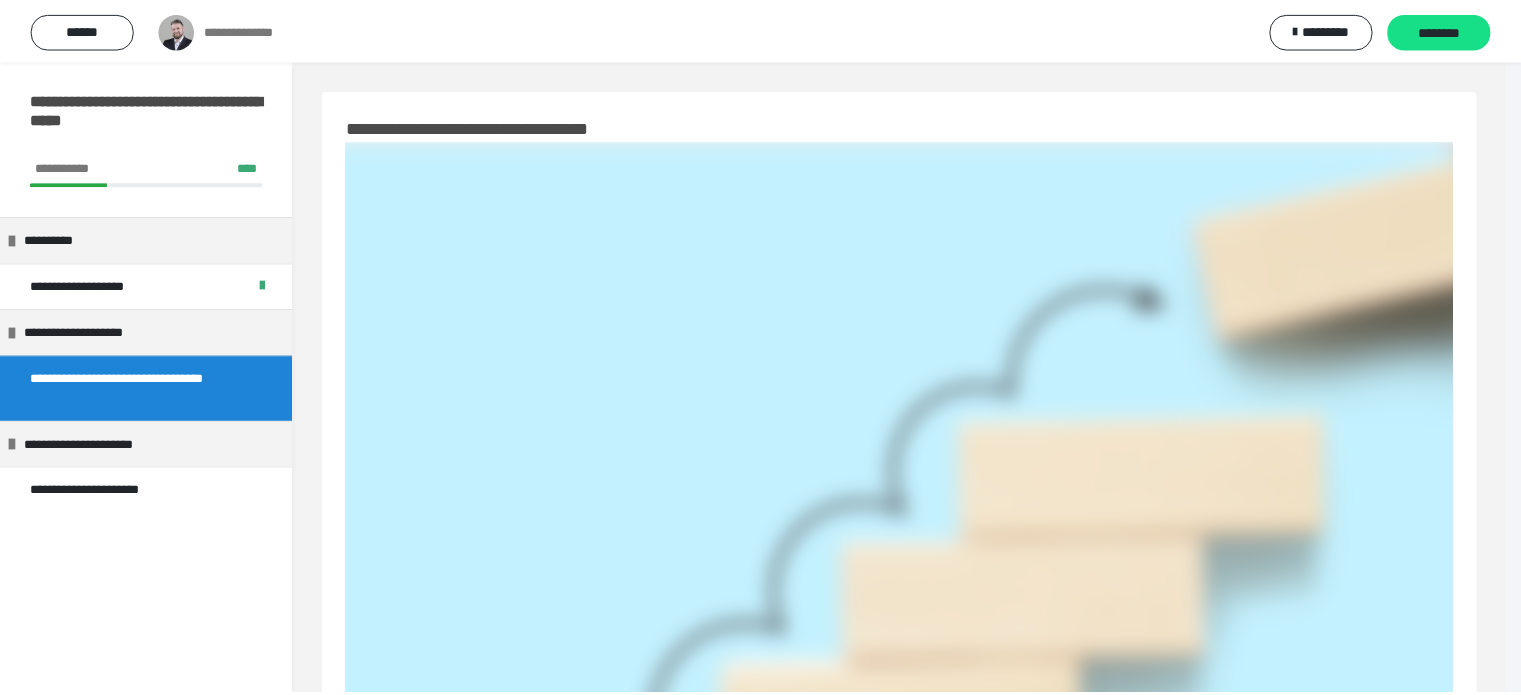 scroll, scrollTop: 0, scrollLeft: 0, axis: both 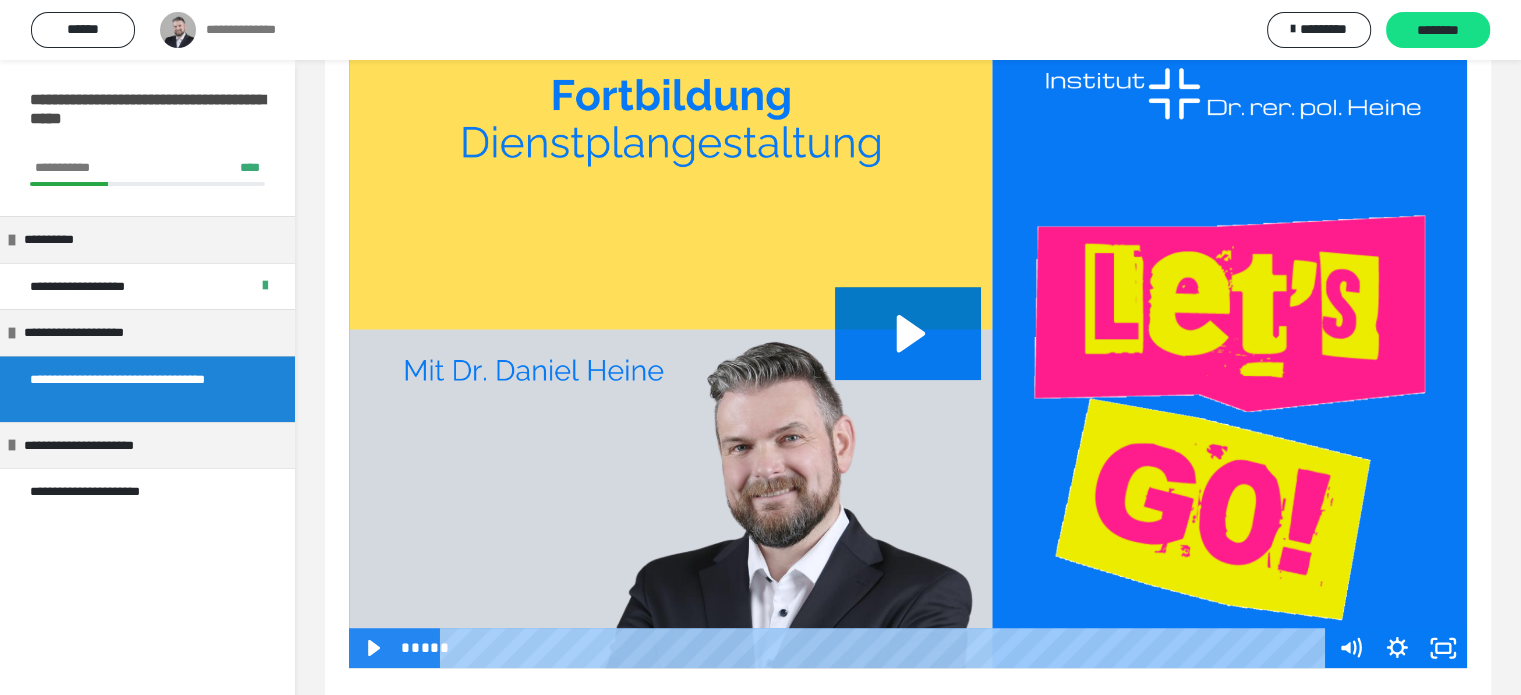 click at bounding box center [908, 353] 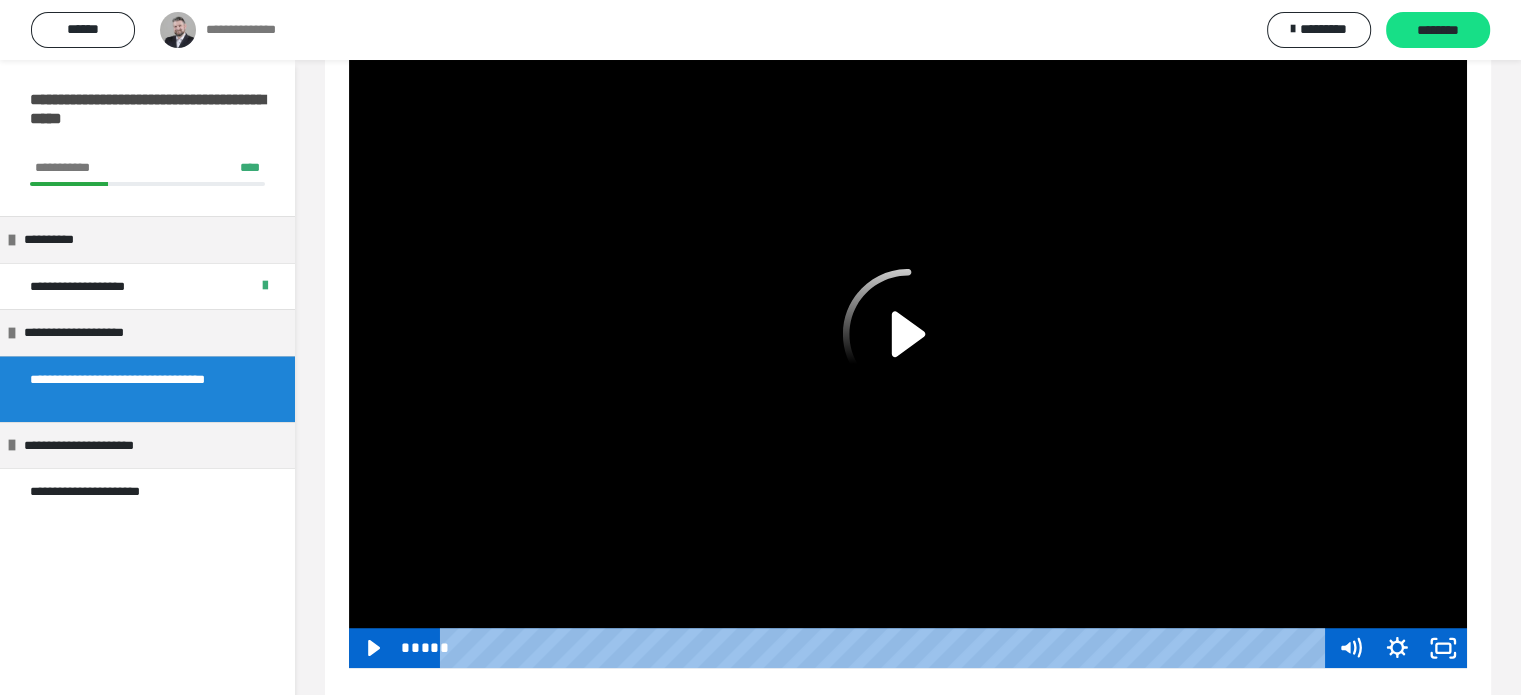 scroll, scrollTop: 1244, scrollLeft: 0, axis: vertical 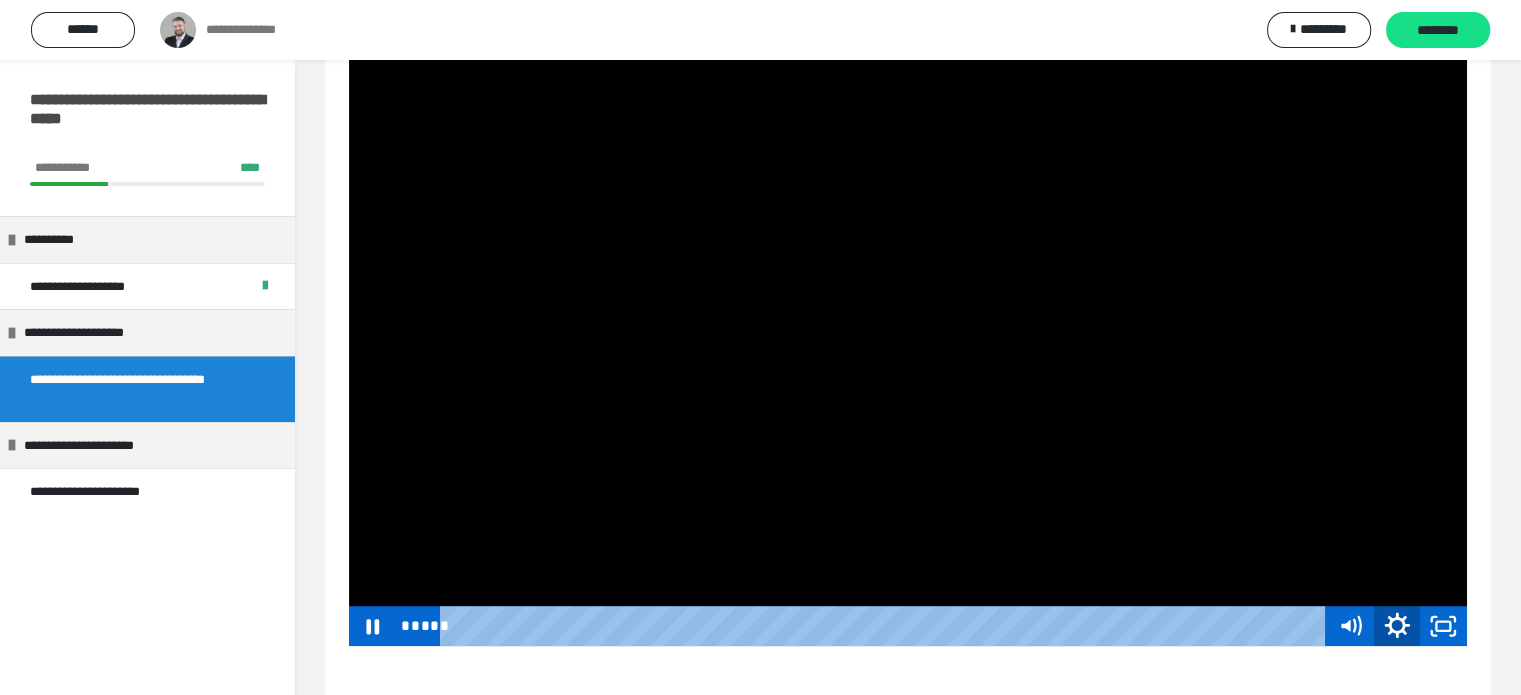 click 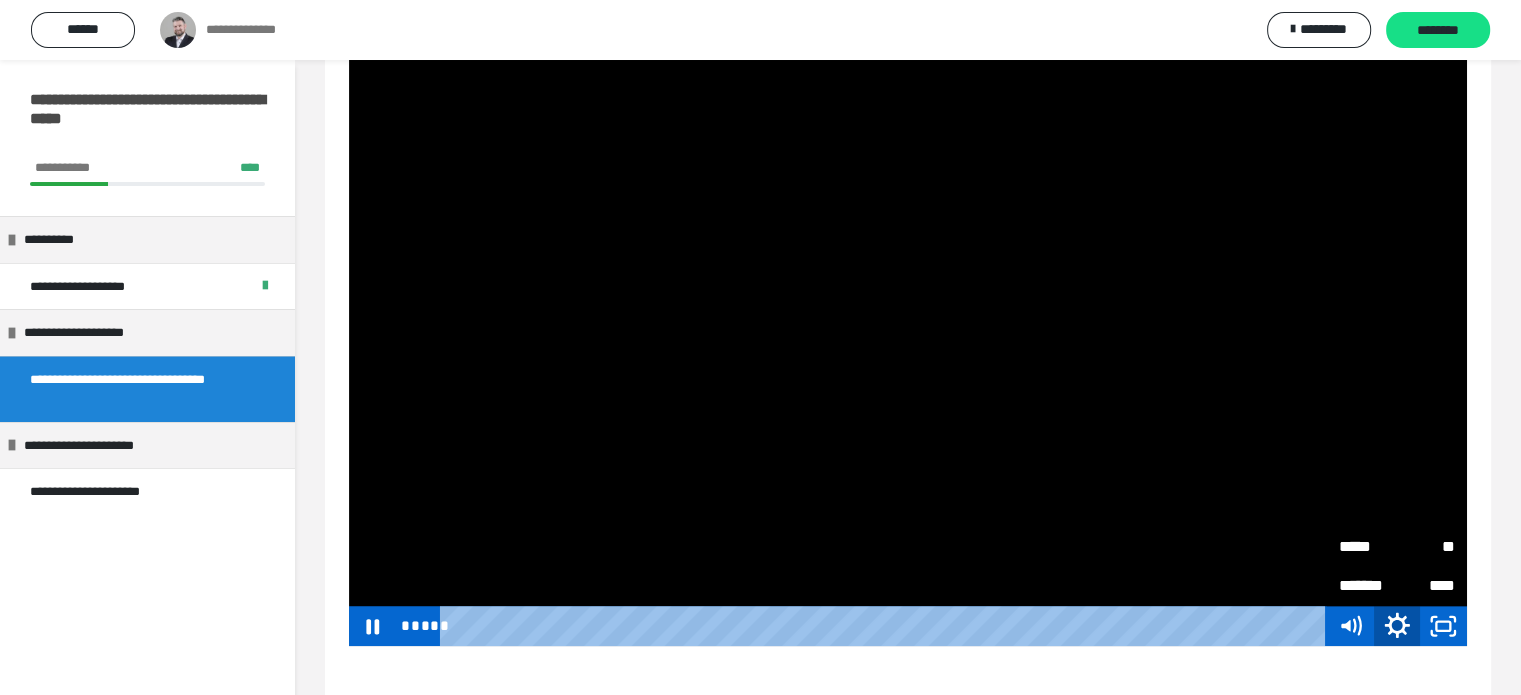 click 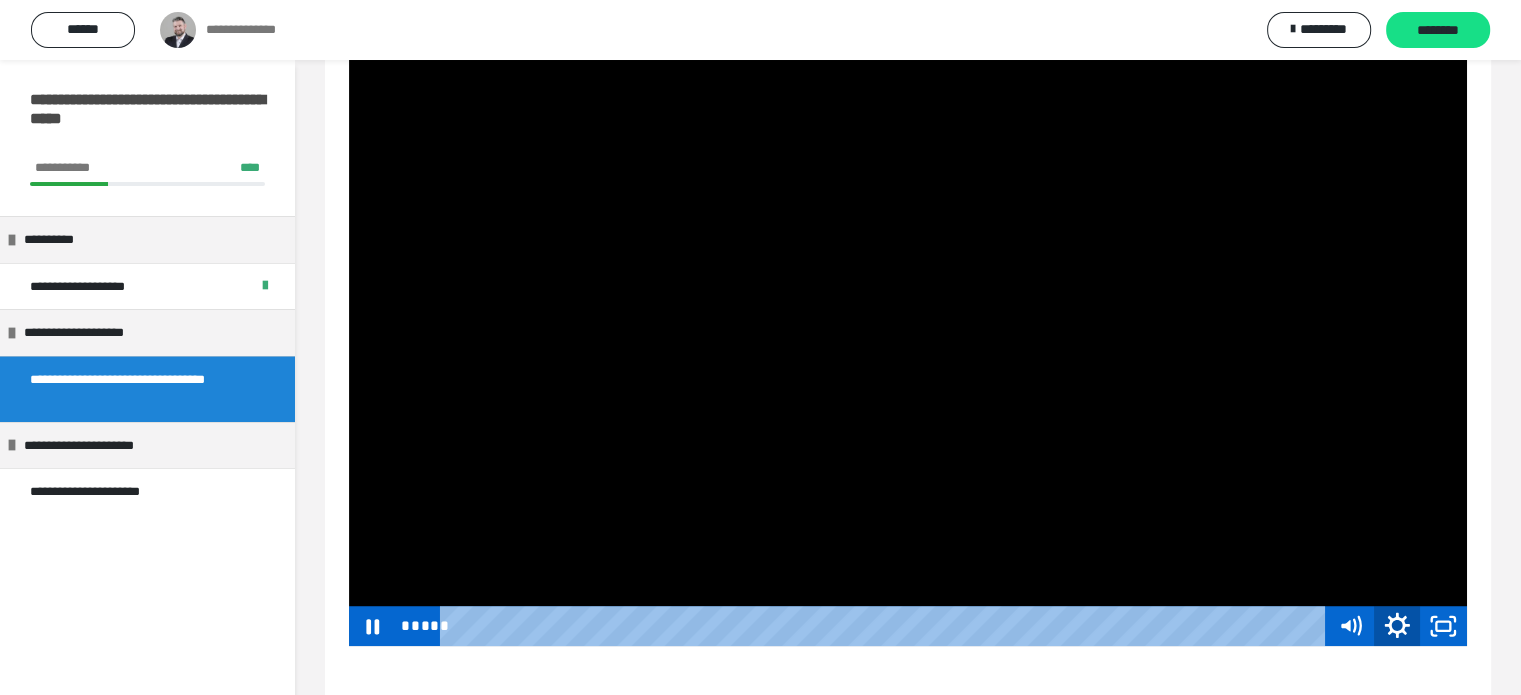 click 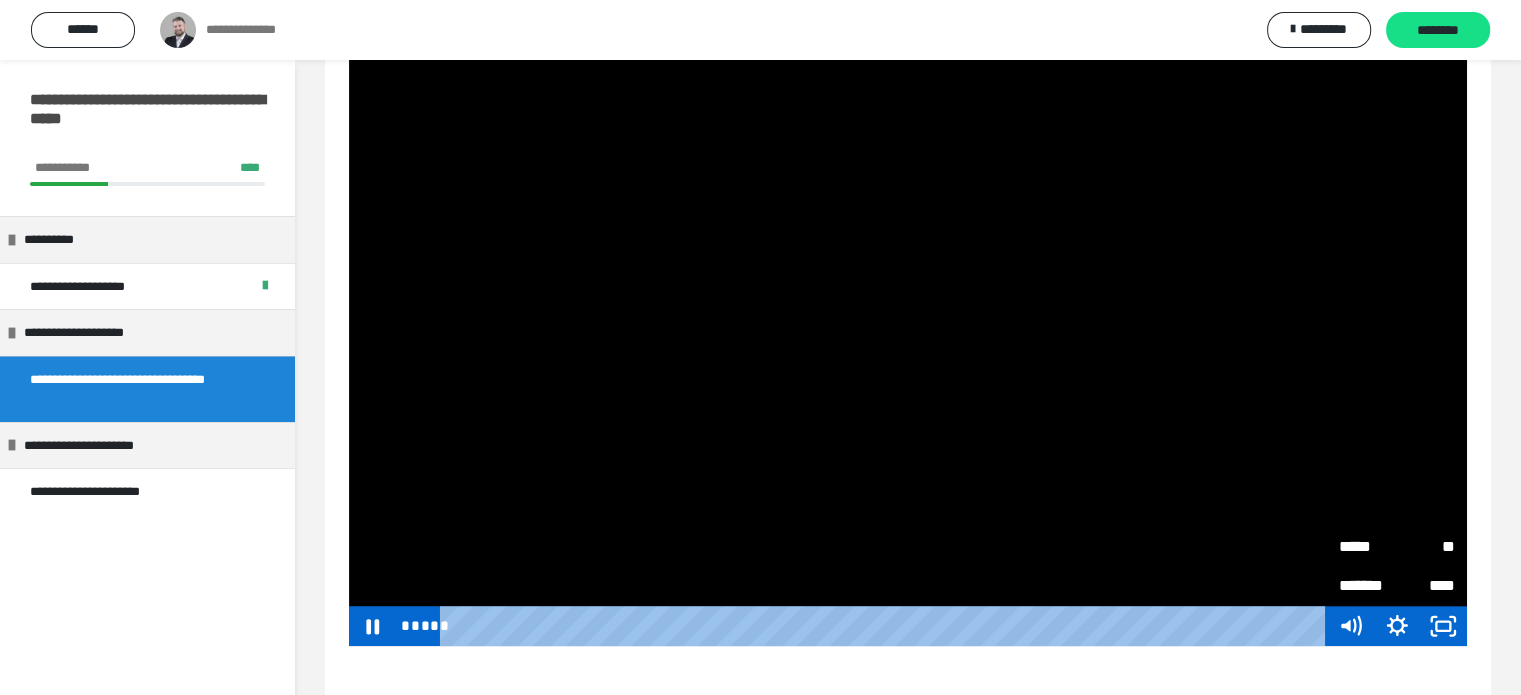click on "**********" at bounding box center (908, 1615) 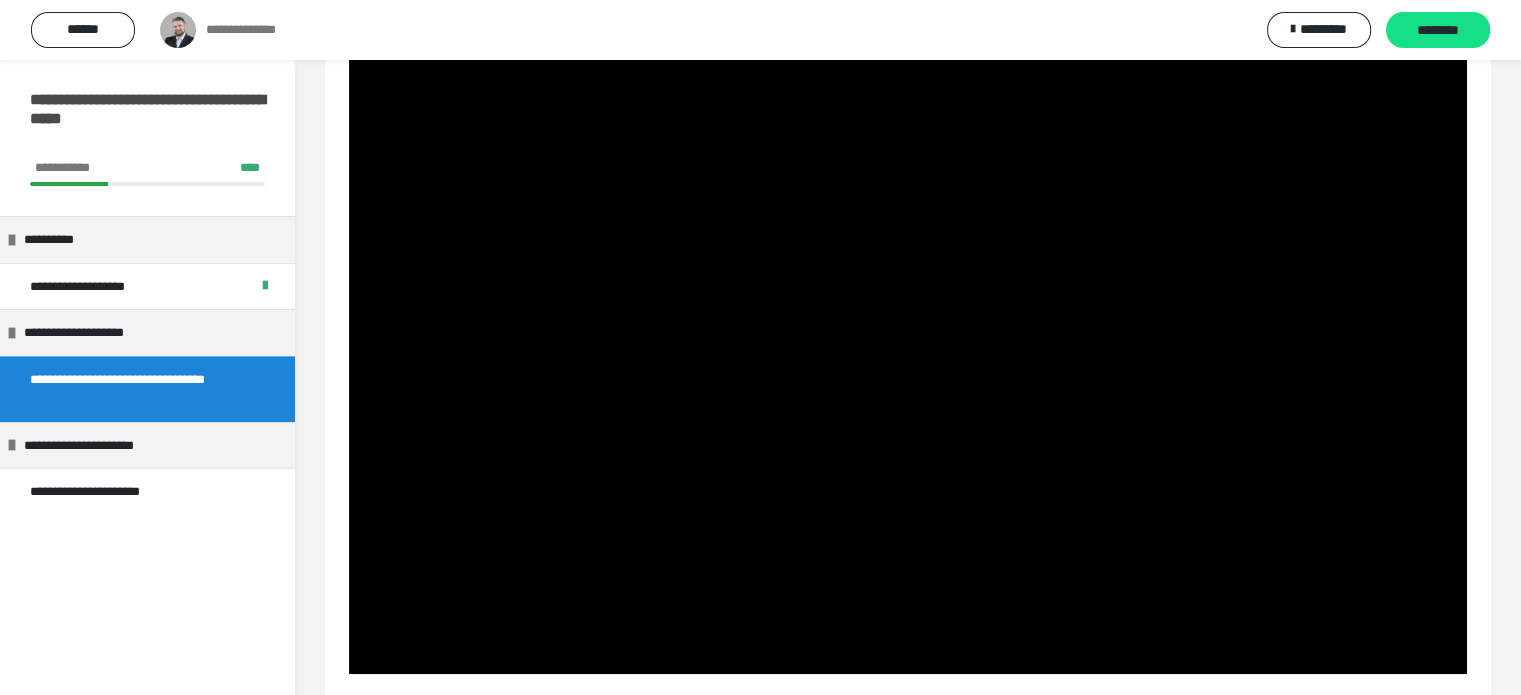 scroll, scrollTop: 1143, scrollLeft: 0, axis: vertical 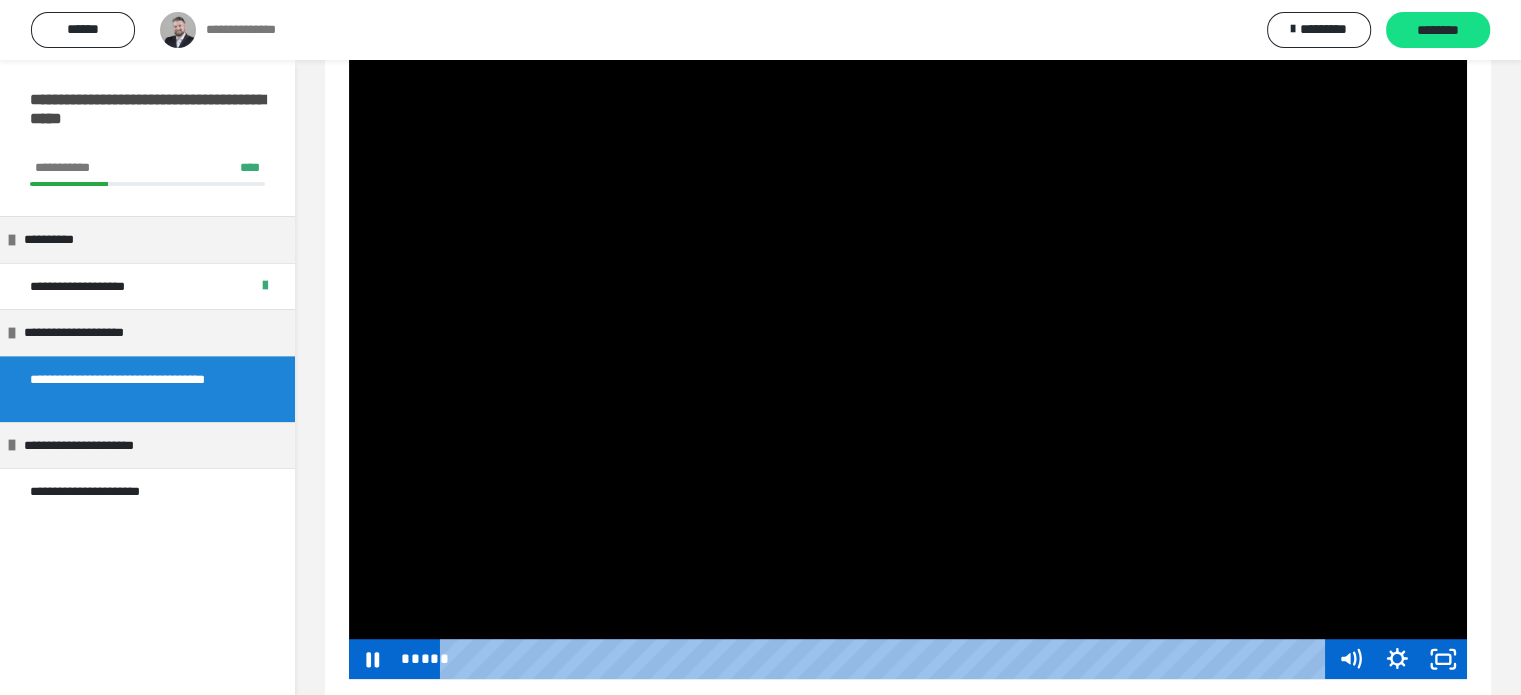 click at bounding box center (908, 364) 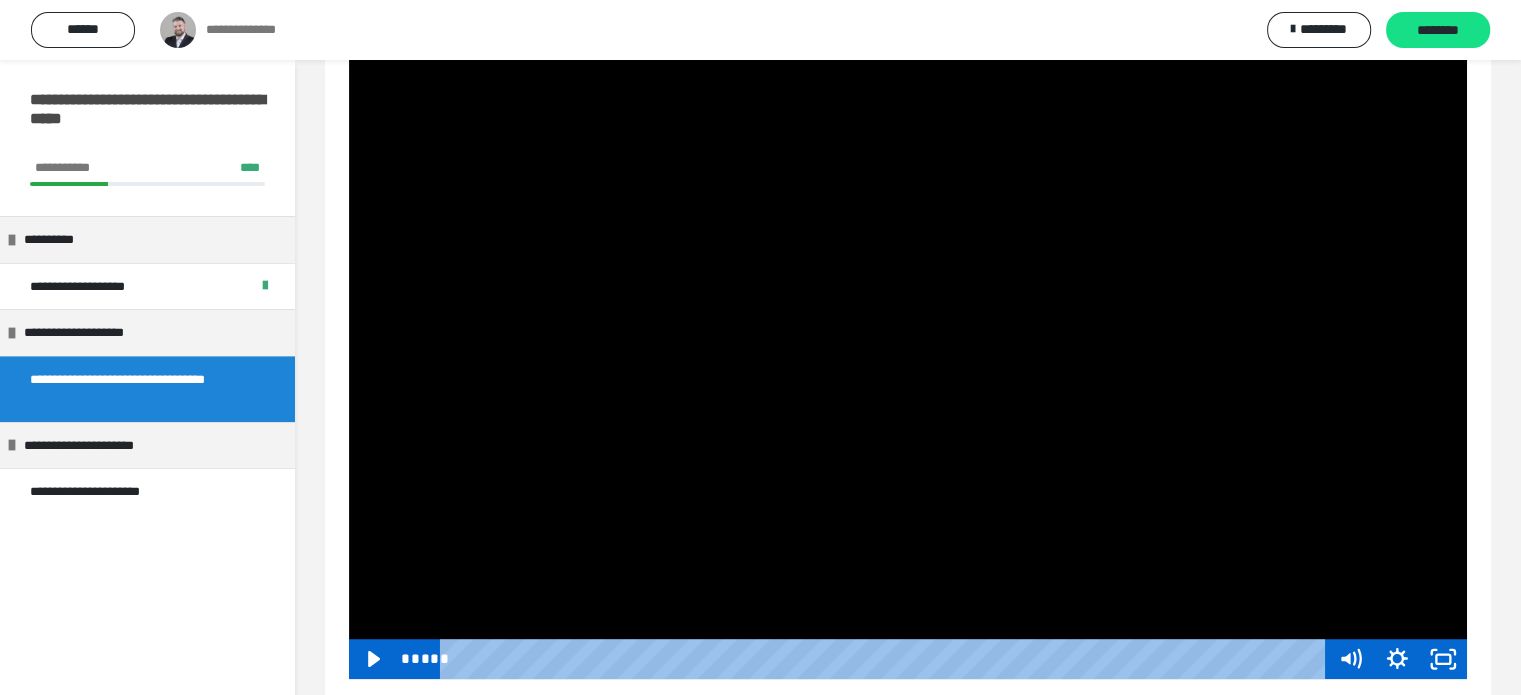 click at bounding box center [908, 364] 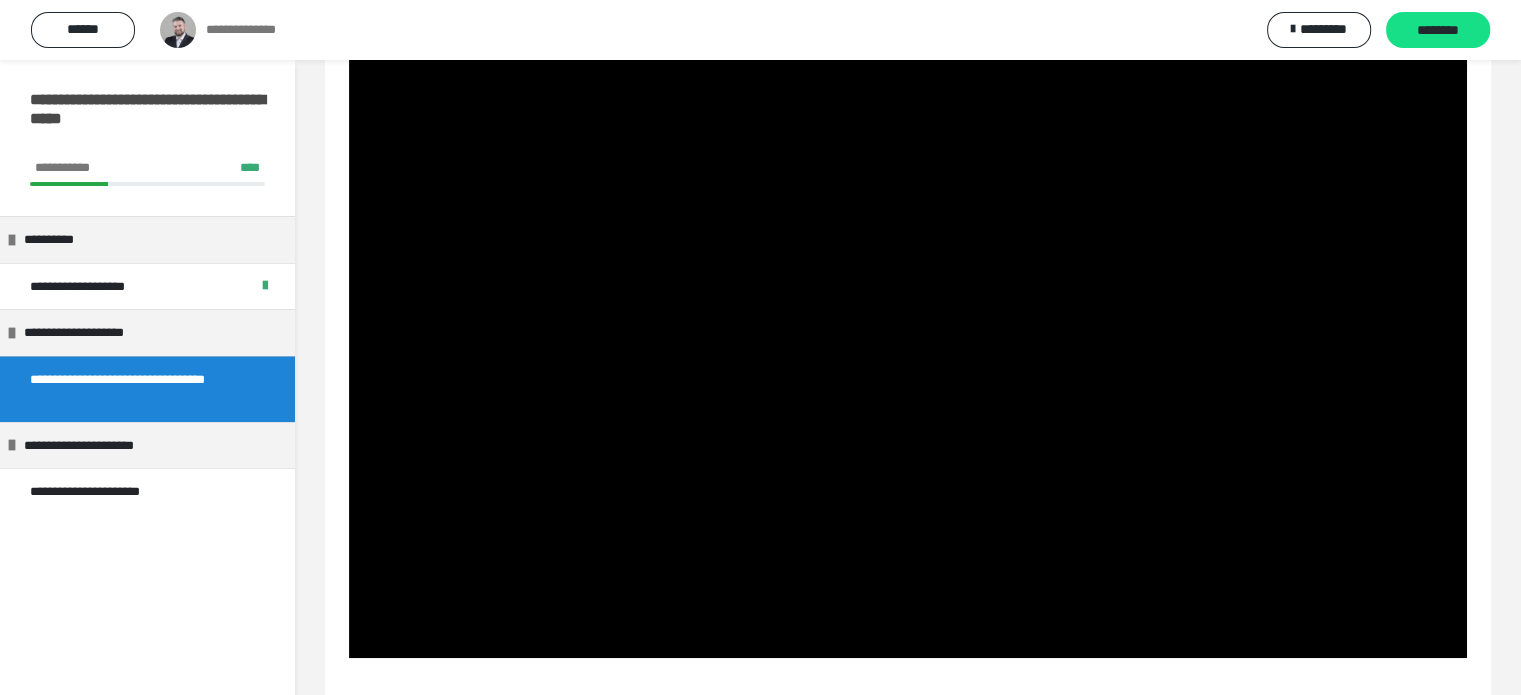 scroll, scrollTop: 1164, scrollLeft: 0, axis: vertical 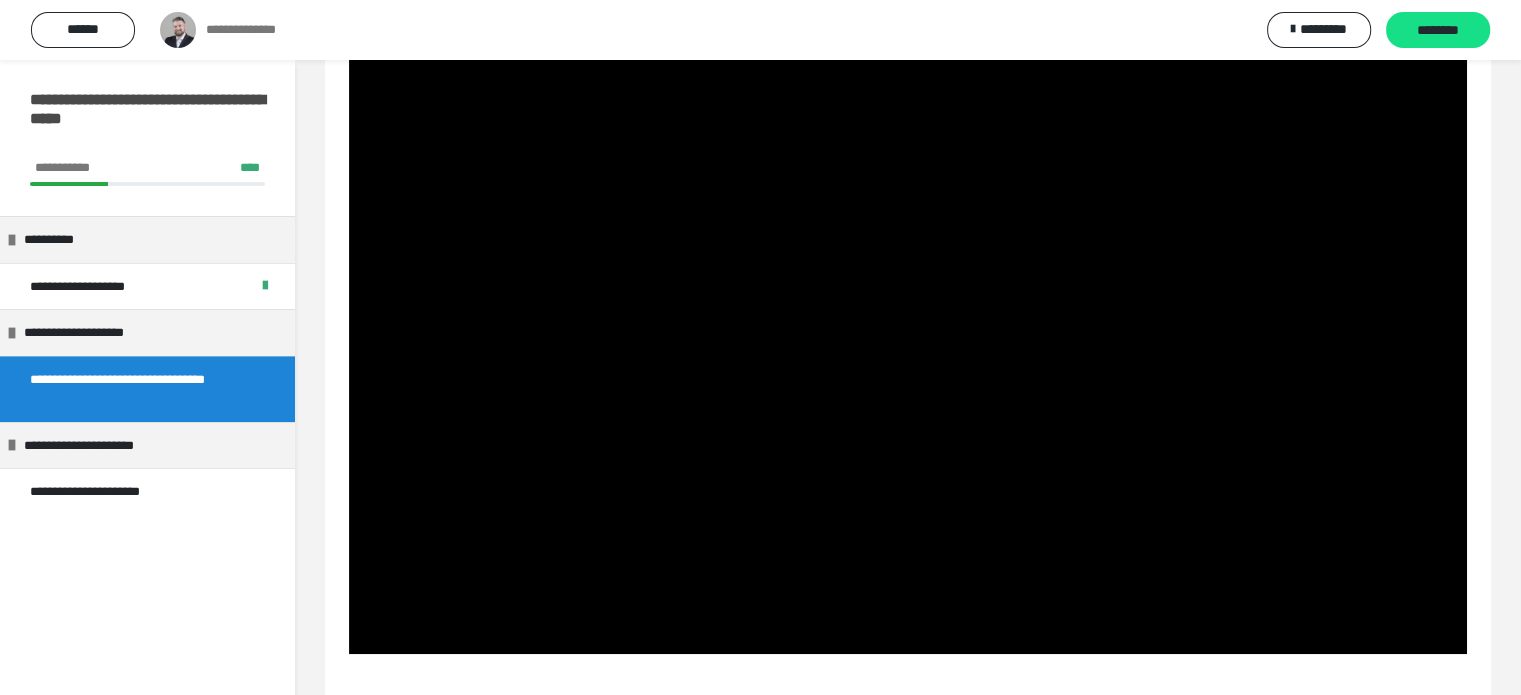 click at bounding box center (349, 25) 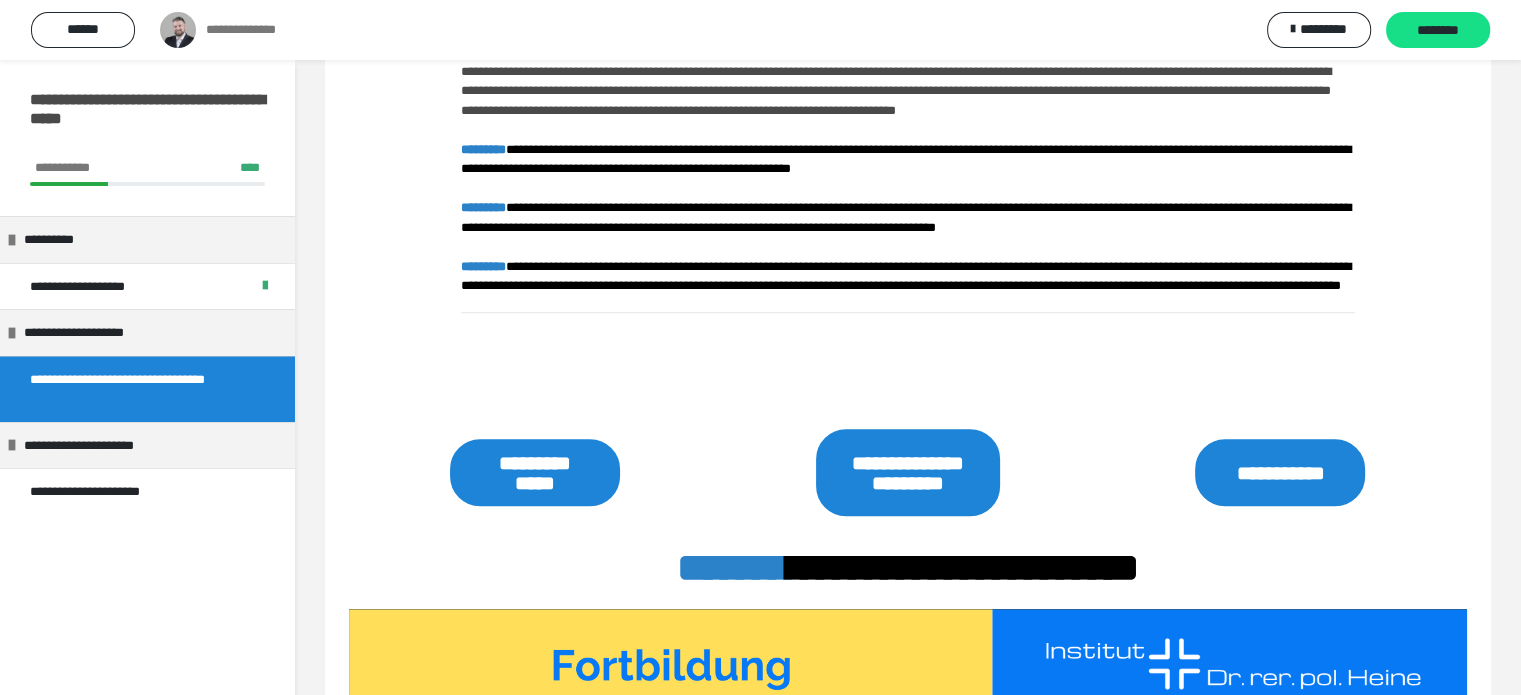 scroll, scrollTop: 1935, scrollLeft: 0, axis: vertical 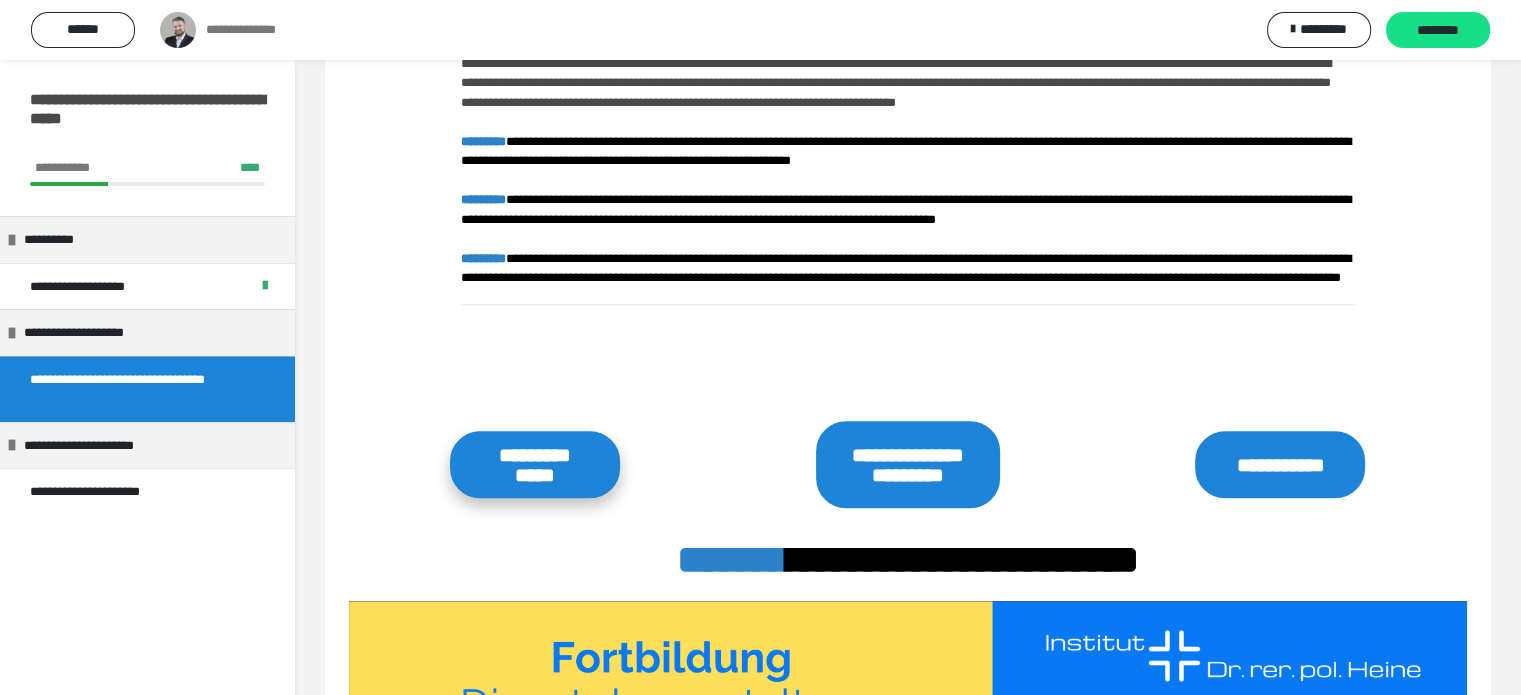 click on "**********" at bounding box center [535, 464] 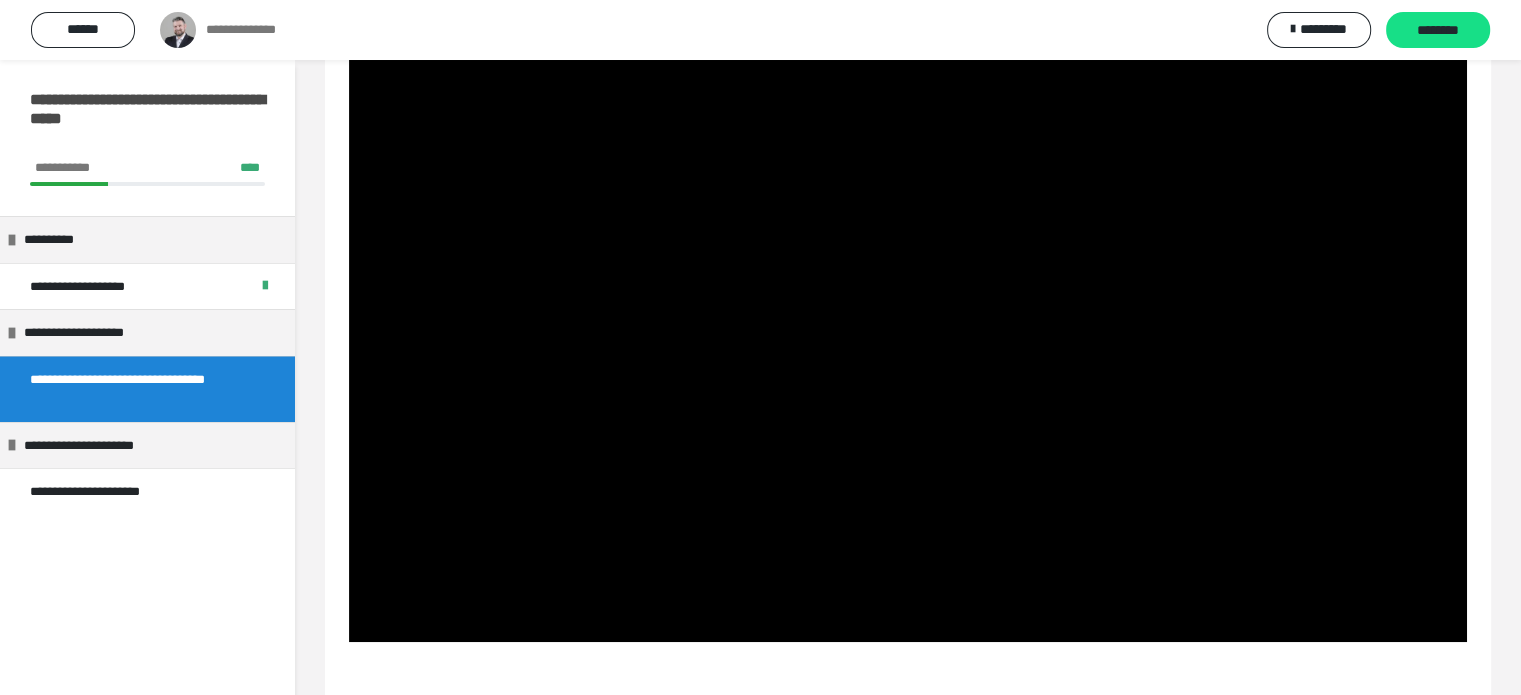 scroll, scrollTop: 1175, scrollLeft: 0, axis: vertical 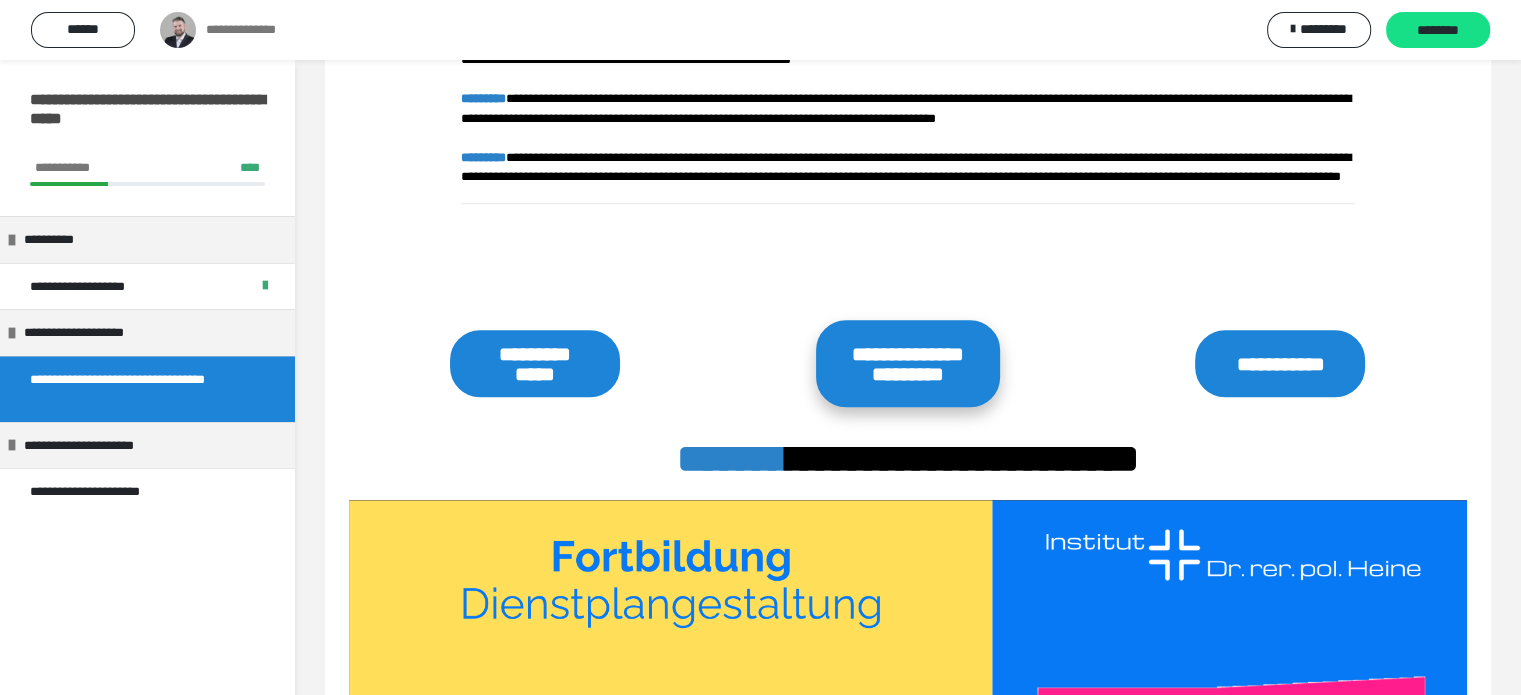 click on "**********" at bounding box center (908, 363) 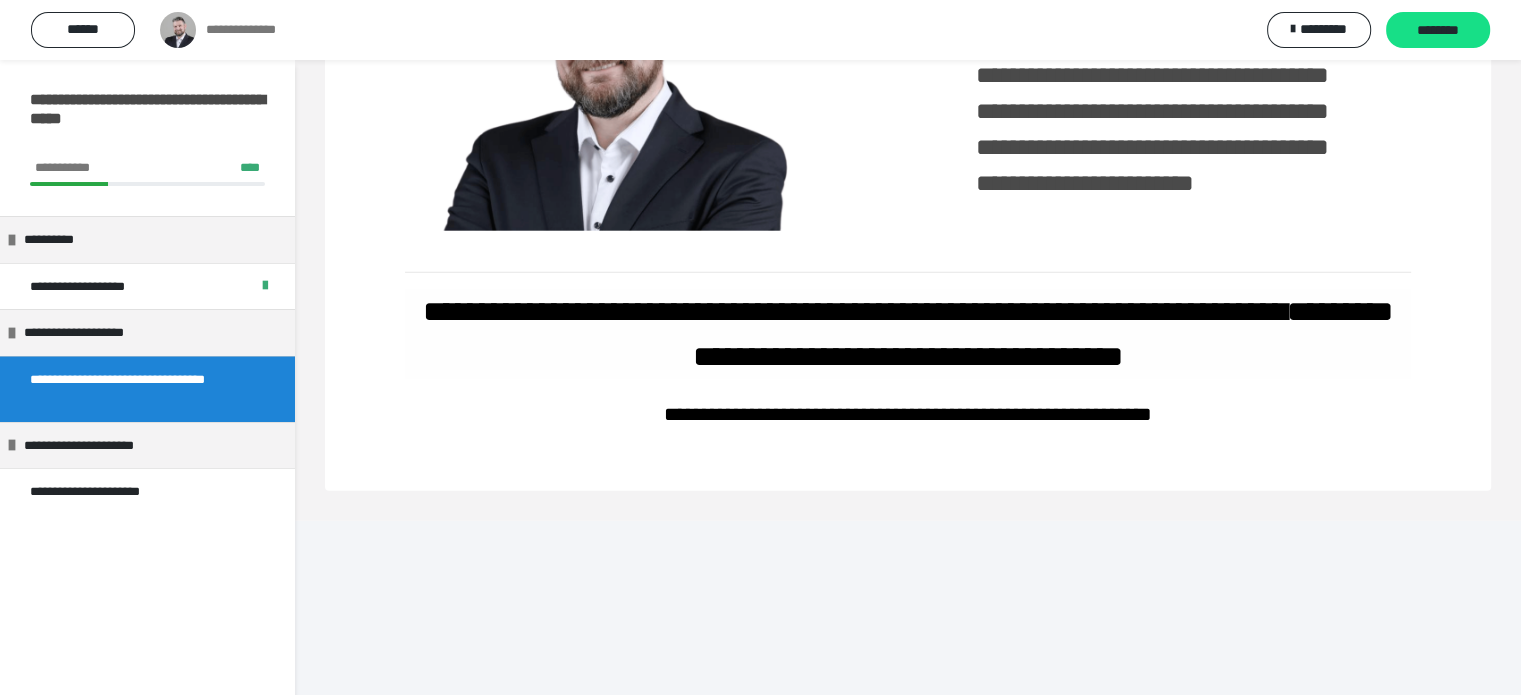 scroll, scrollTop: 4999, scrollLeft: 0, axis: vertical 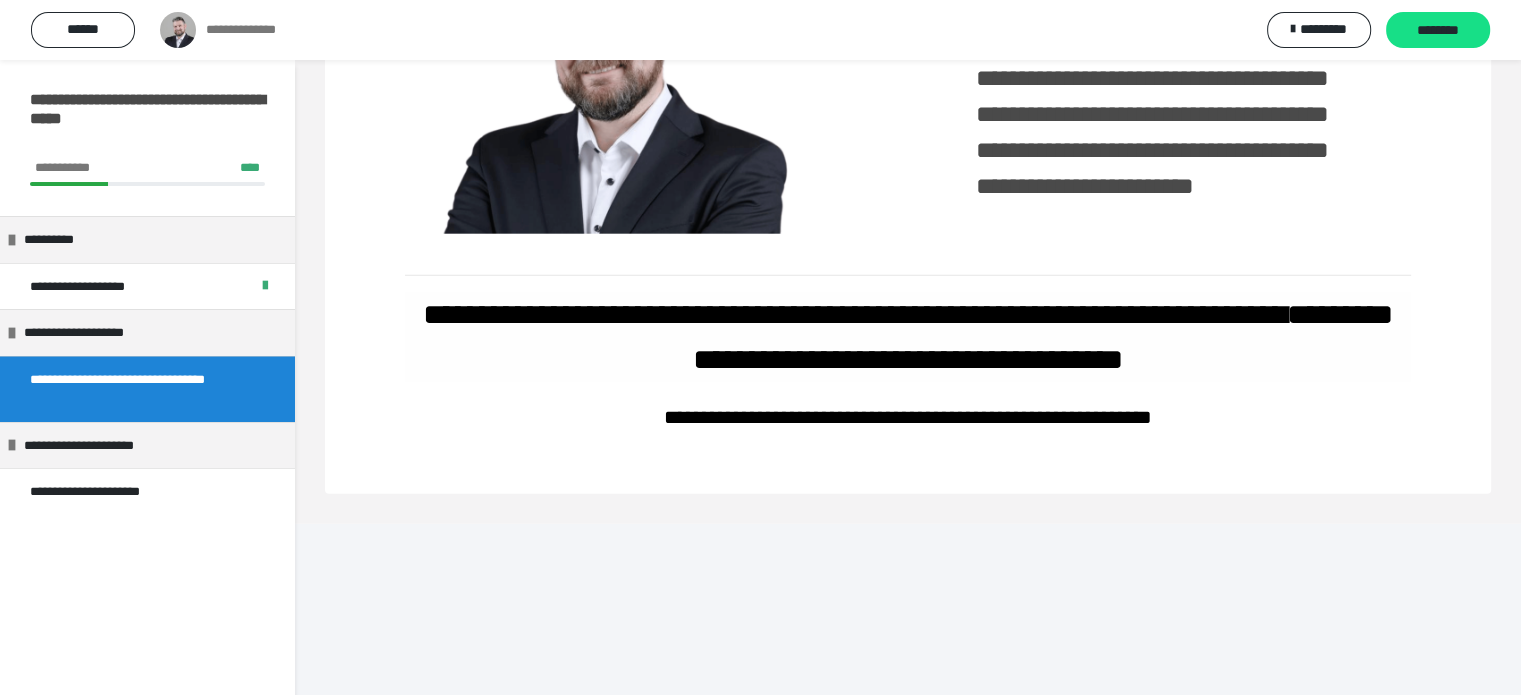 type 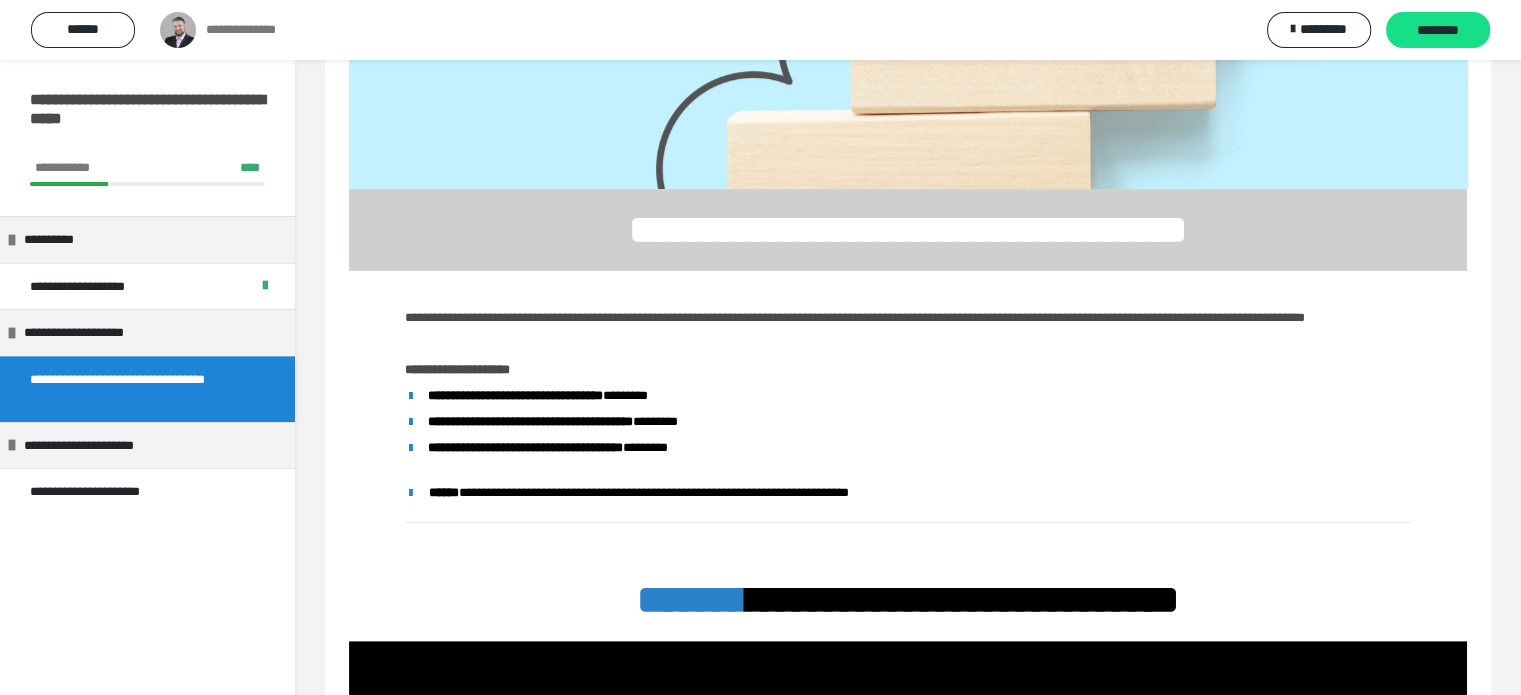 scroll, scrollTop: 548, scrollLeft: 0, axis: vertical 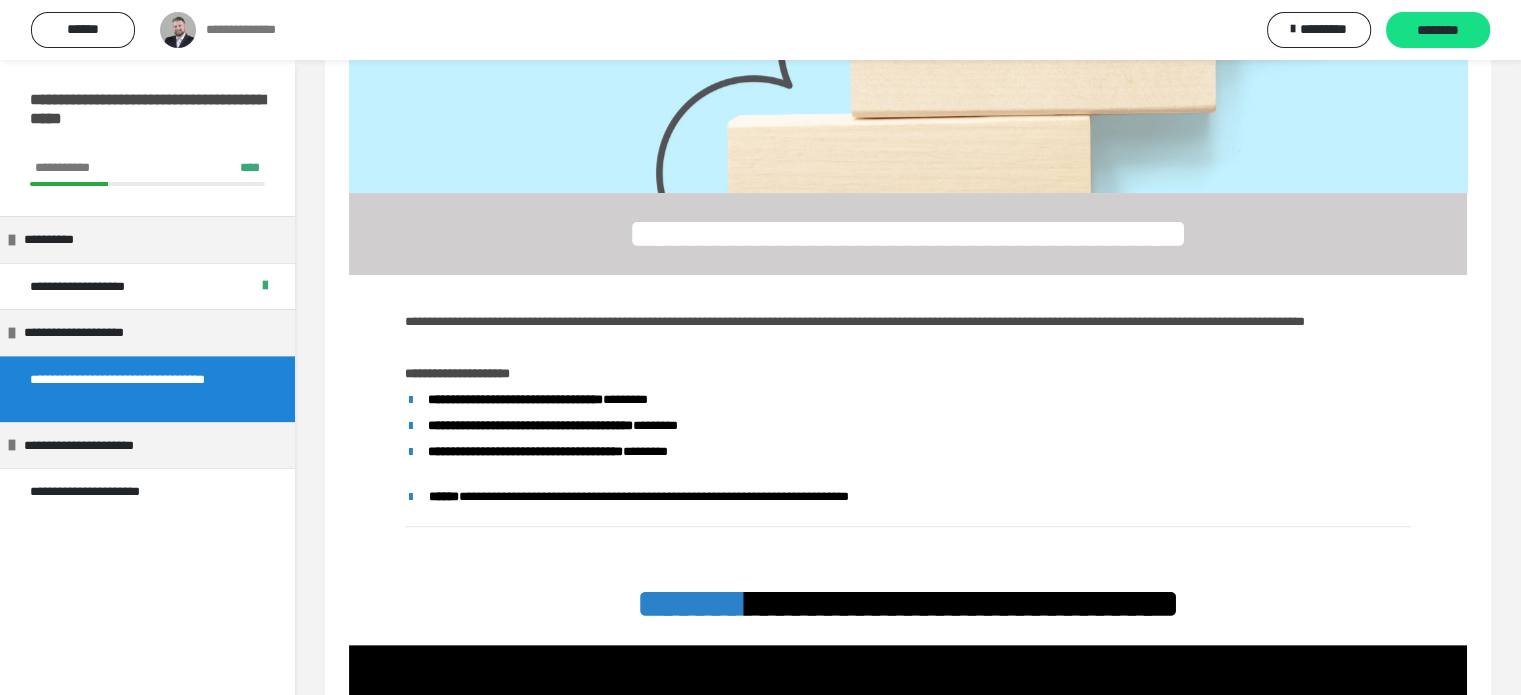 click on "**********" at bounding box center (908, 419) 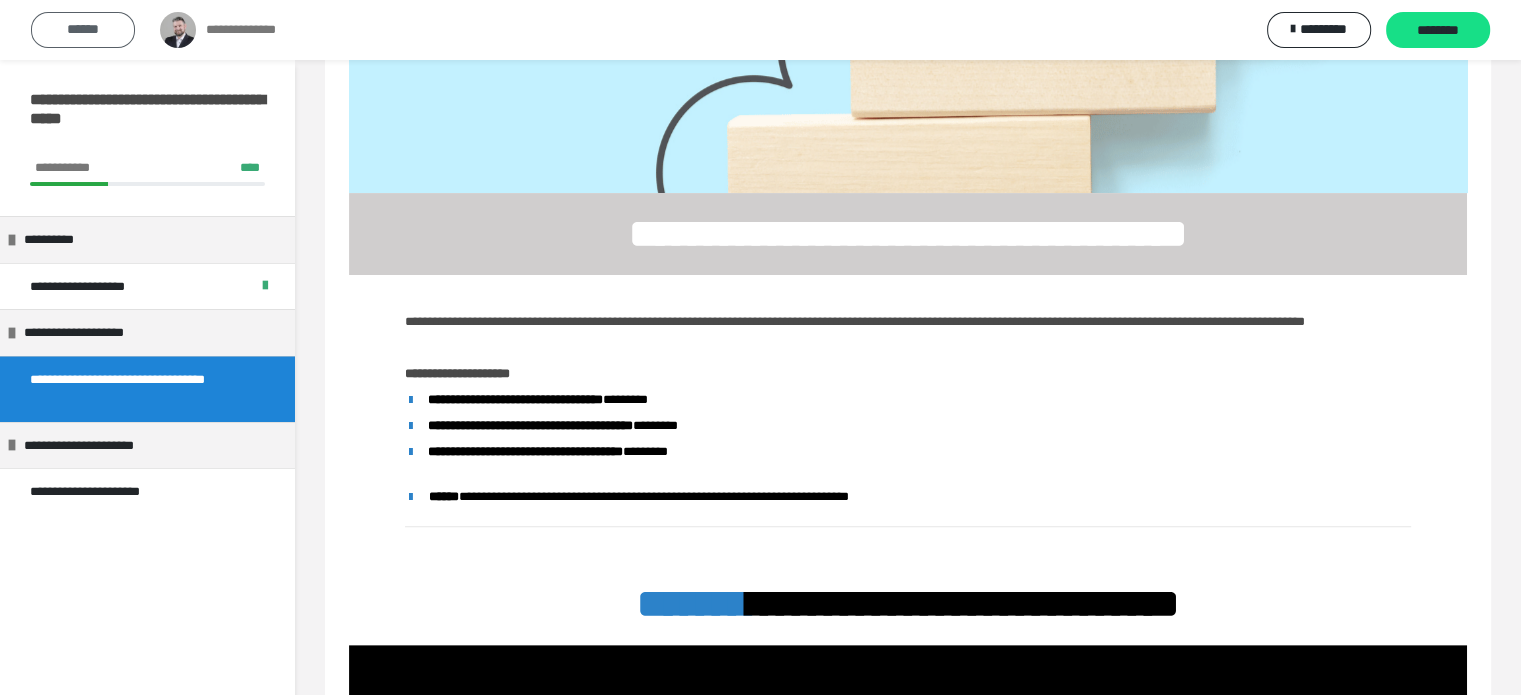 click on "******" at bounding box center [83, 29] 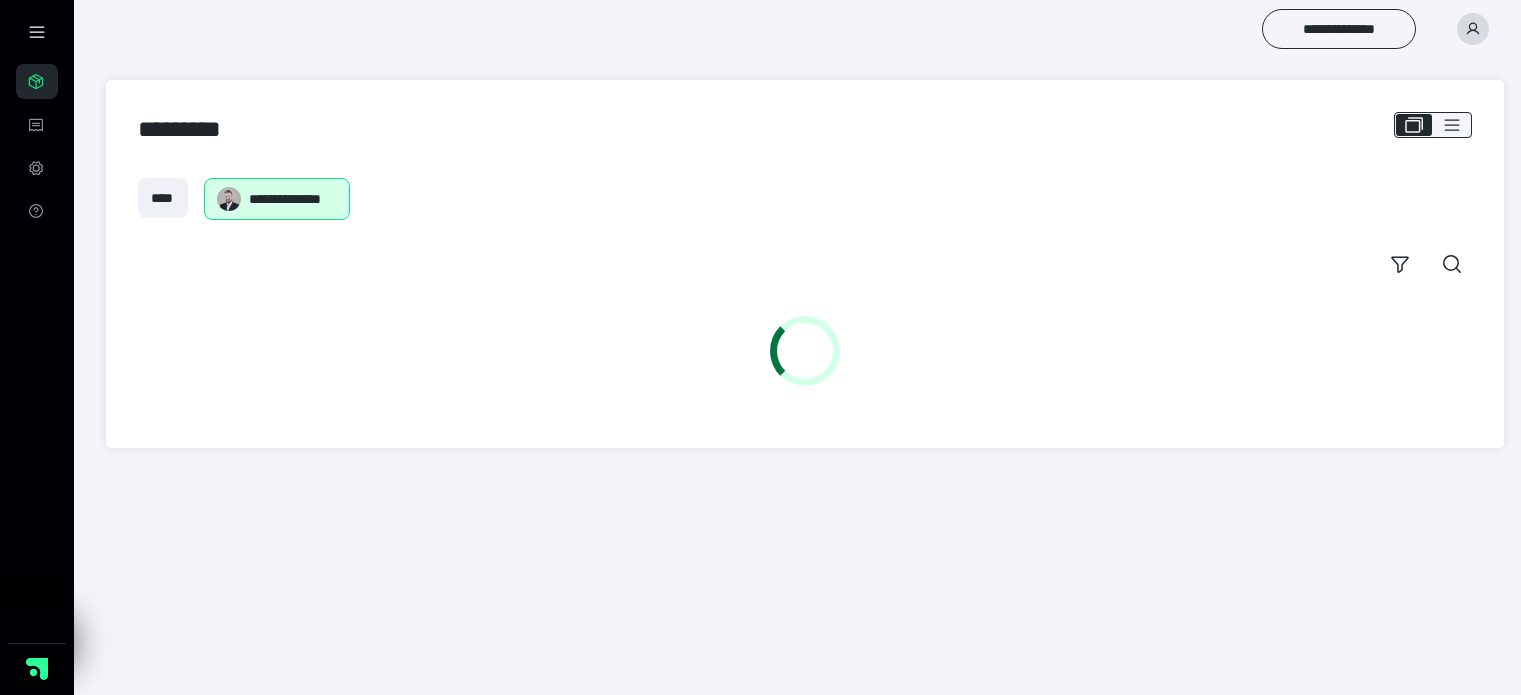 scroll, scrollTop: 0, scrollLeft: 0, axis: both 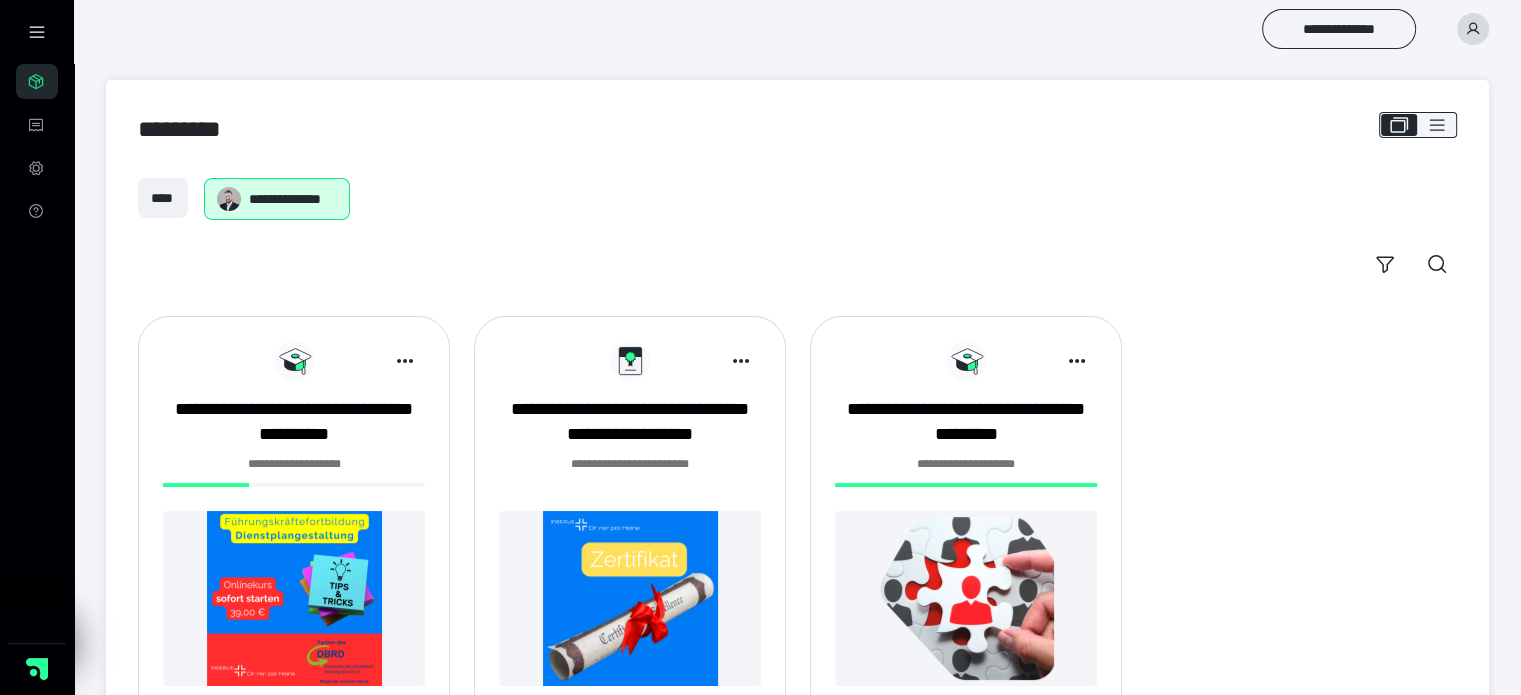 click at bounding box center (1473, 29) 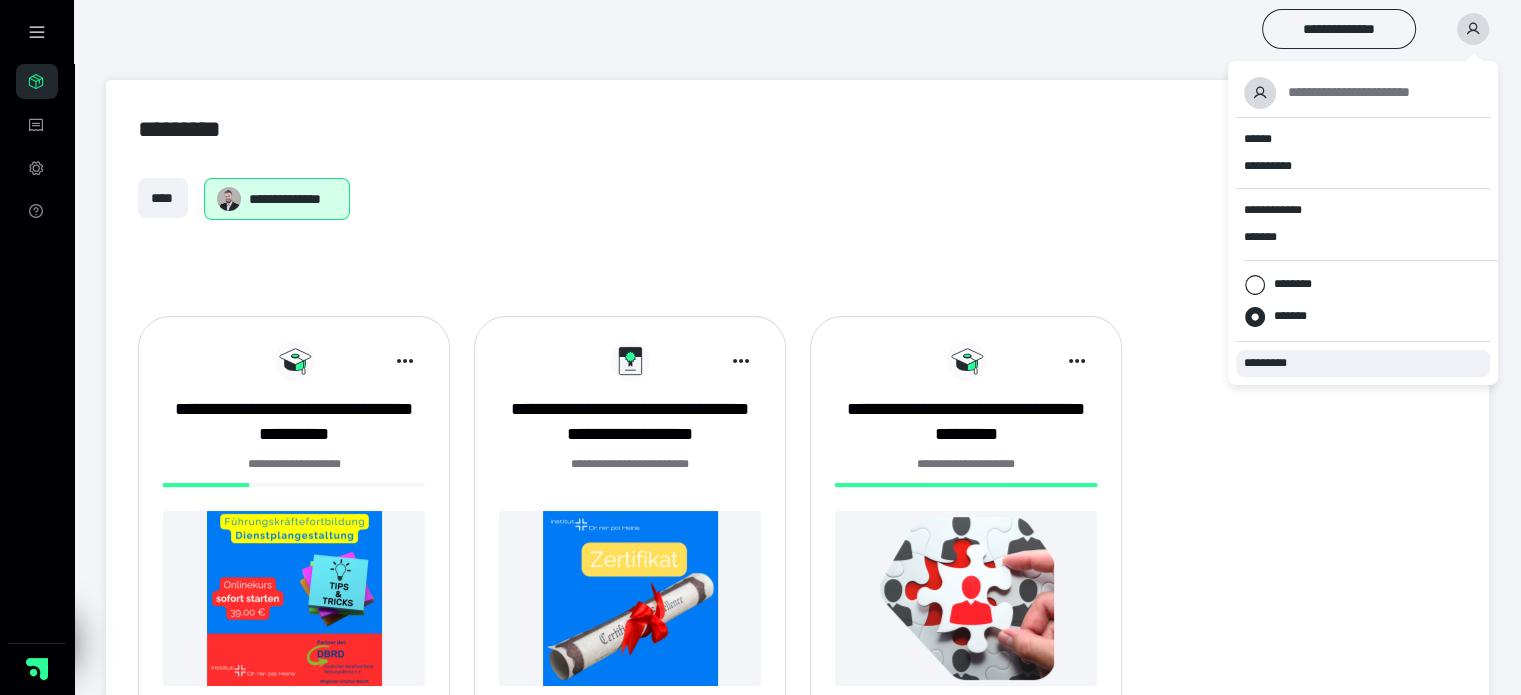click on "*********" at bounding box center [1274, 363] 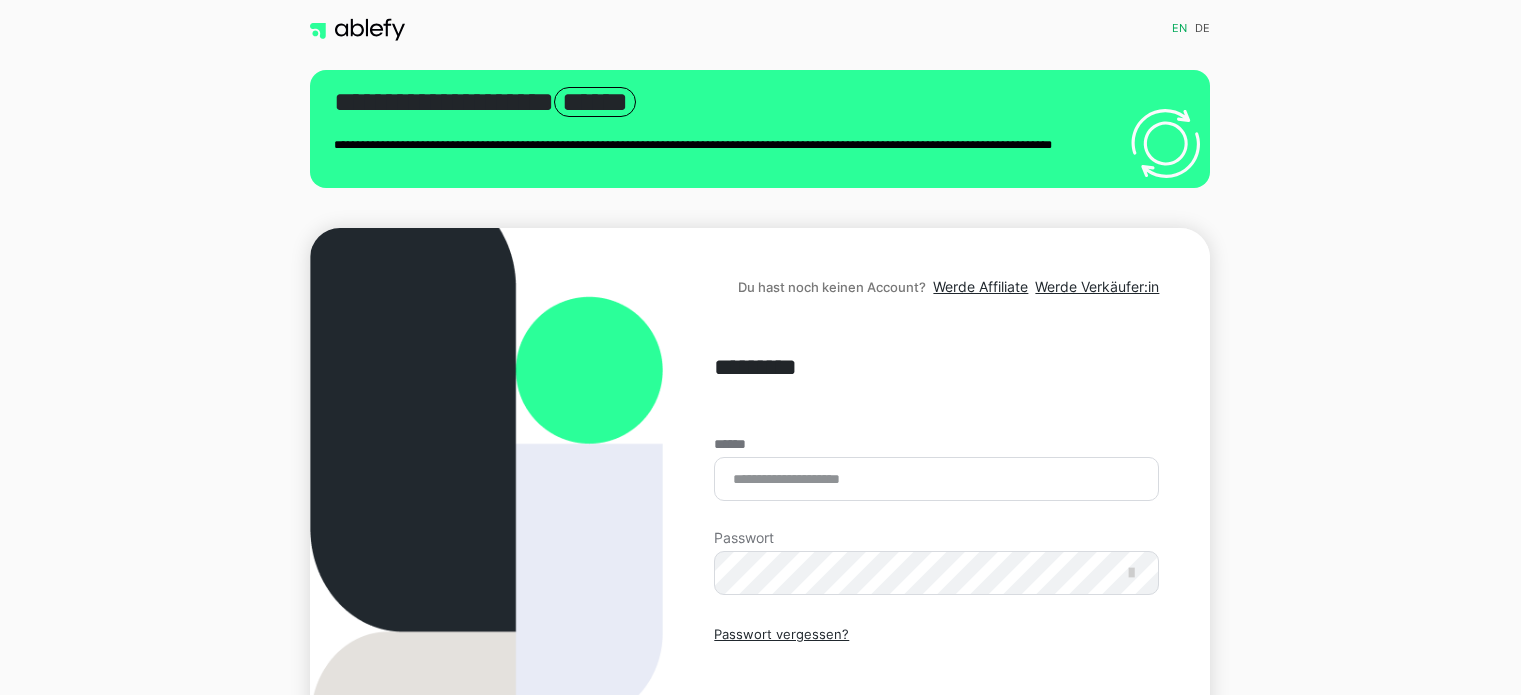 scroll, scrollTop: 0, scrollLeft: 0, axis: both 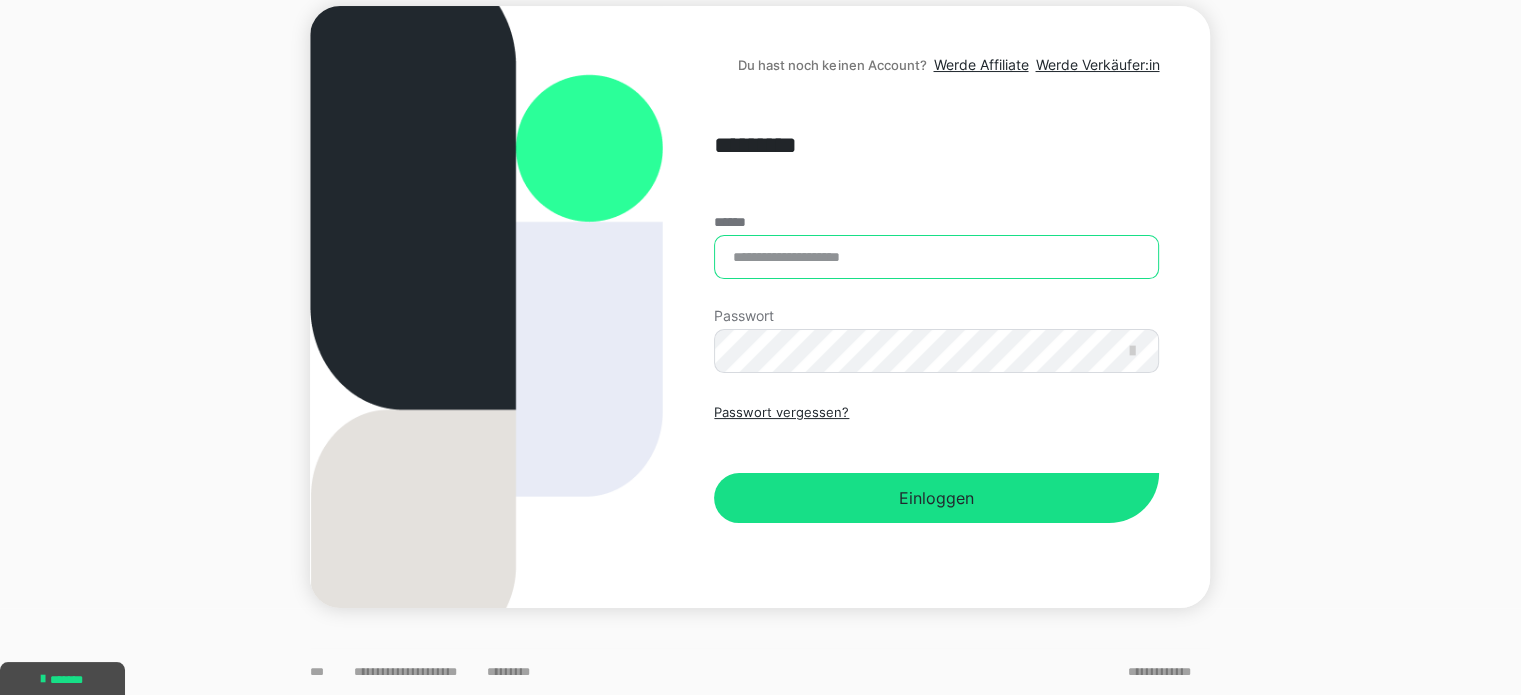 click on "******" at bounding box center (936, 257) 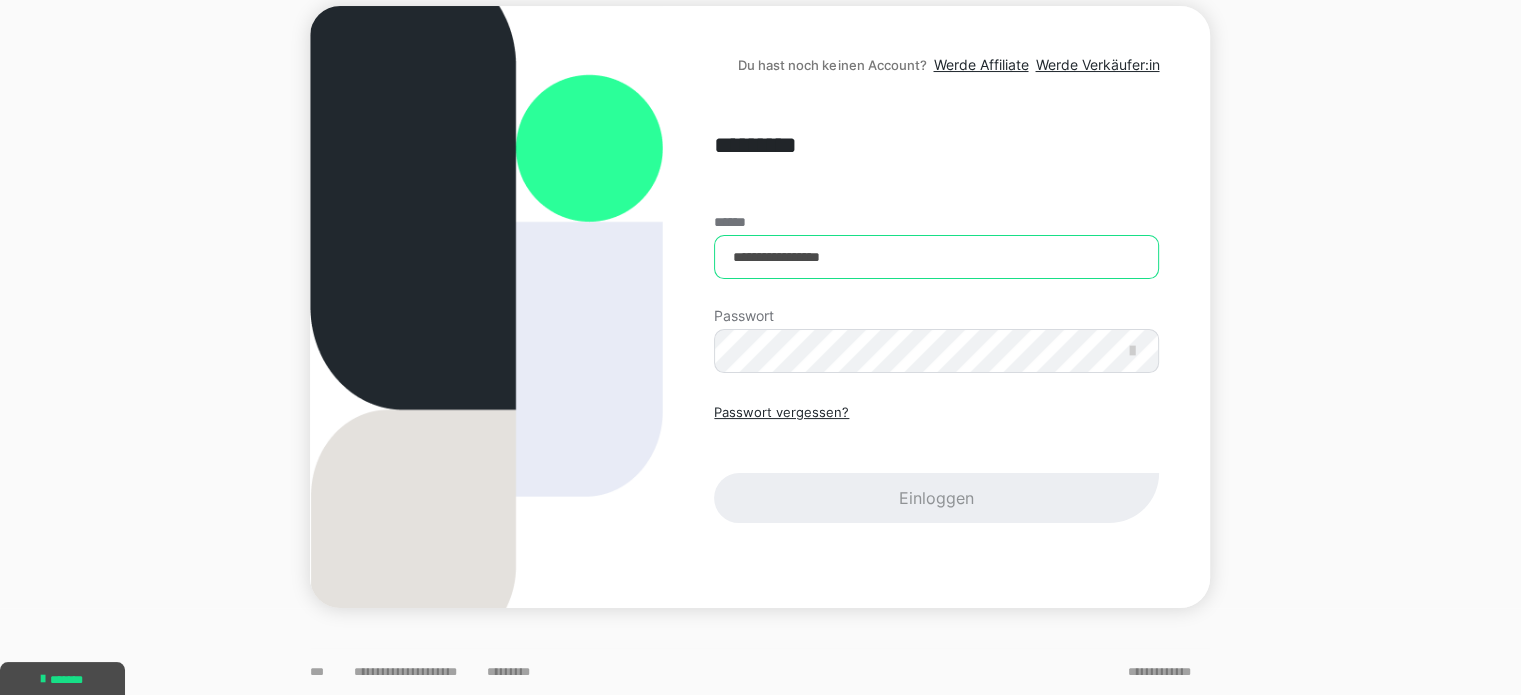 type on "**********" 